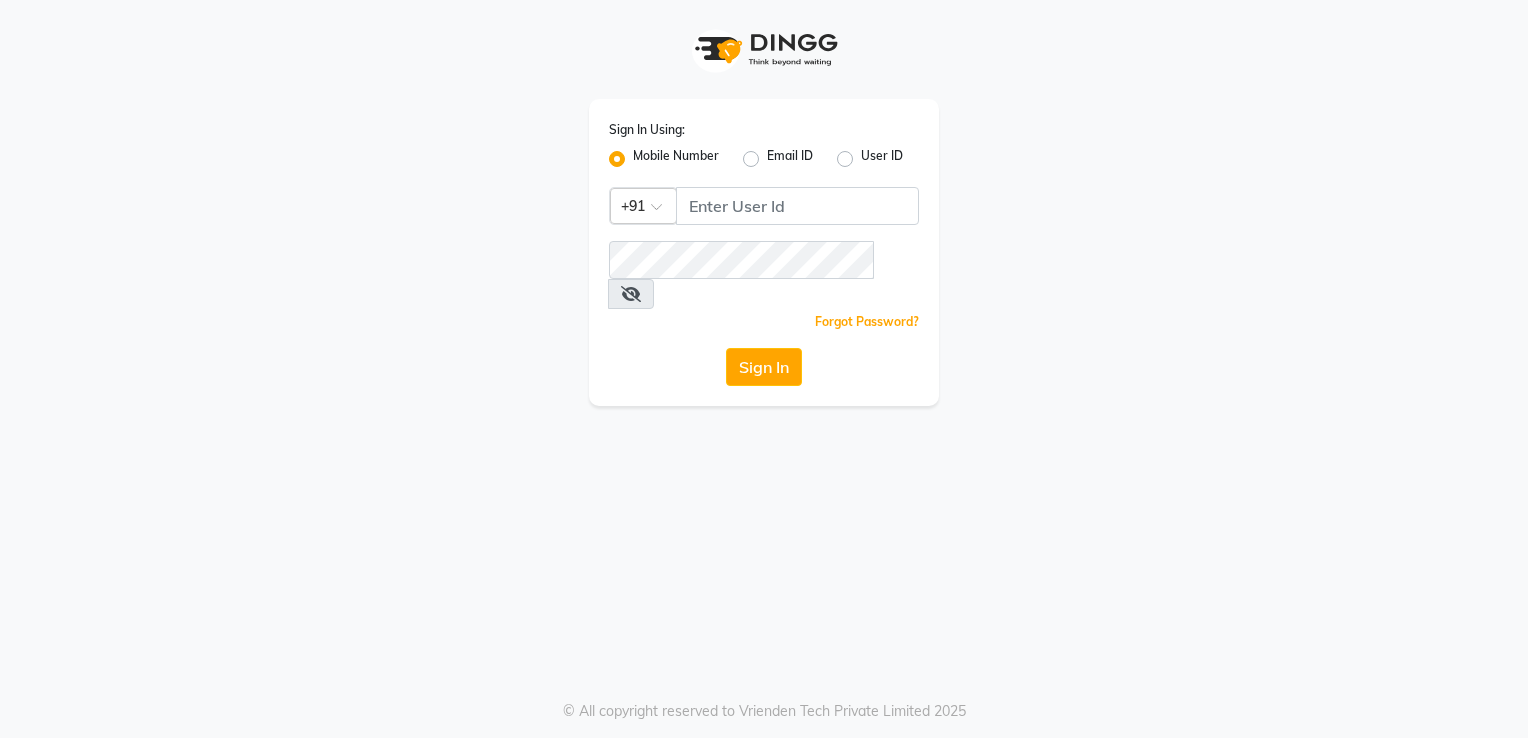 scroll, scrollTop: 0, scrollLeft: 0, axis: both 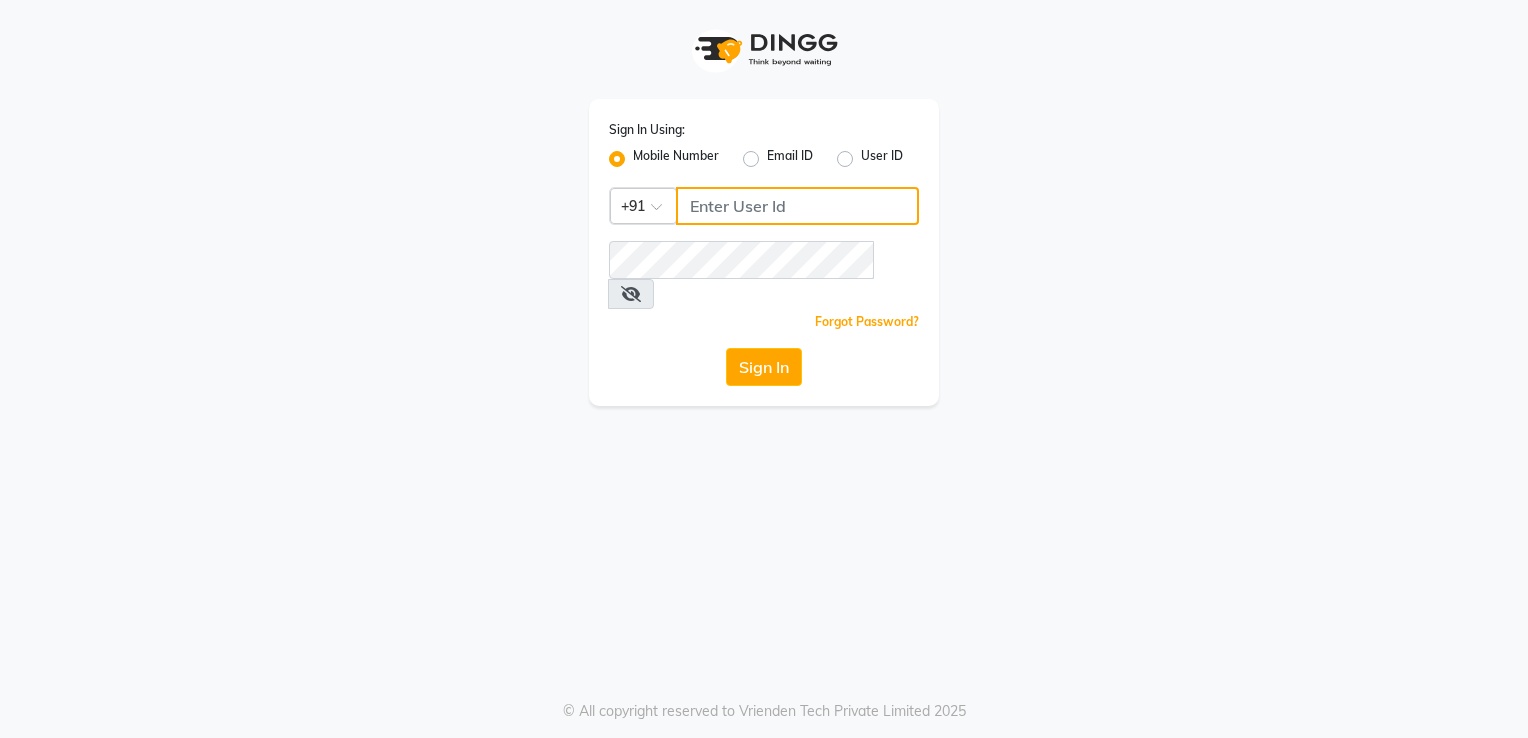 type on "[PHONE]" 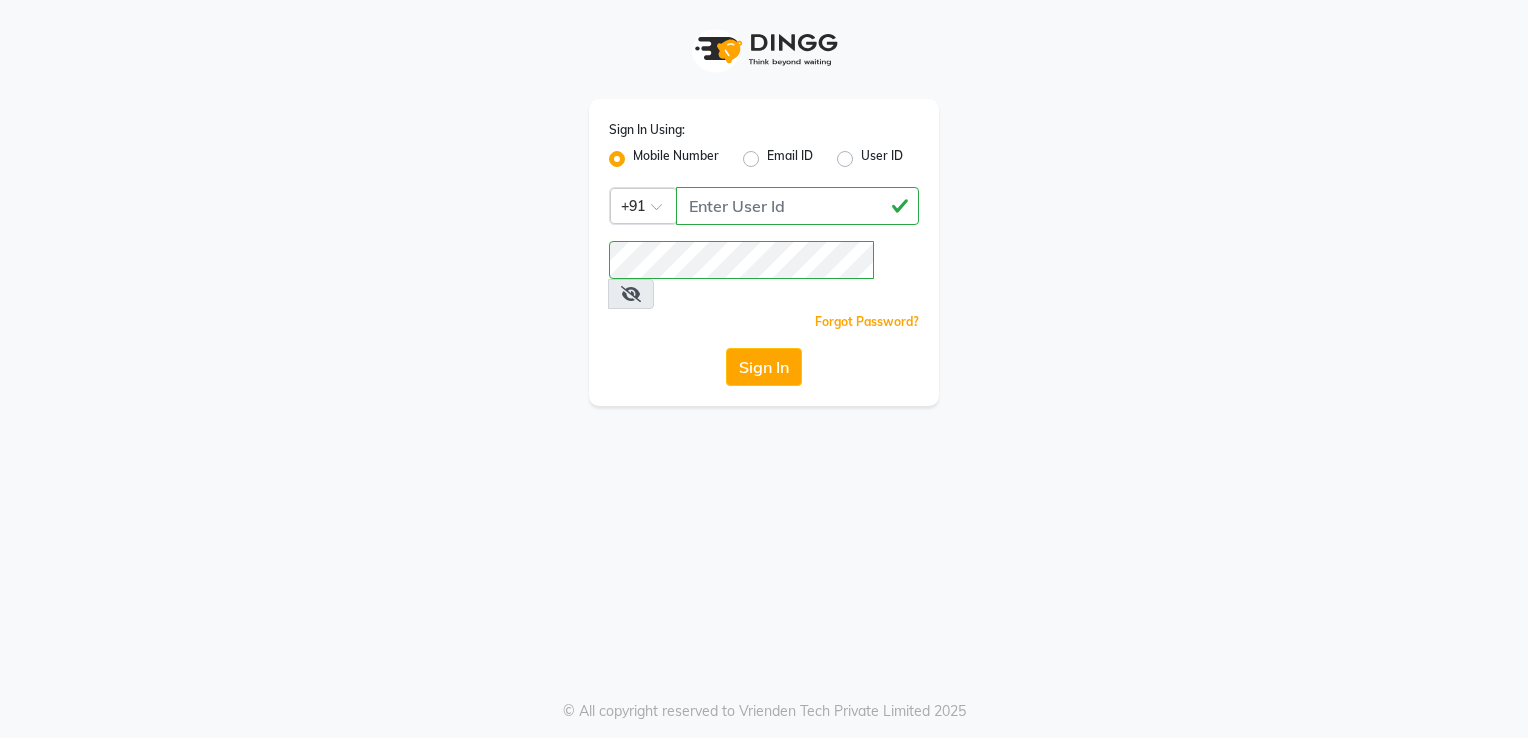 click on "Sign In Using: Mobile Number Email ID User ID Country Code × +91 [PHONE]  Remember me Forgot Password?  Sign In   © All copyright reserved to Vrienden Tech Private Limited 2025" at bounding box center (764, 369) 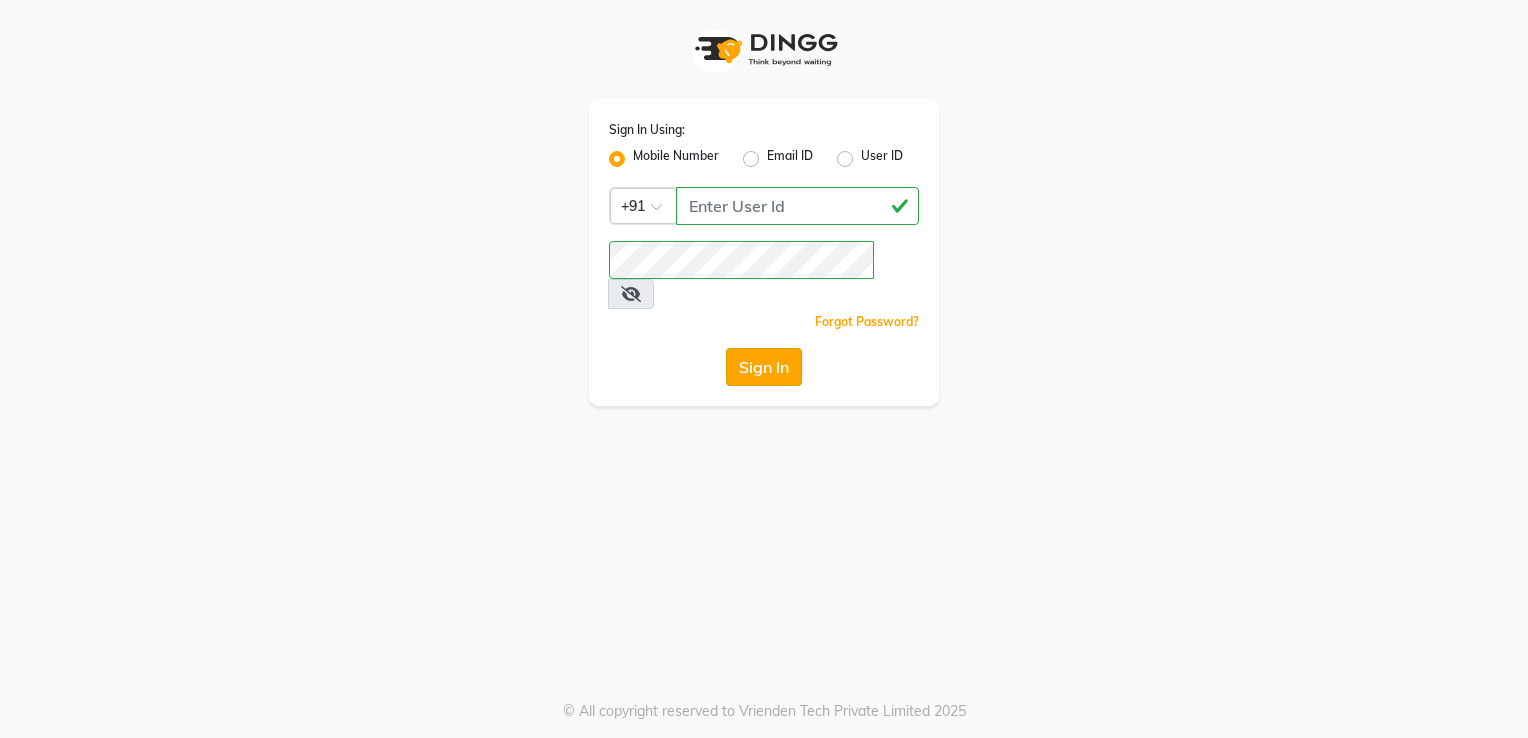 click on "Sign In" 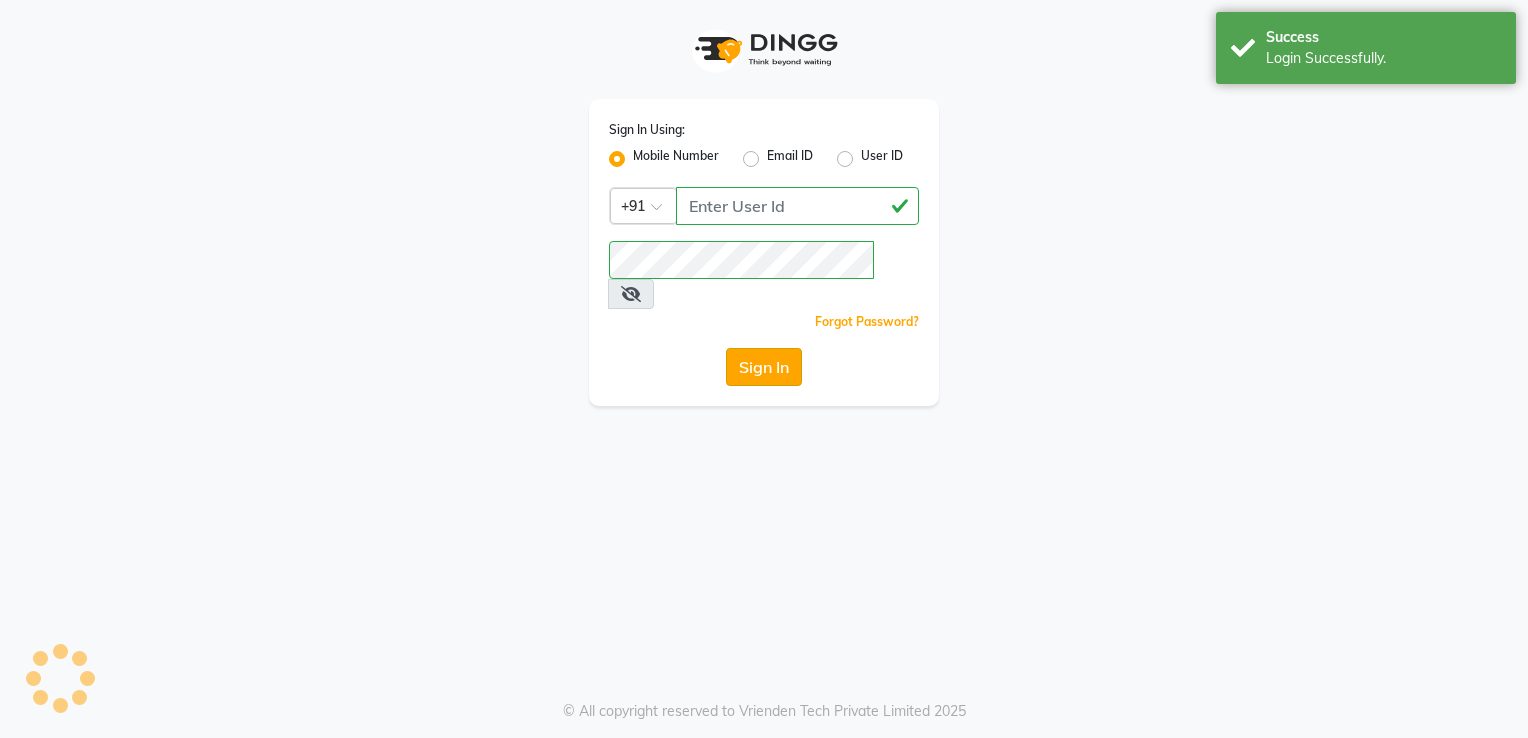 select on "service" 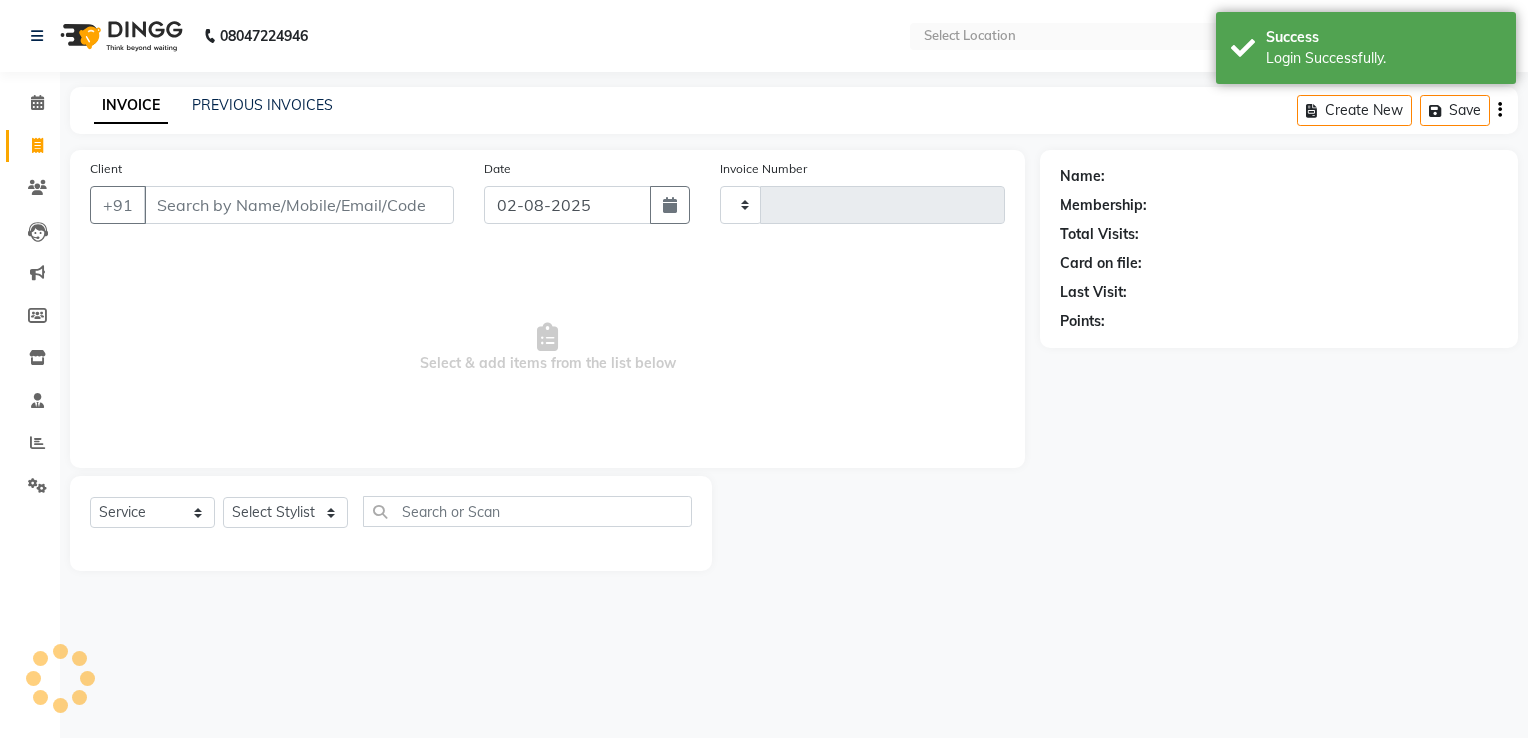 type on "1444" 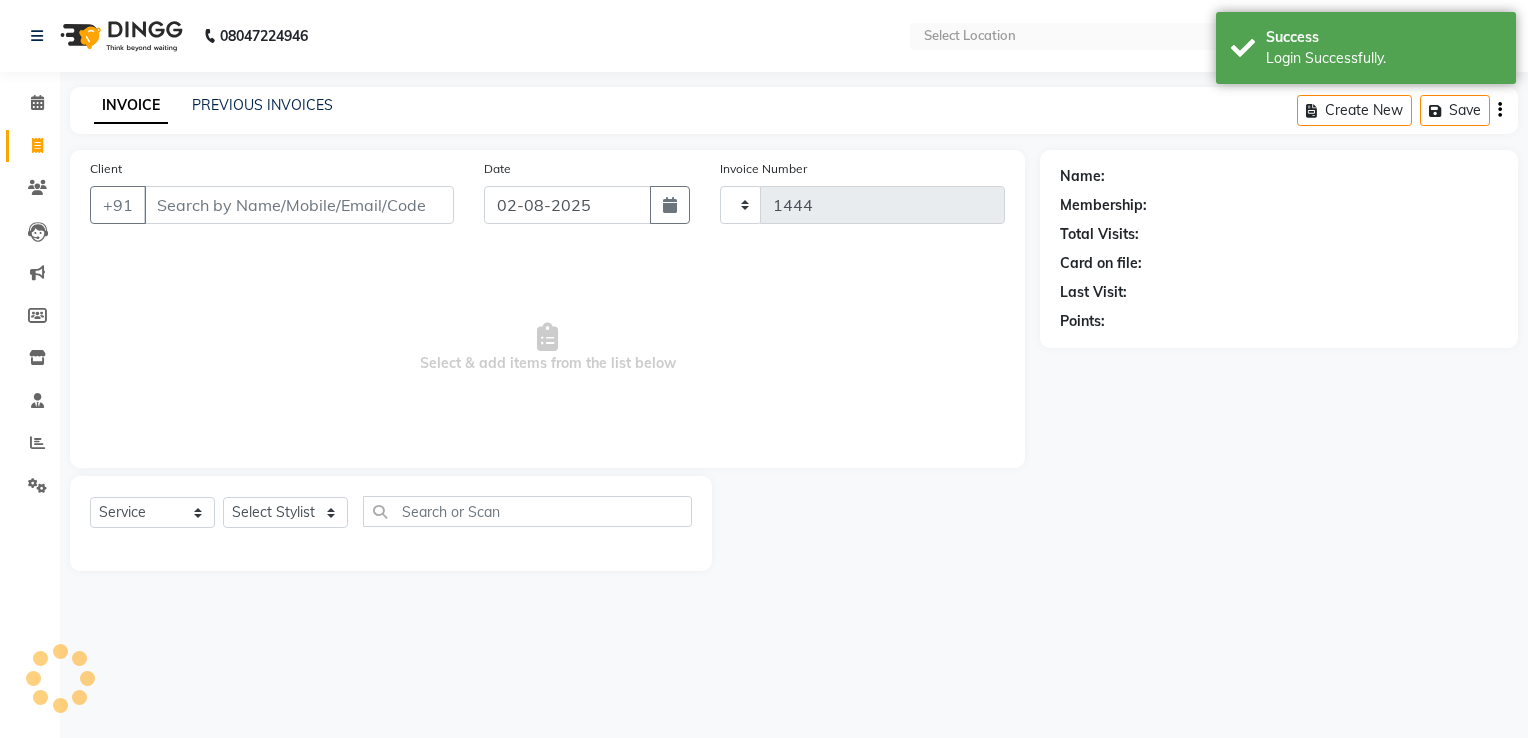 select on "en" 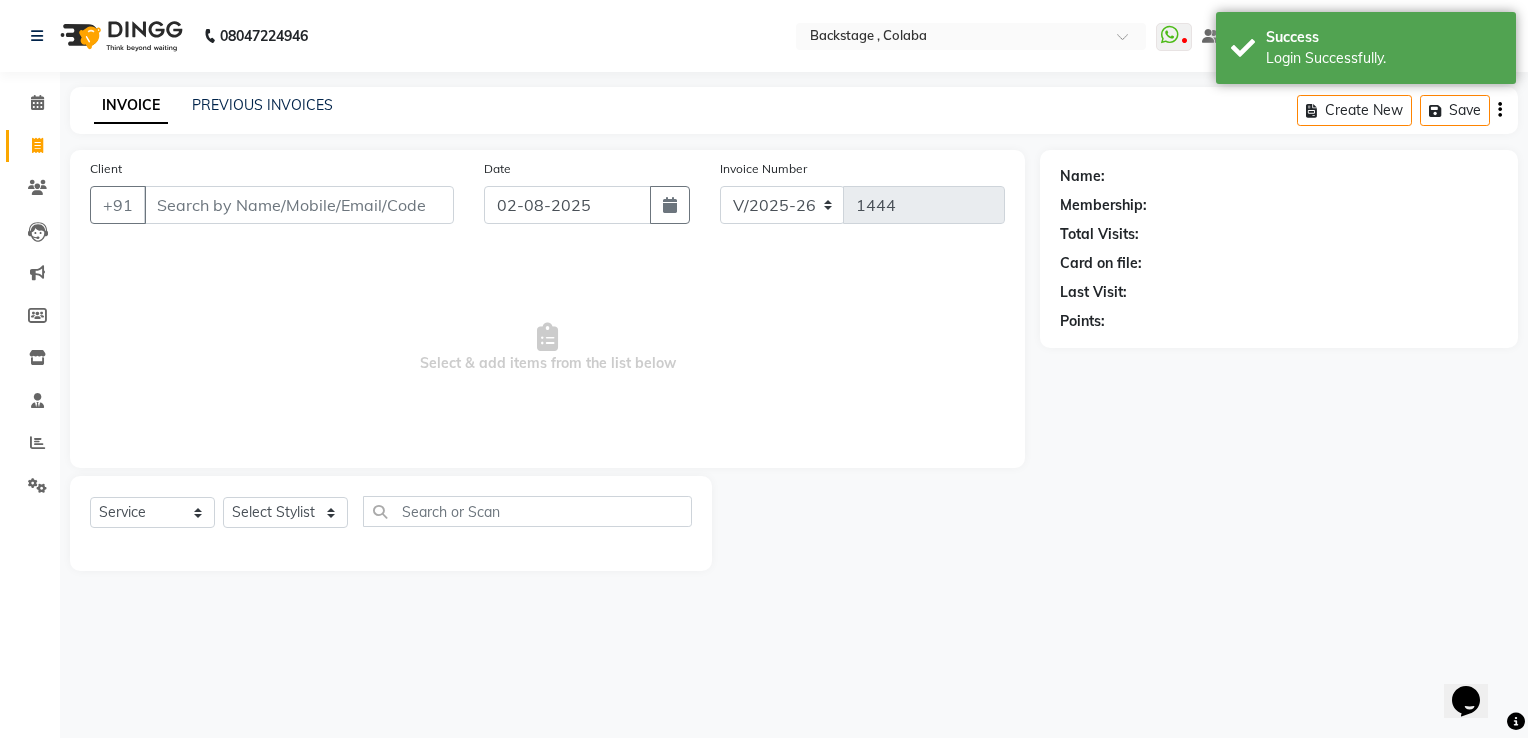 scroll, scrollTop: 0, scrollLeft: 0, axis: both 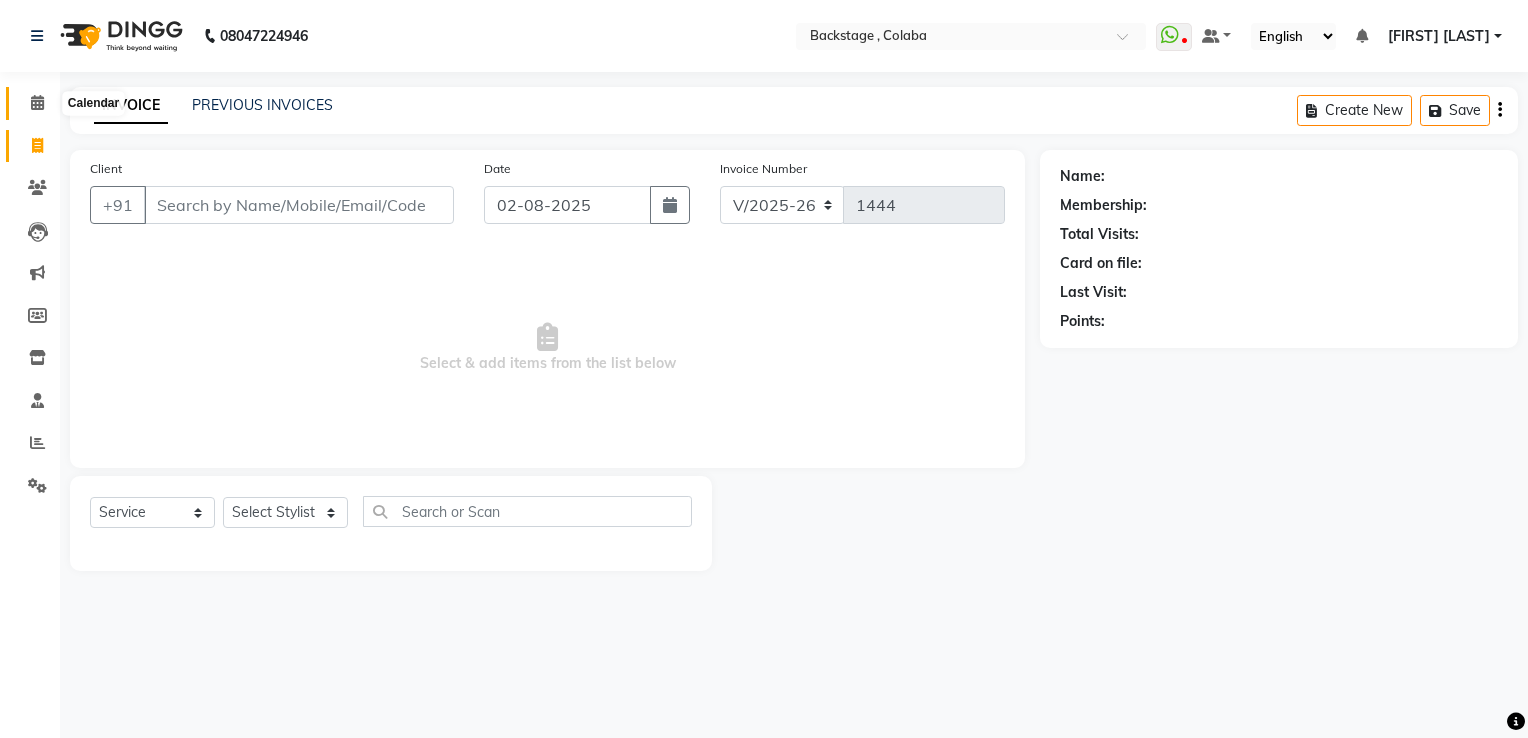 click 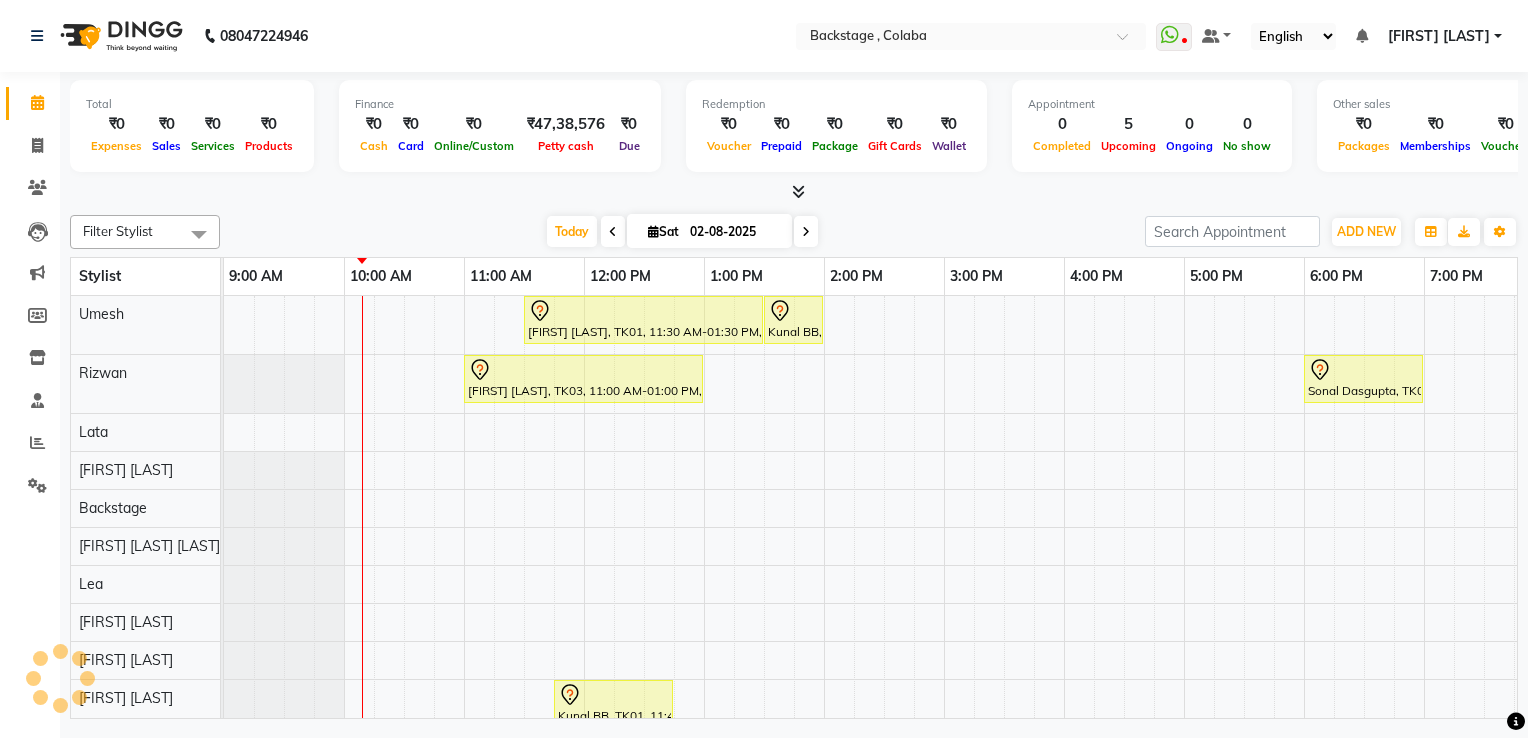 scroll, scrollTop: 0, scrollLeft: 0, axis: both 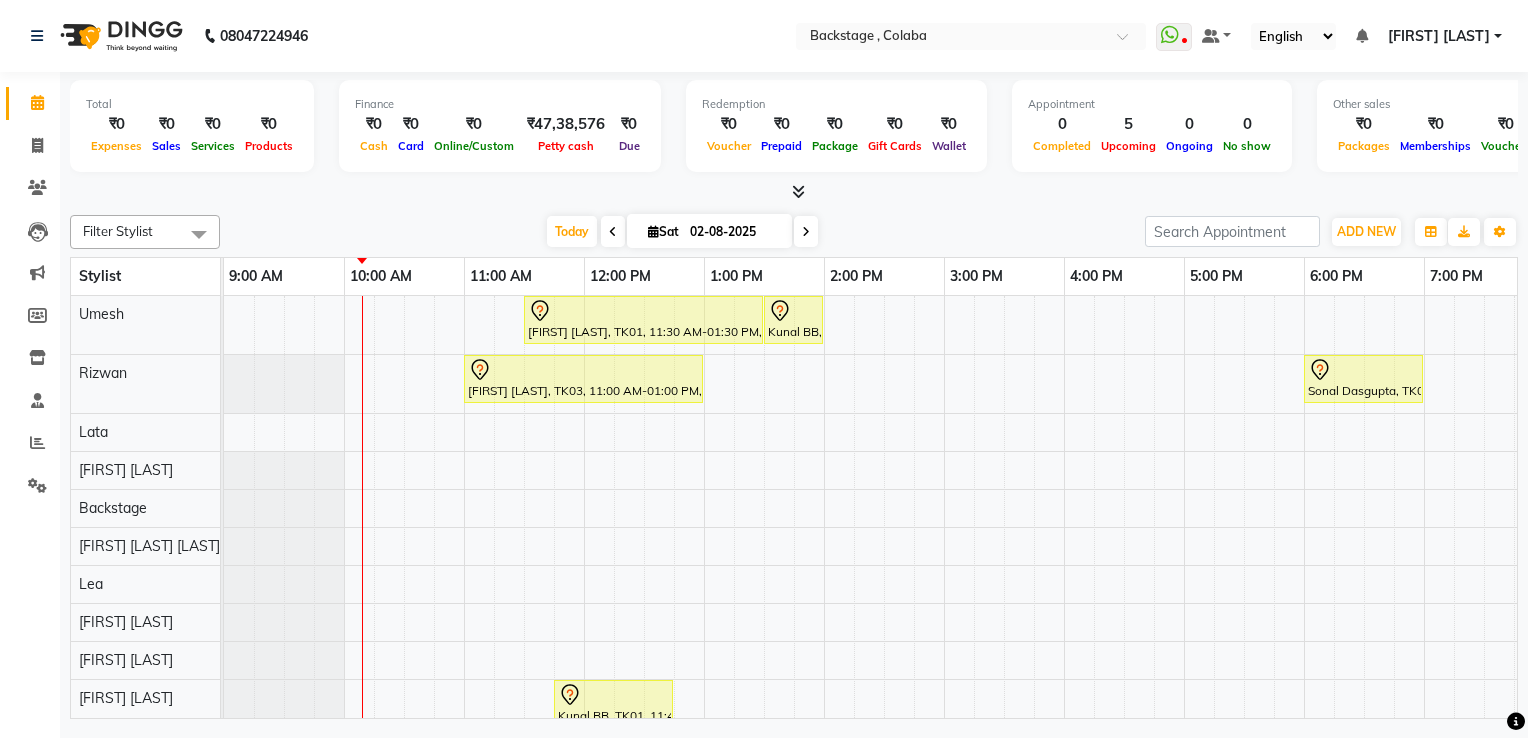 click 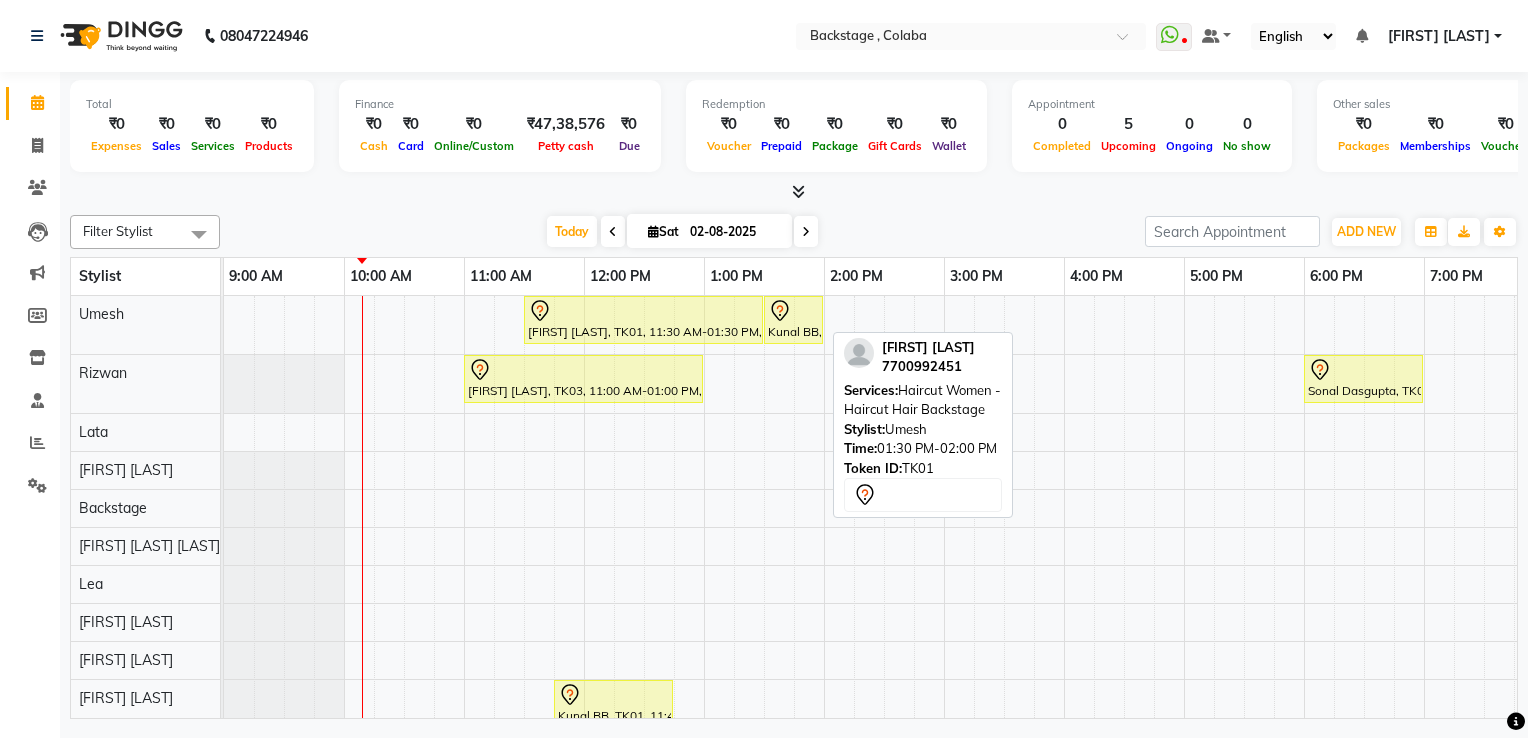 drag, startPoint x: 848, startPoint y: 312, endPoint x: 818, endPoint y: 310, distance: 30.066593 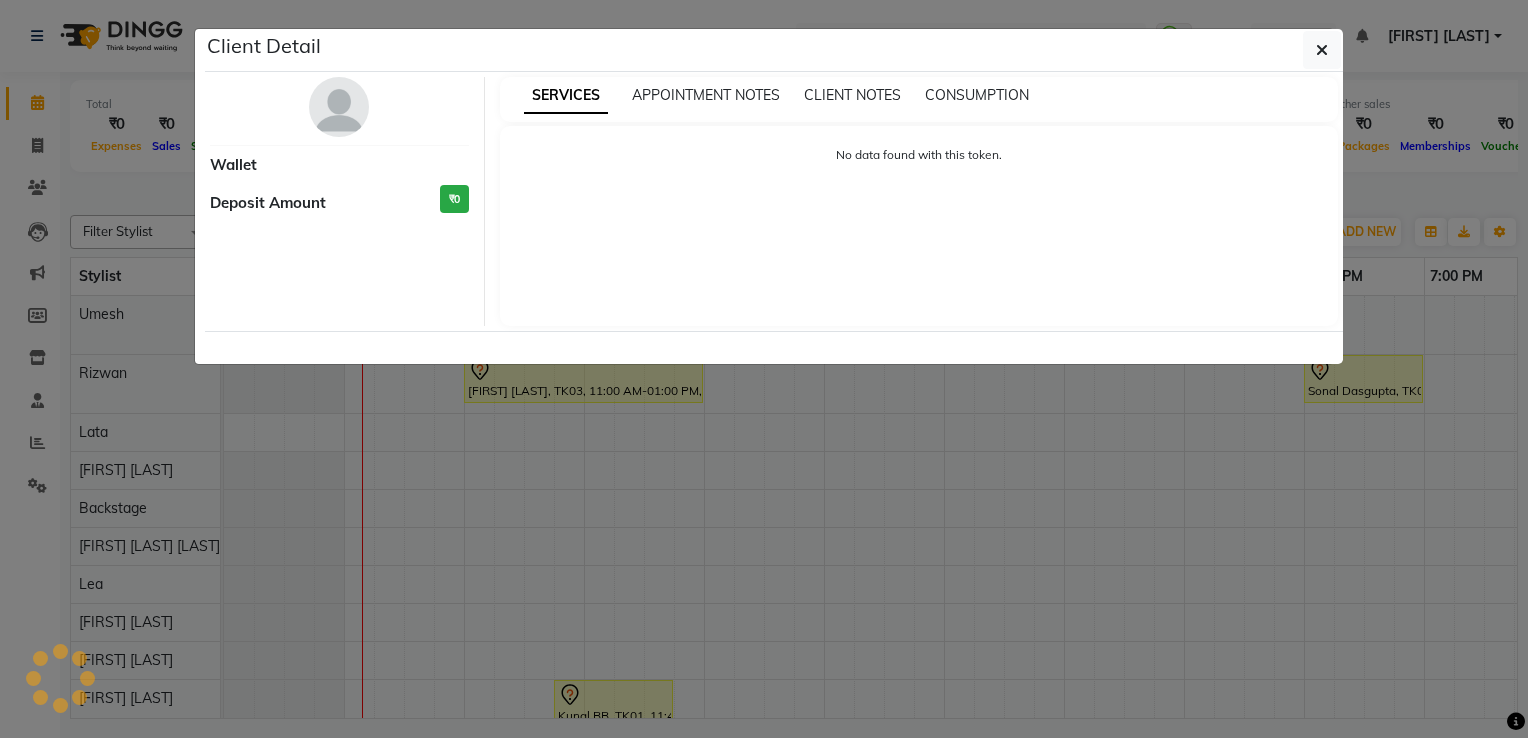 select on "7" 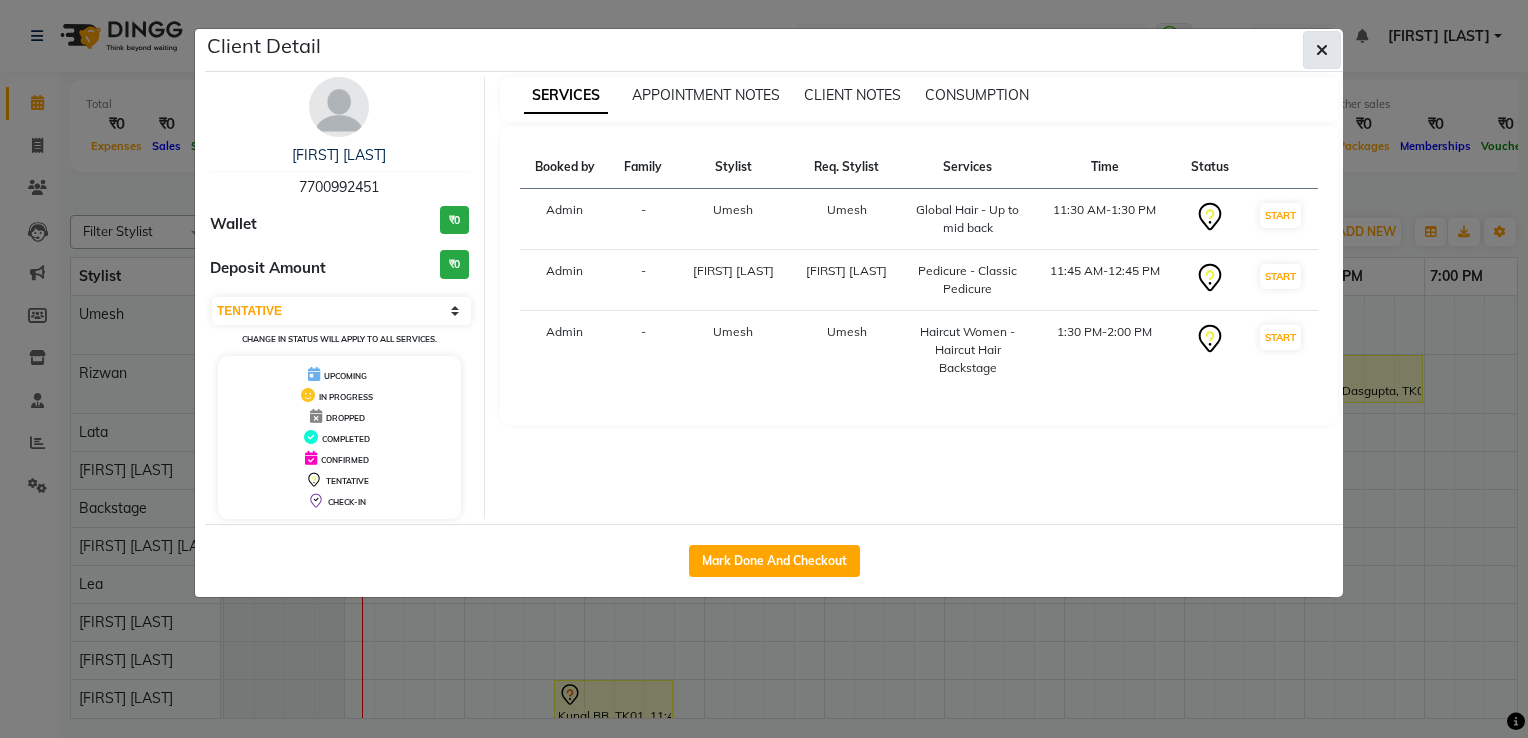 click 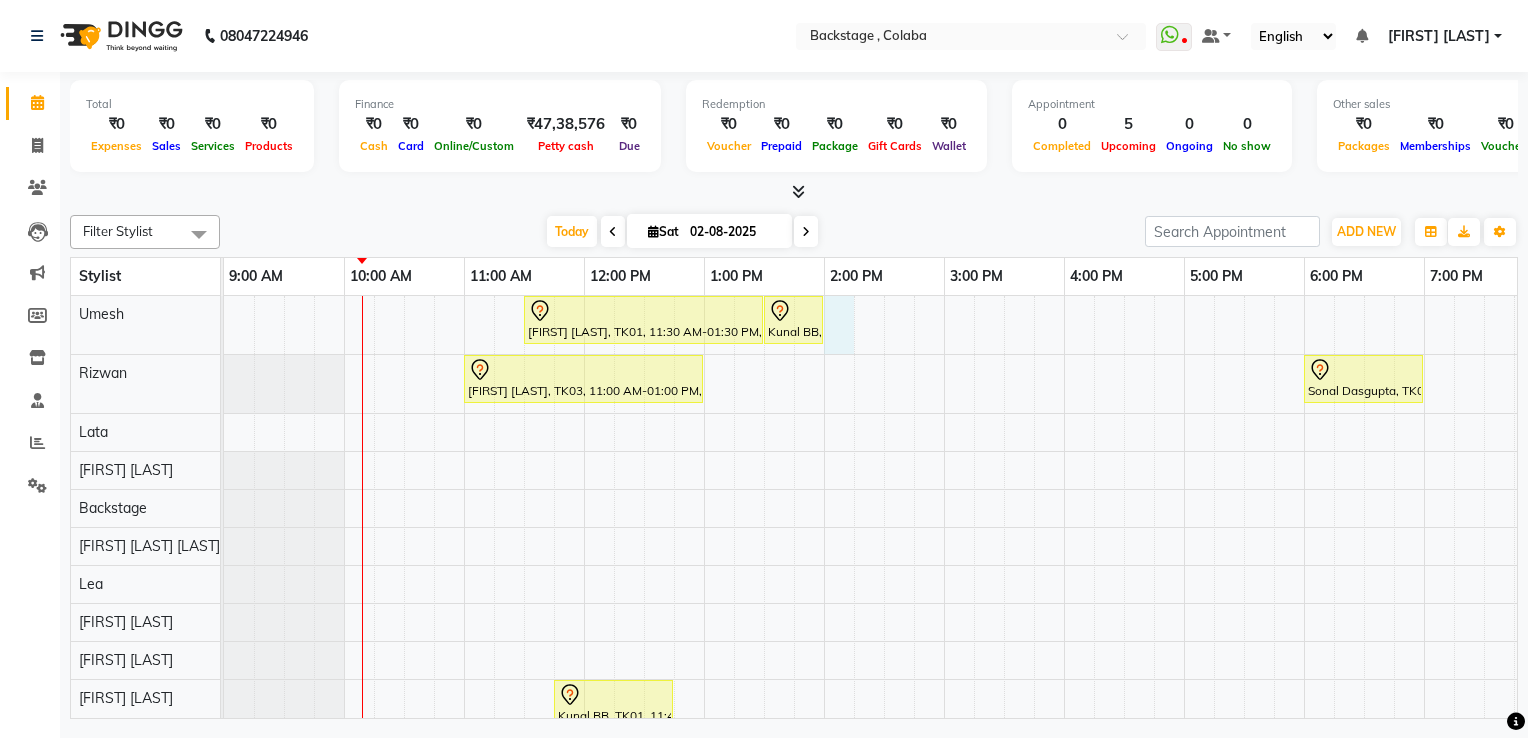 click on "[FIRST] [LAST], TK01, 11:30 AM-01:30 PM, Global Hair - Up to mid back             [FIRST] [LAST], TK01, 01:30 PM-02:00 PM, Haircut Women - Haircut Hair Backstage             [FIRST] [LAST], TK03, 11:00 AM-01:00 PM, Natural Touch - Up (Ammonia Free) - Root (Up to 2 inches)             [FIRST] [LAST], TK02, 06:00 PM-07:00 PM, Wash & Straight Blow Dry - Upto Midback             [FIRST] [LAST], TK01, 11:45 AM-12:45 PM, Pedicure - Classic Pedicure" at bounding box center (1004, 536) 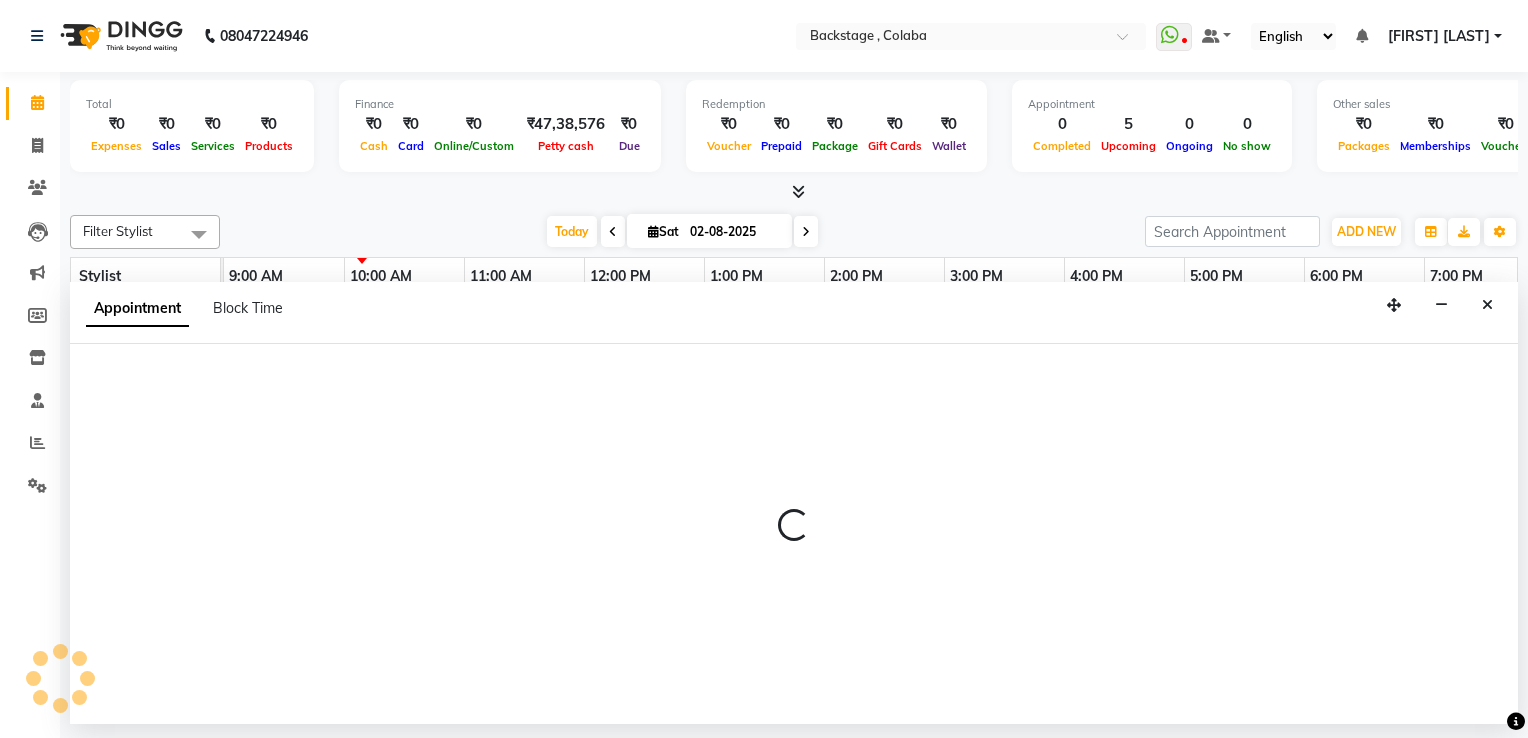 select on "36479" 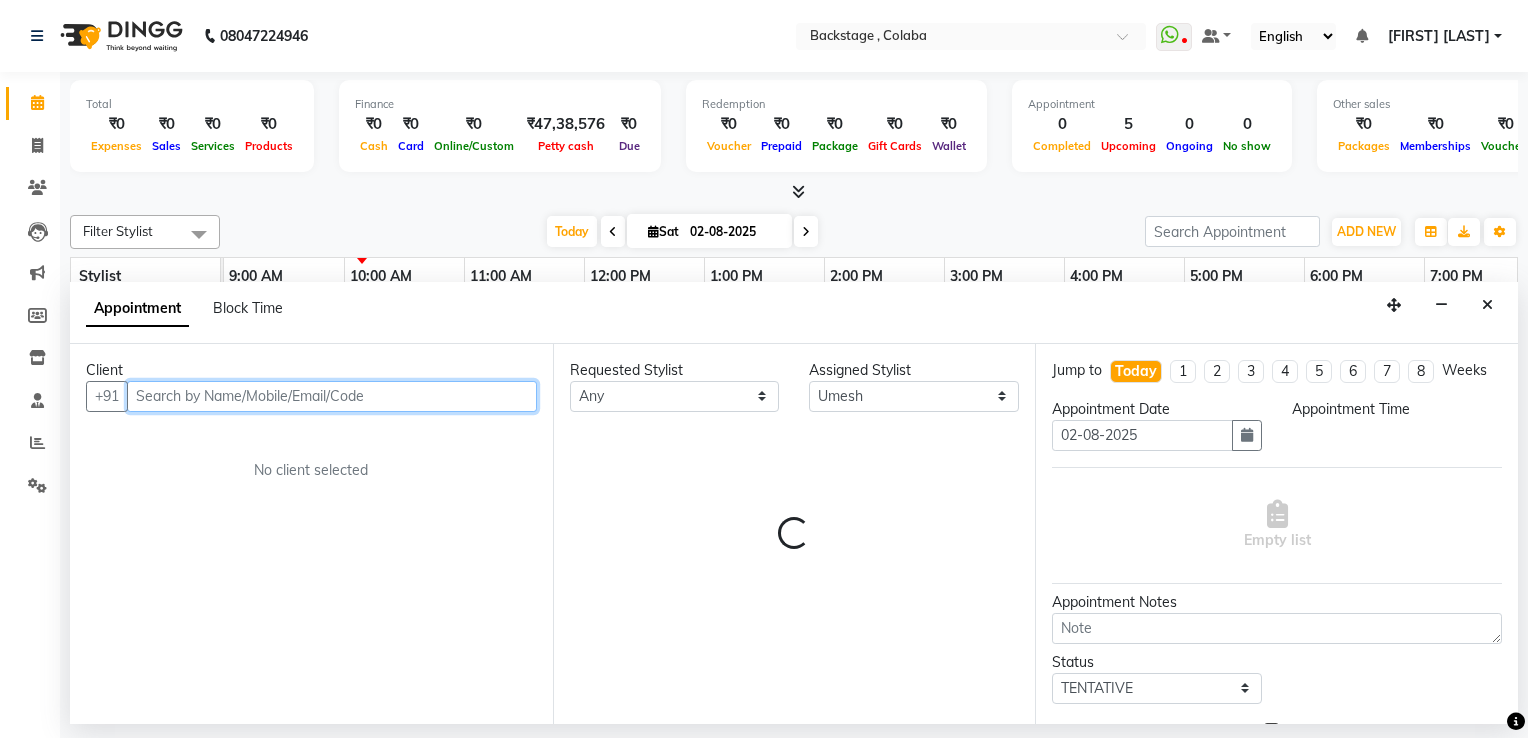 select on "840" 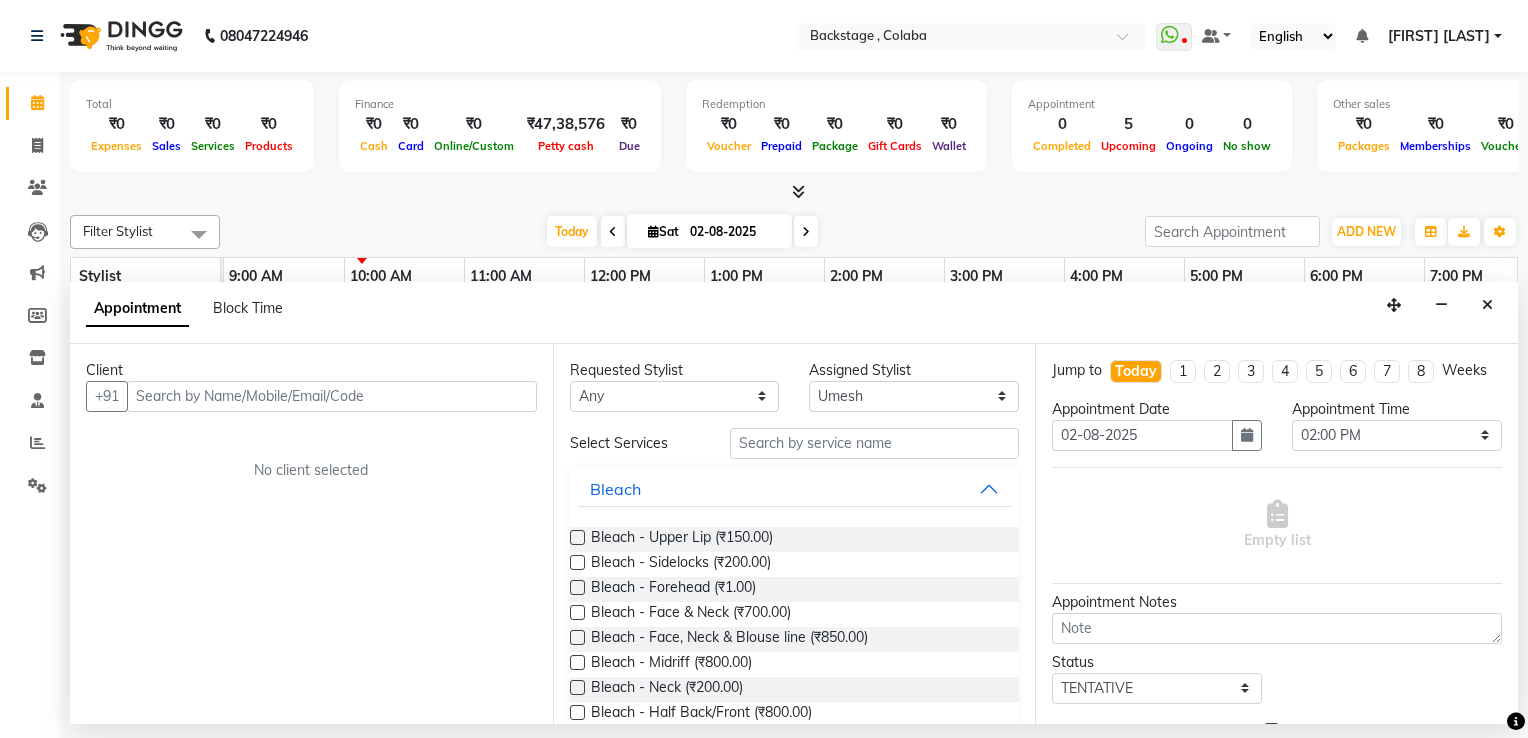 click on "Appointment Block Time" at bounding box center [794, 313] 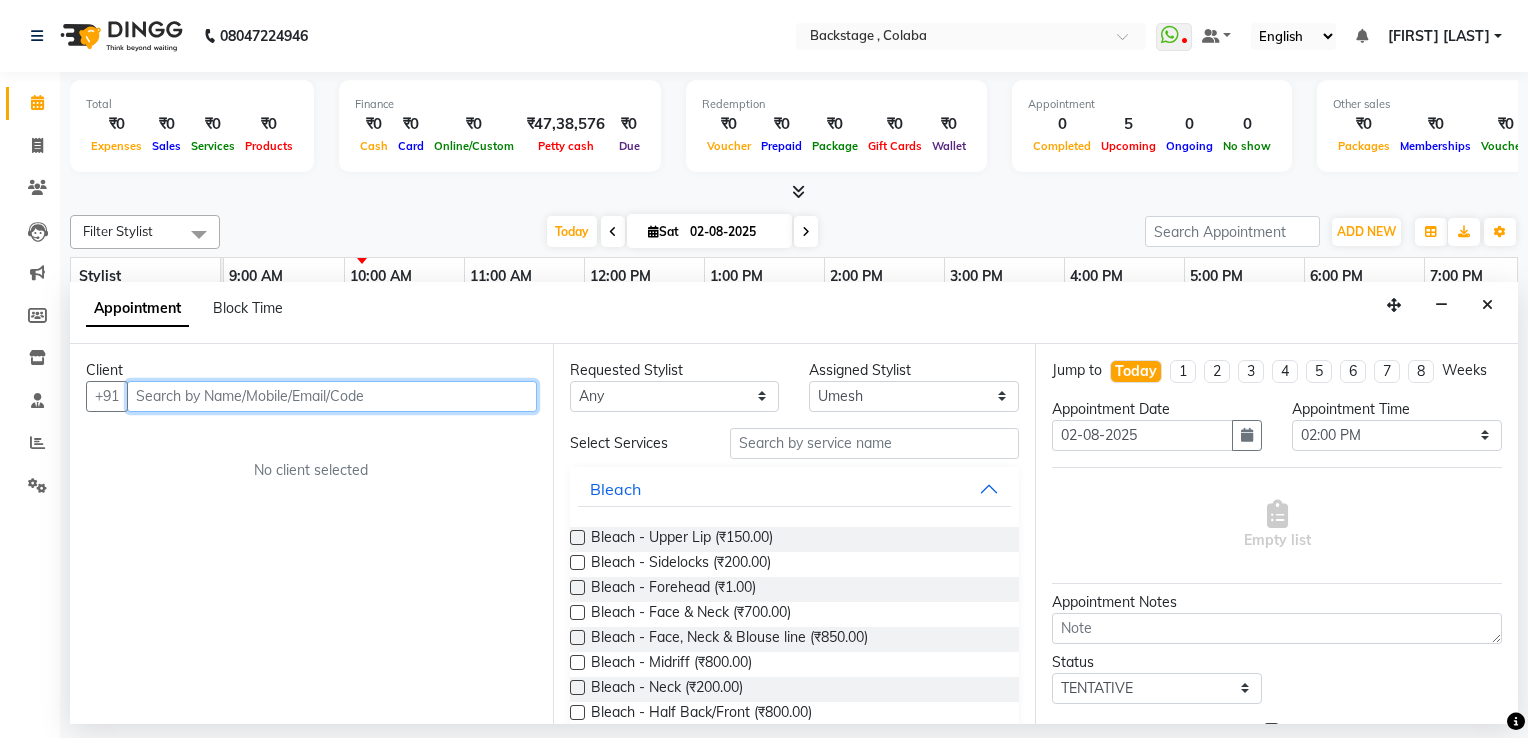 click at bounding box center [332, 396] 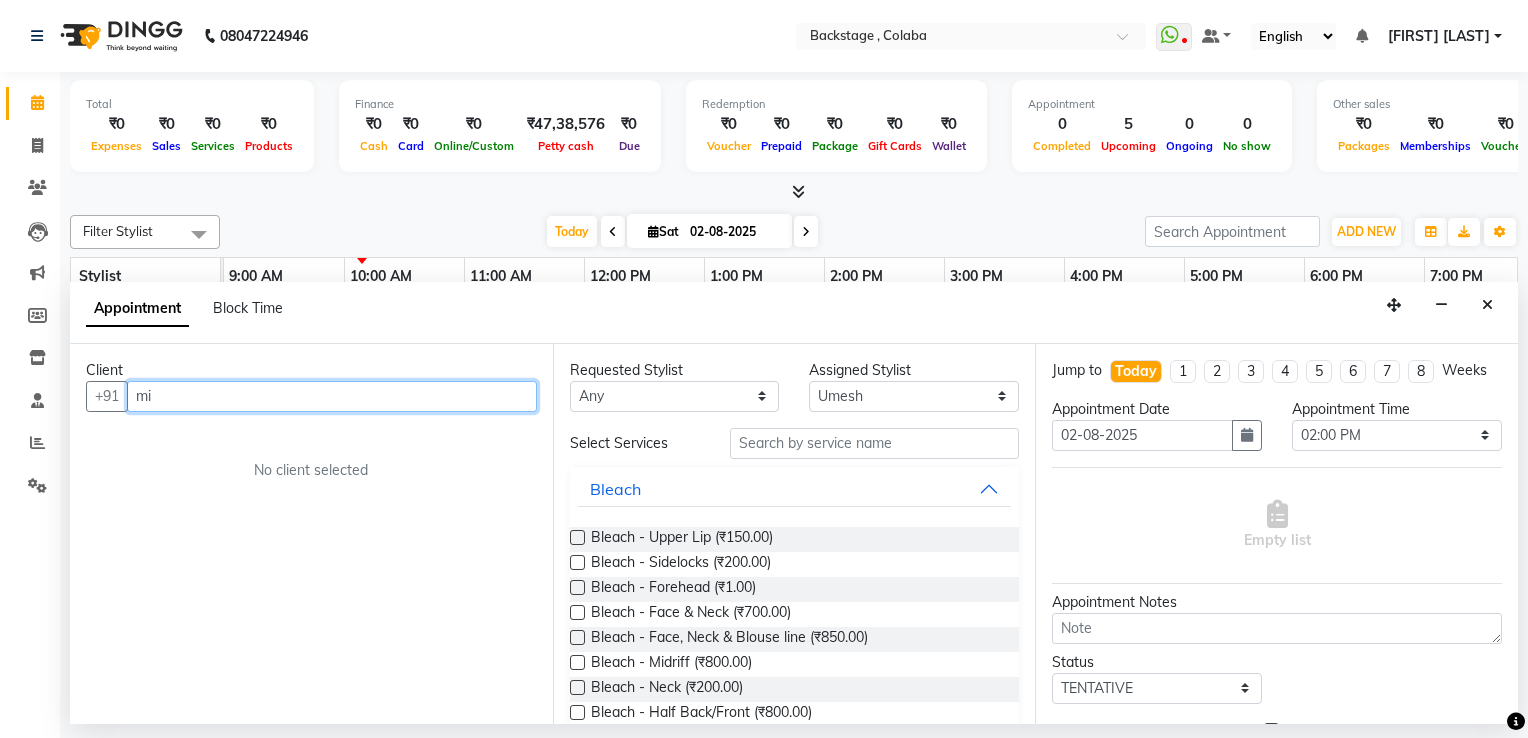 type on "m" 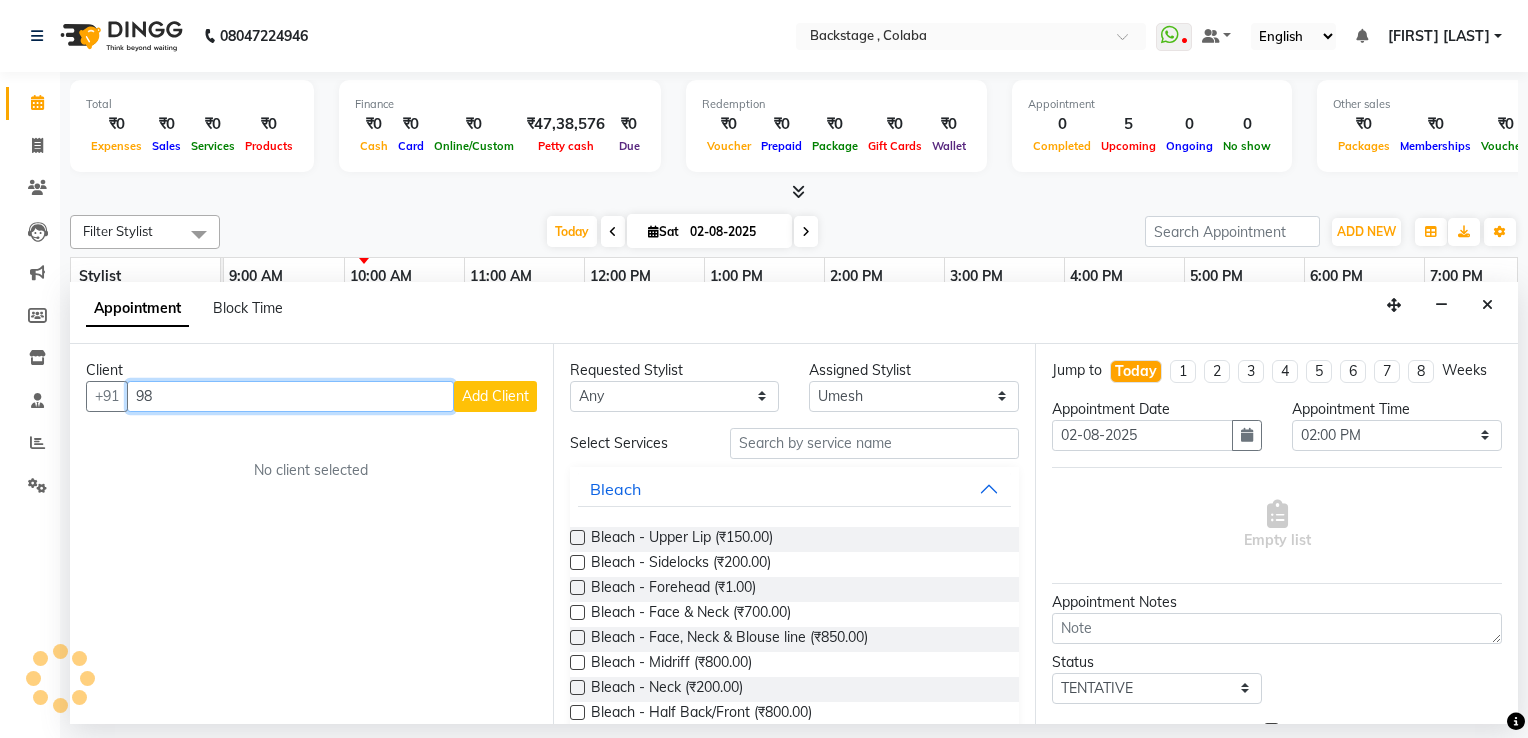 type on "9" 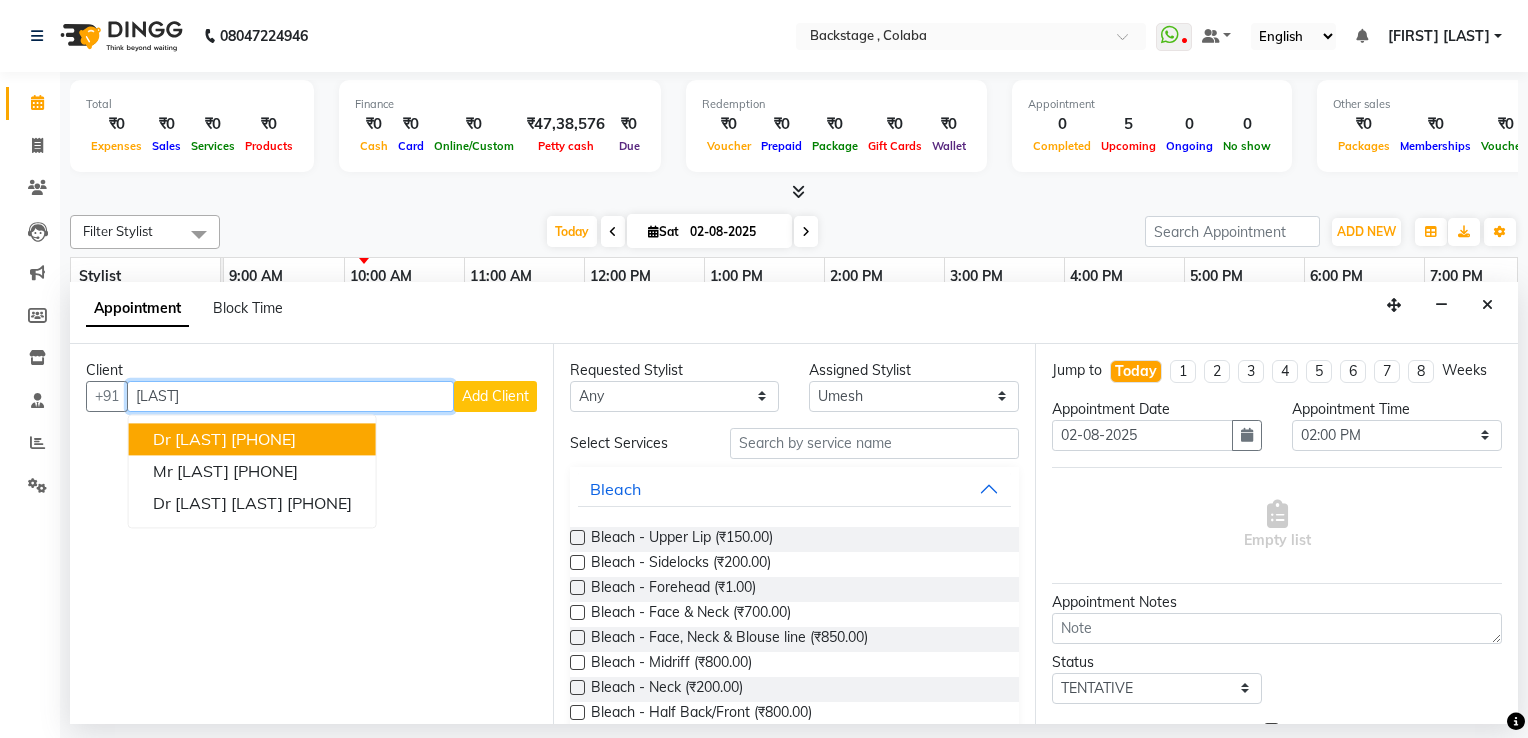 click on "[PHONE]" at bounding box center (263, 439) 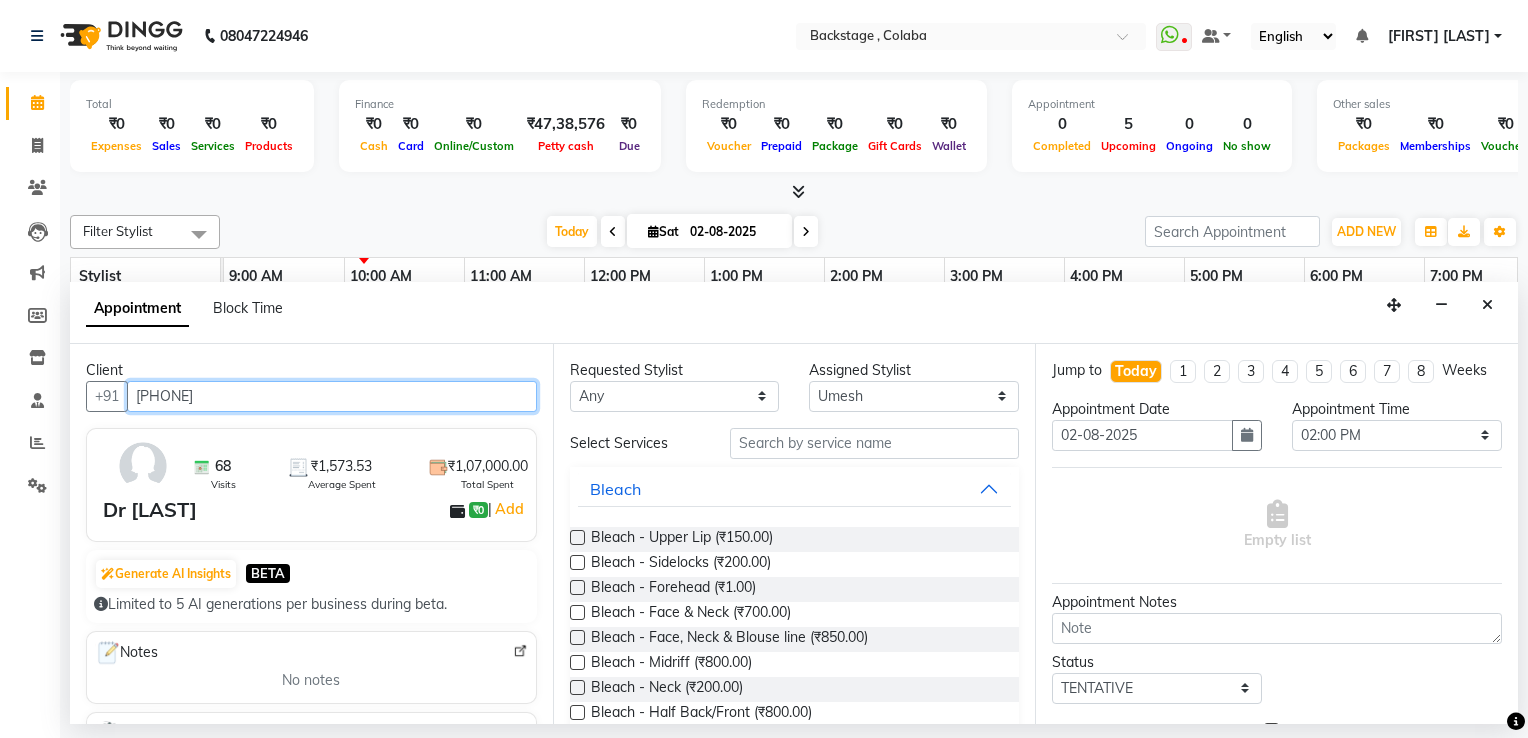 type on "[PHONE]" 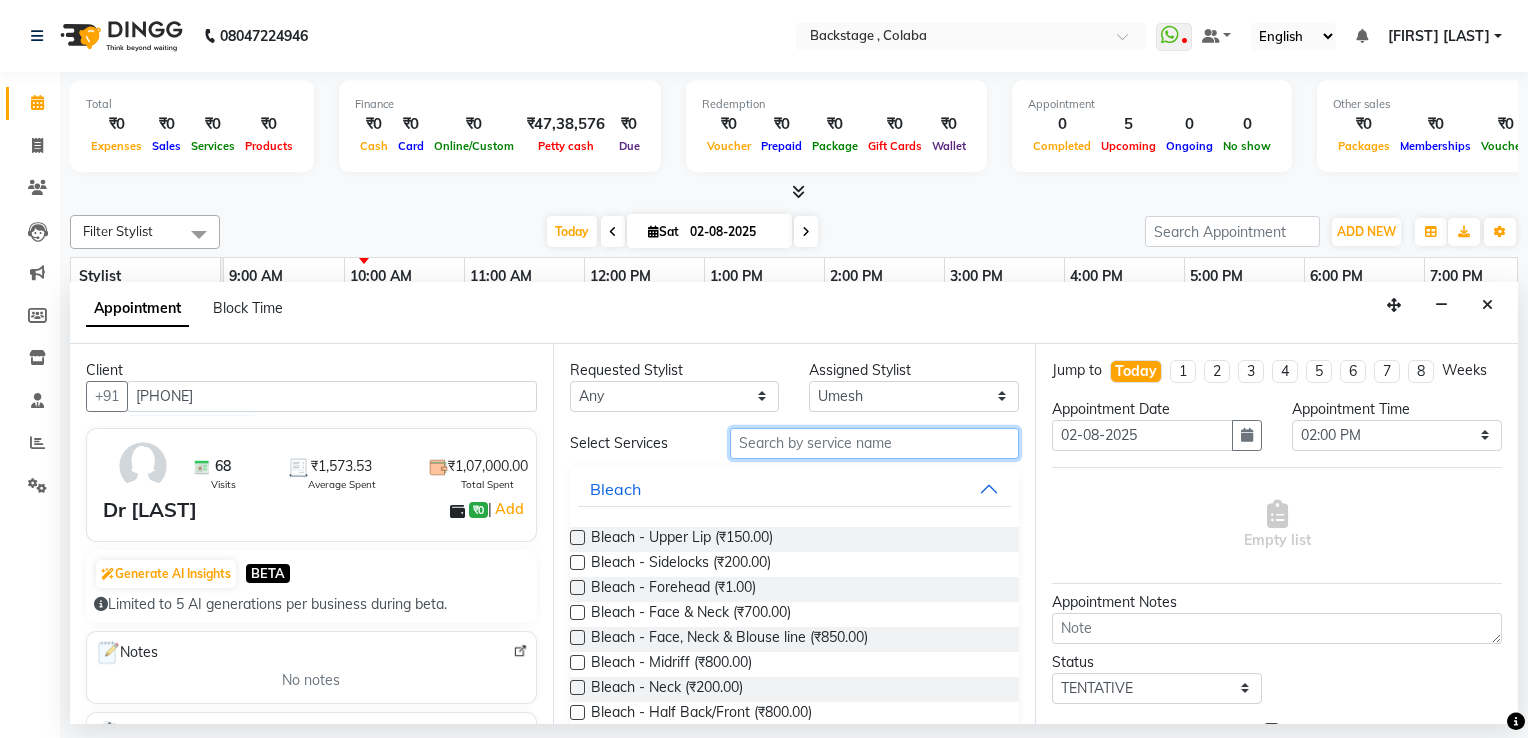 click at bounding box center [875, 443] 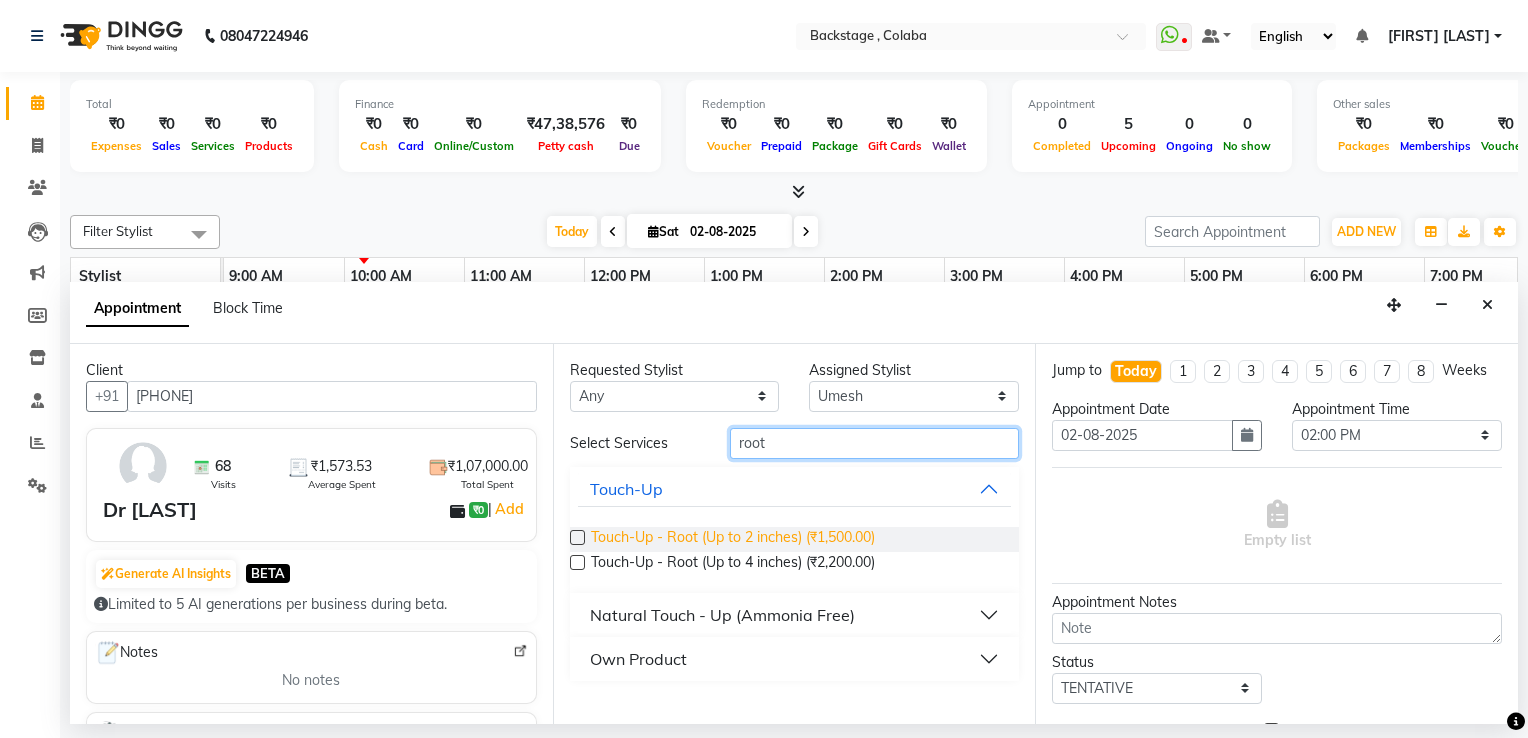 type on "root" 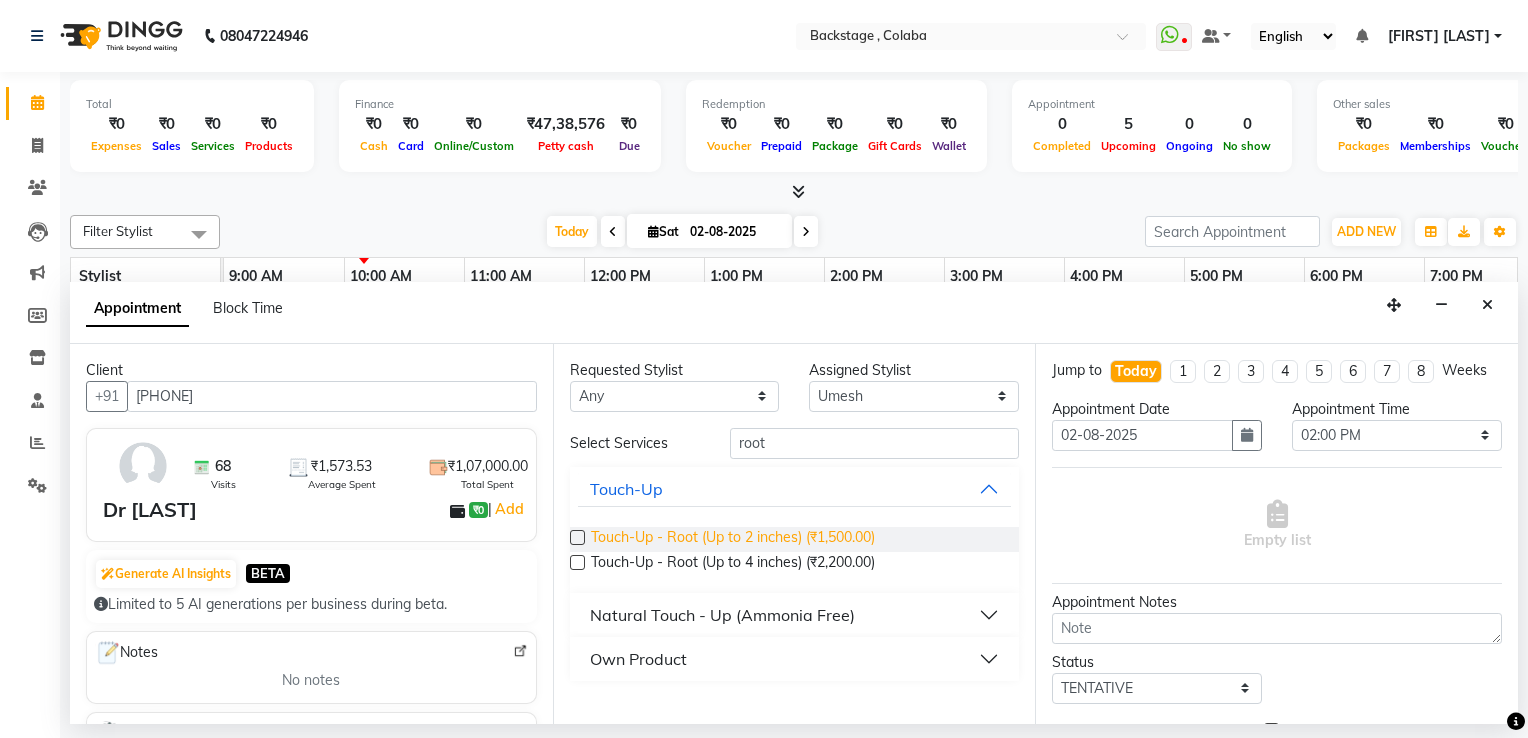 click on "Touch-Up - Root (Up to 2 inches) (₹1,500.00)" at bounding box center (733, 539) 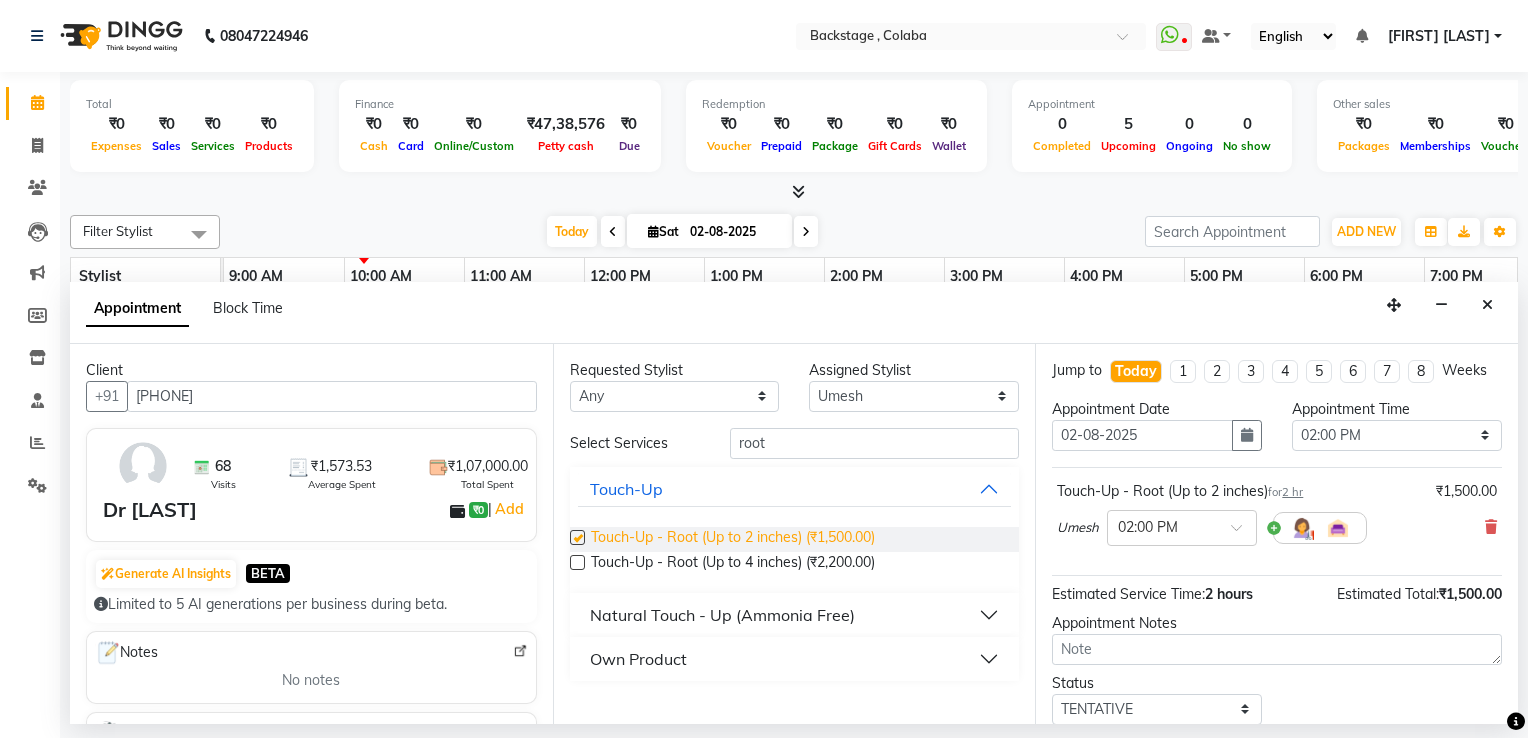 checkbox on "false" 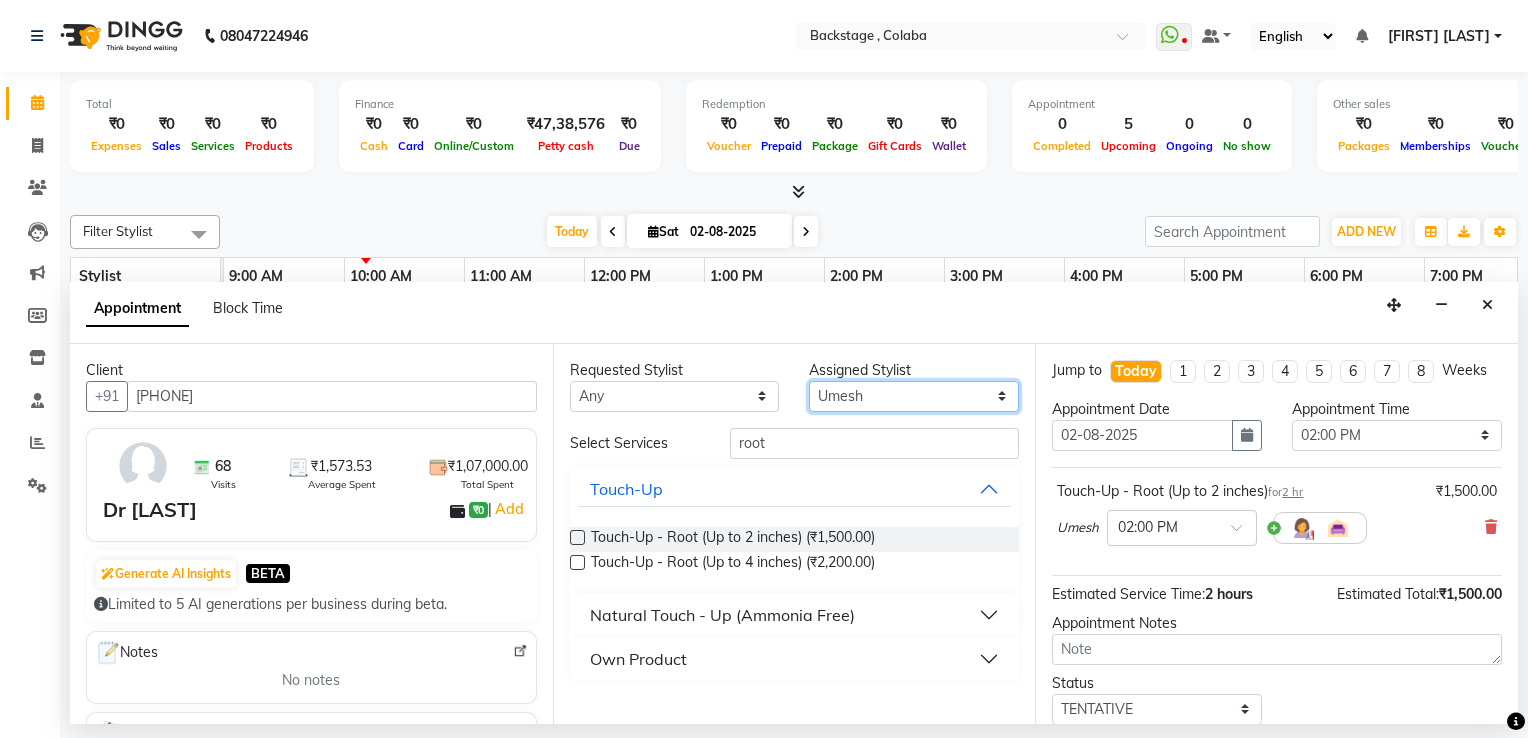 click on "Select Backstage [FIRST] [LAST] [FIRST] [LAST] [FIRST] [LAST] [FIRST] [LAST] [FIRST] [LAST] [FIRST] [LAST] [FIRST] [LAST] [FIRST] [LAST] [FIRST] [LAST] [FIRST] [LAST]" at bounding box center (914, 396) 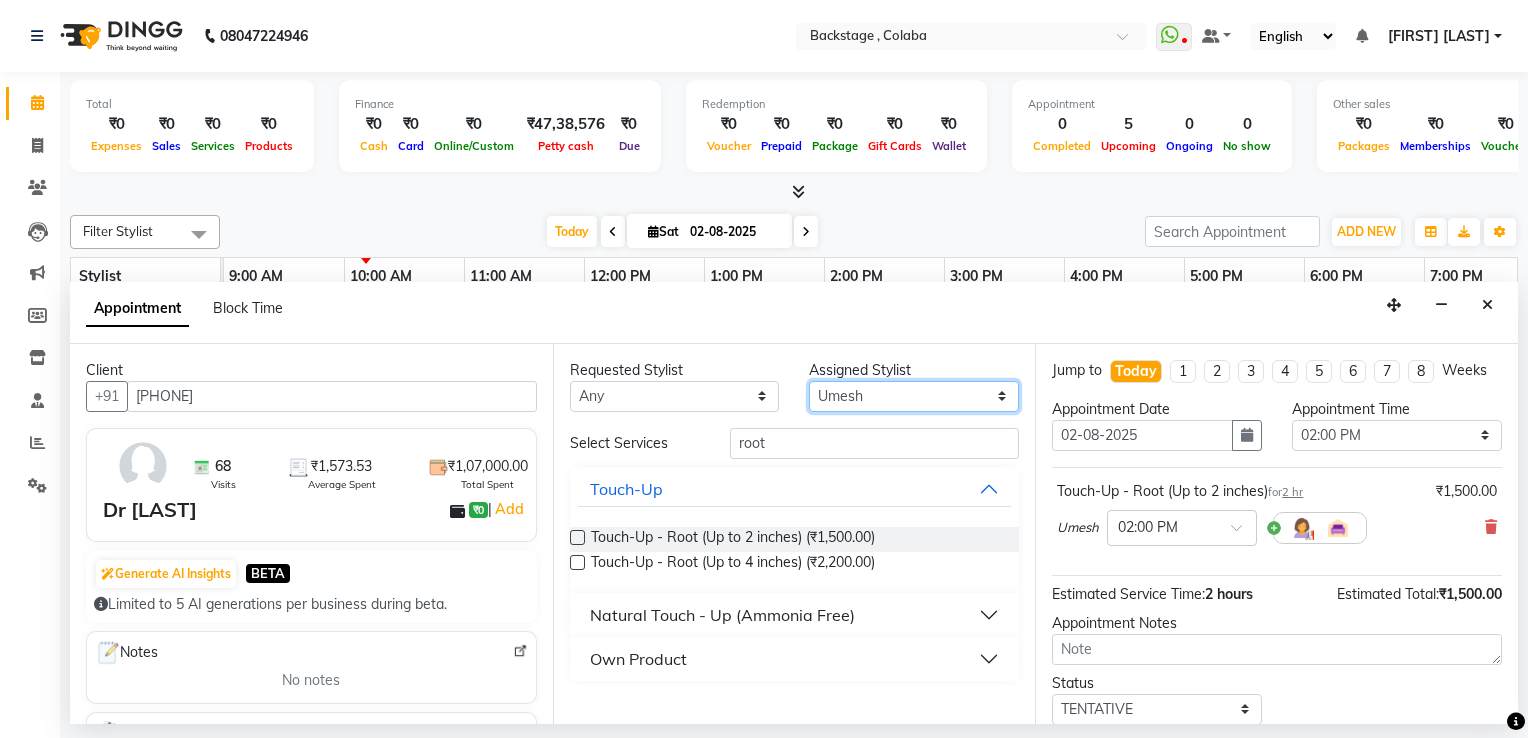 select on "83250" 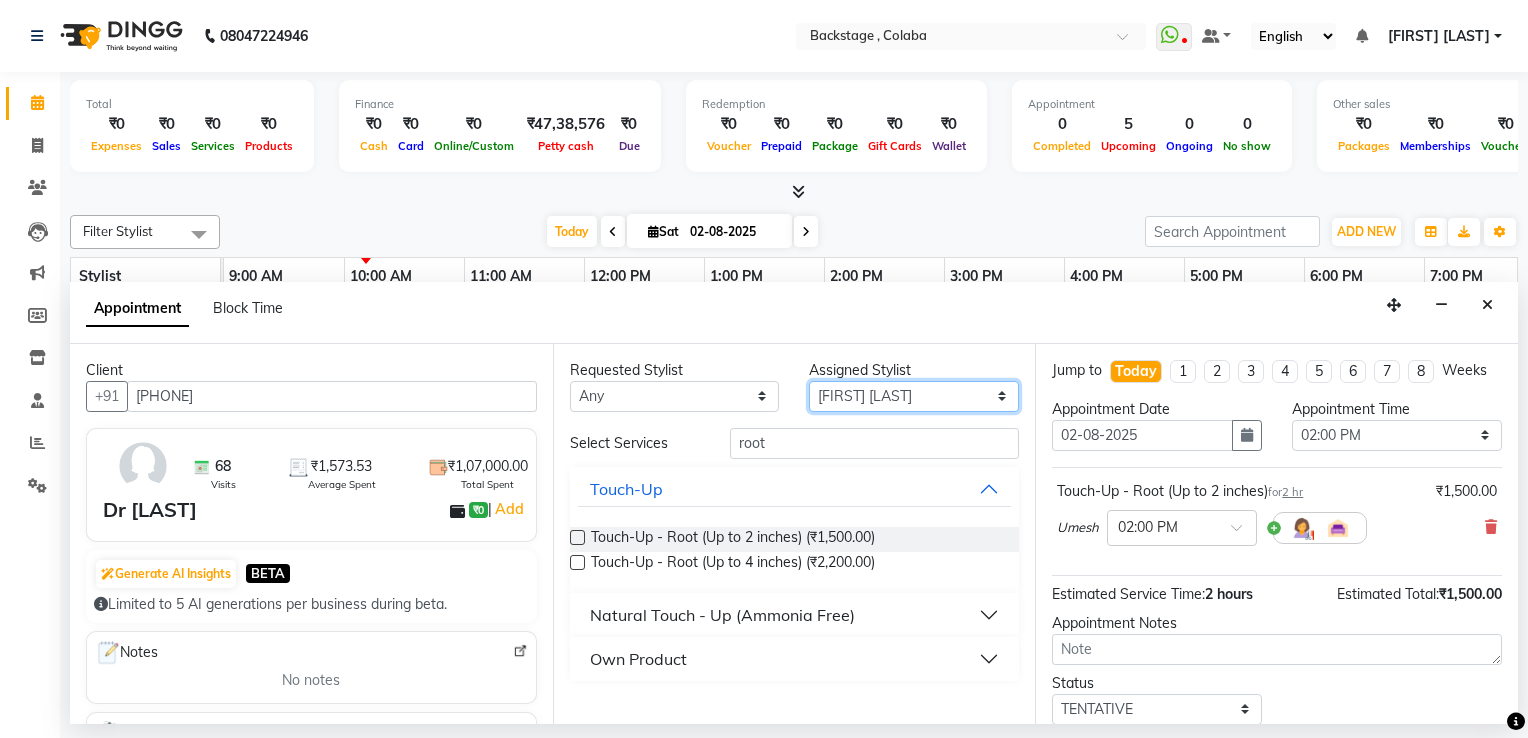 click on "Select Backstage [FIRST] [LAST] [FIRST] [LAST] [FIRST] [LAST] [FIRST] [LAST] [FIRST] [LAST] [FIRST] [LAST] [FIRST] [LAST] [FIRST] [LAST] [FIRST] [LAST] [FIRST] [LAST]" at bounding box center [914, 396] 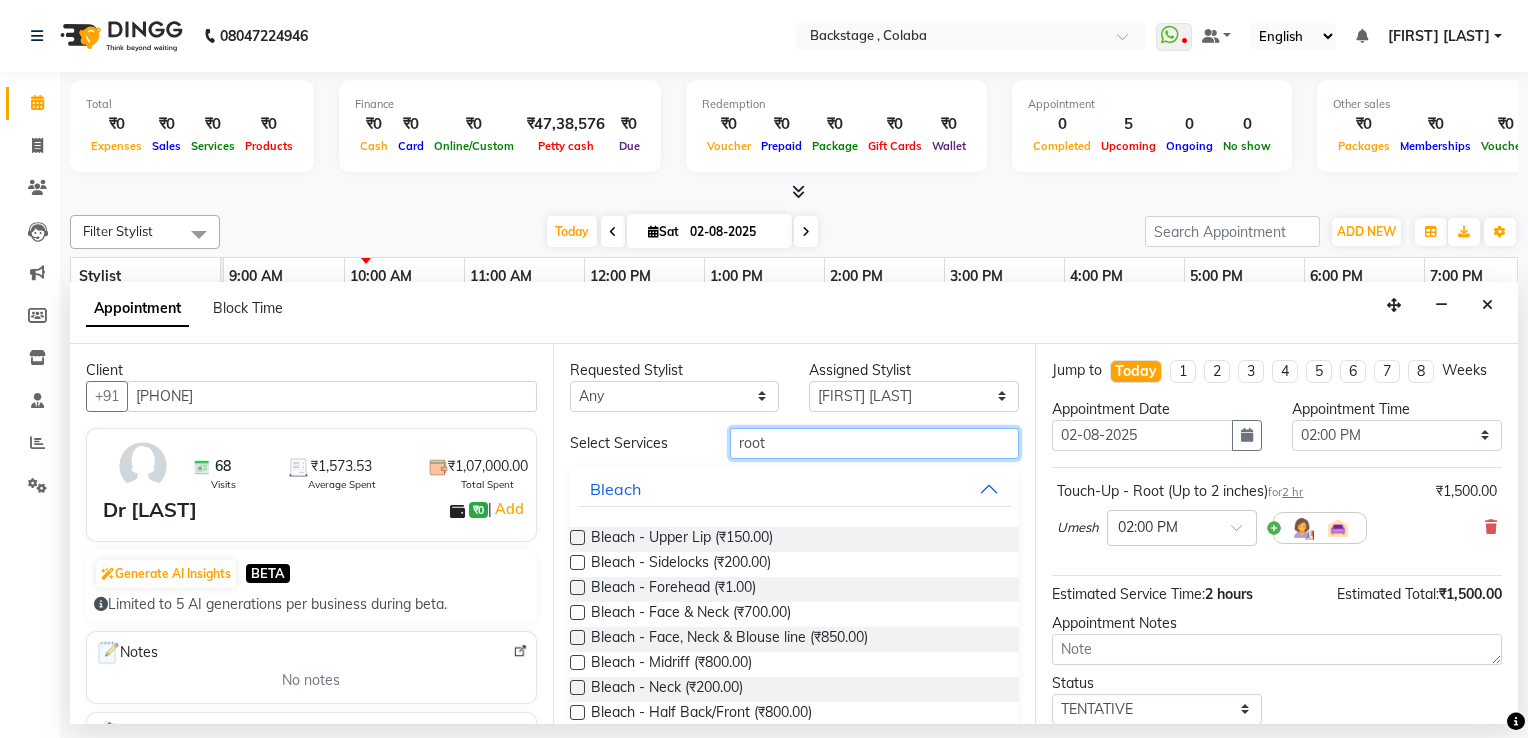 click on "root" at bounding box center [875, 443] 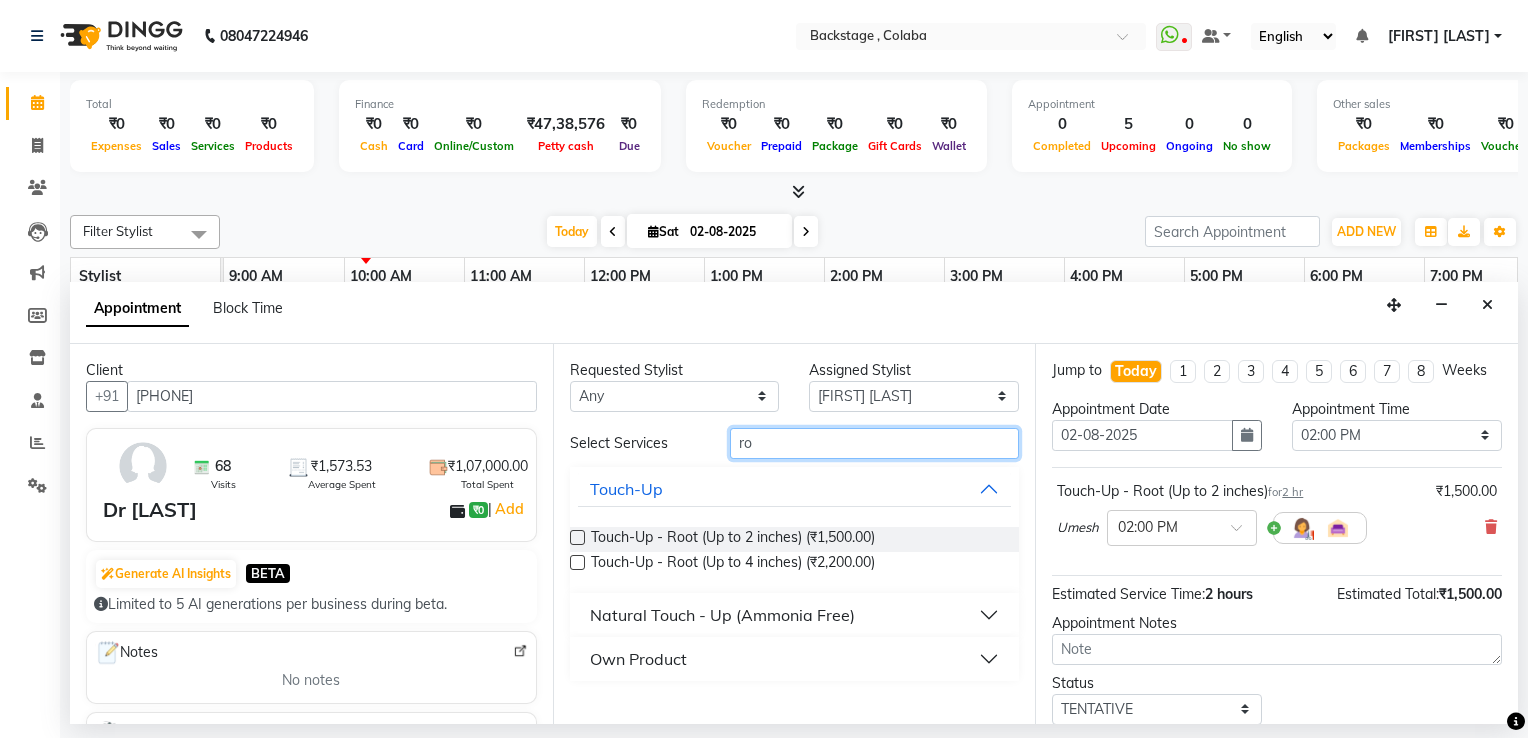 type on "r" 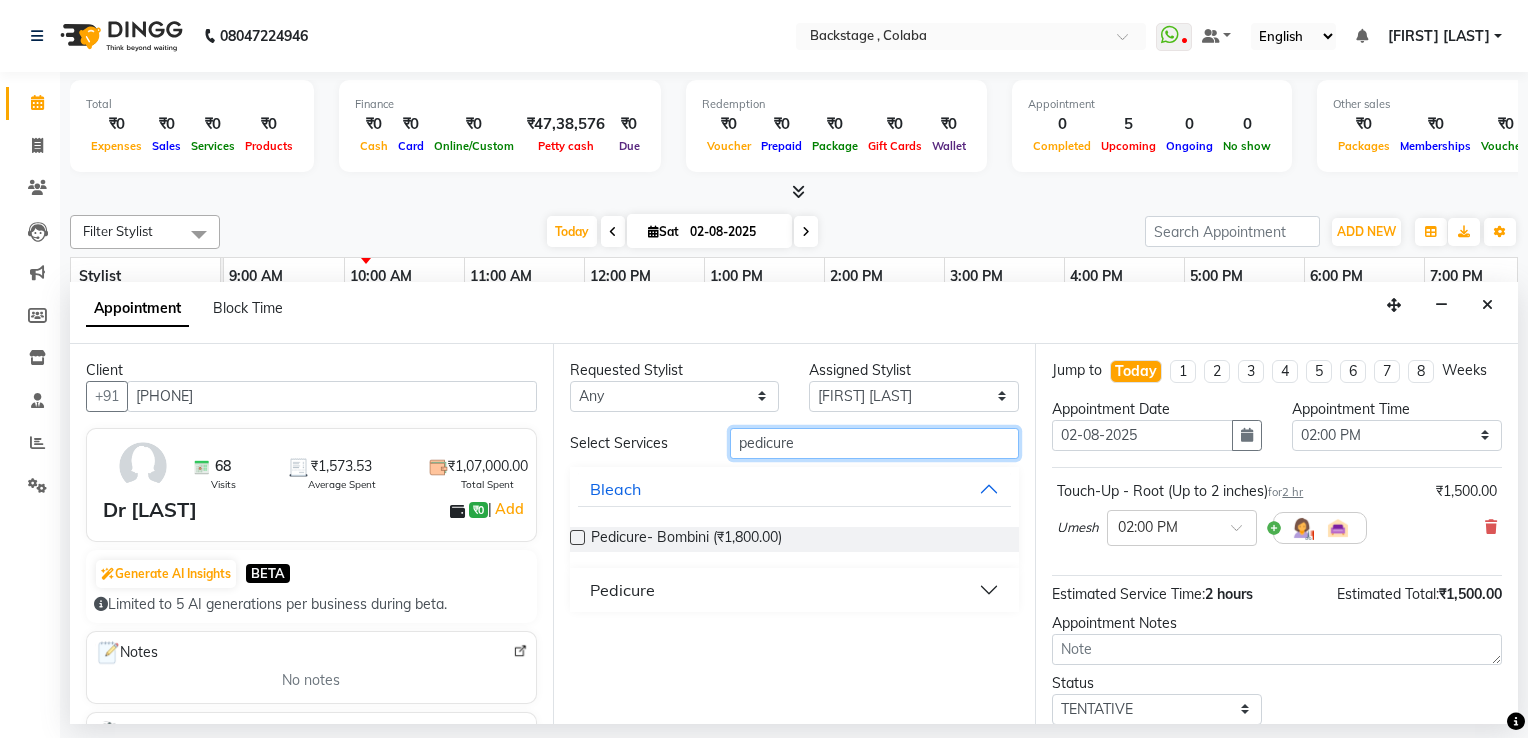 type on "pedicure" 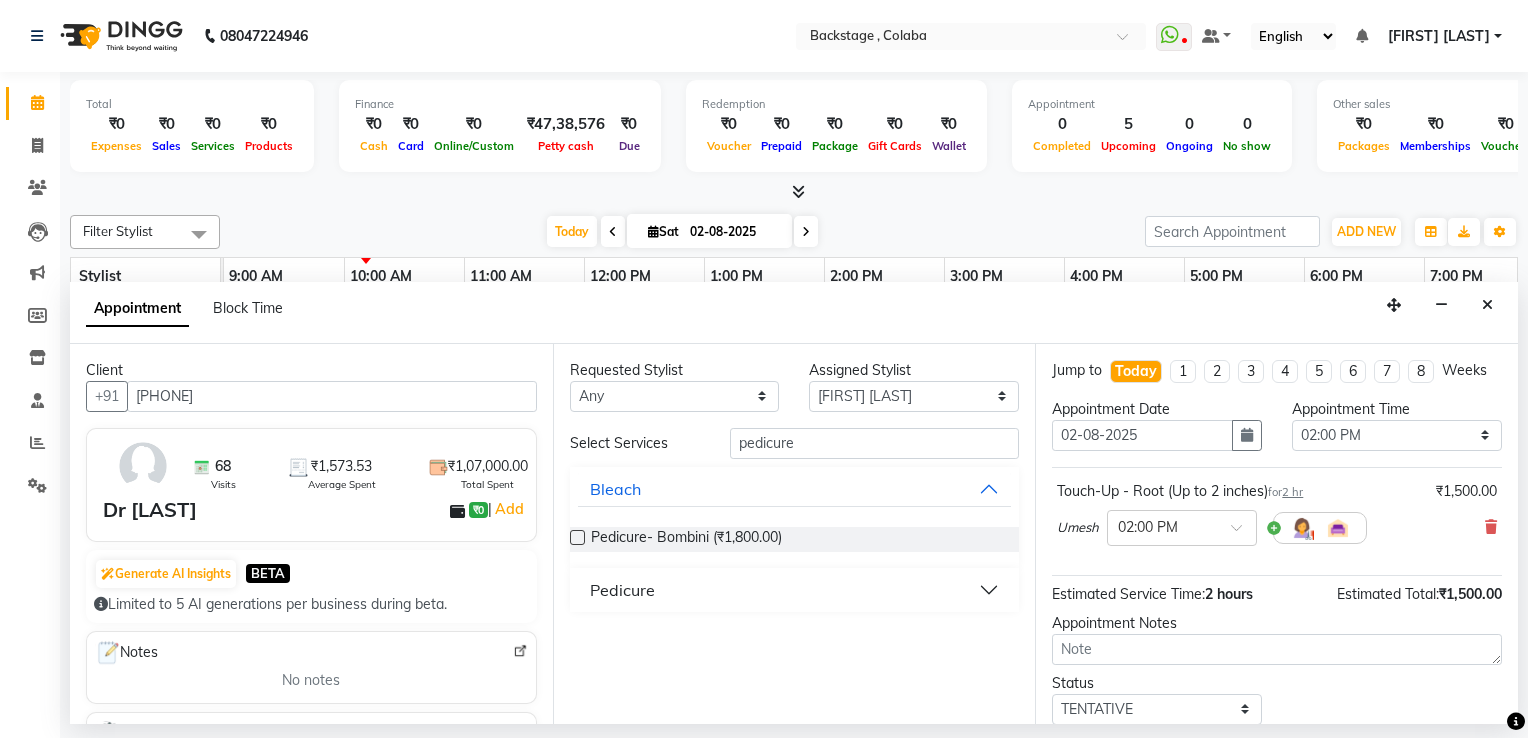 click on "Pedicure" at bounding box center [795, 590] 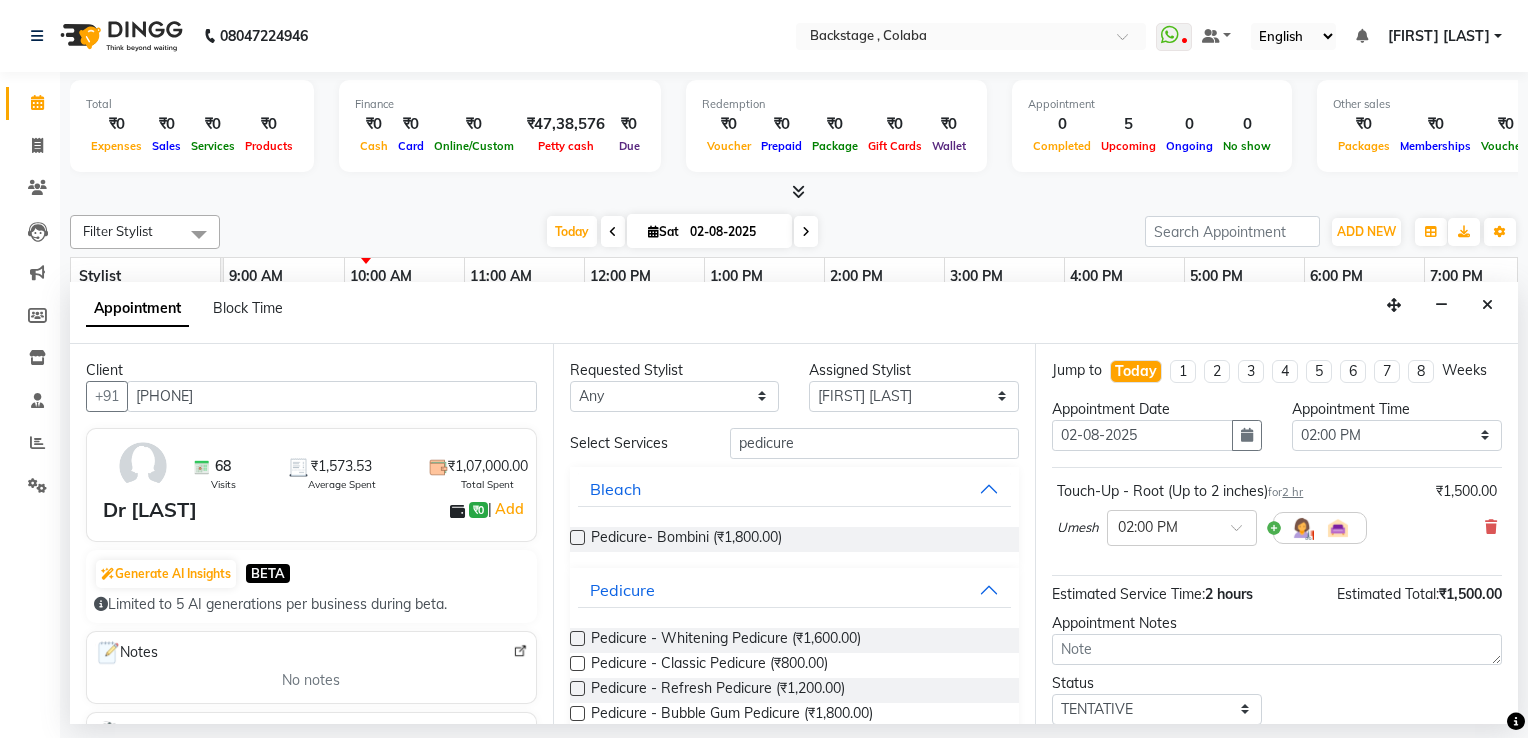 click at bounding box center [577, 663] 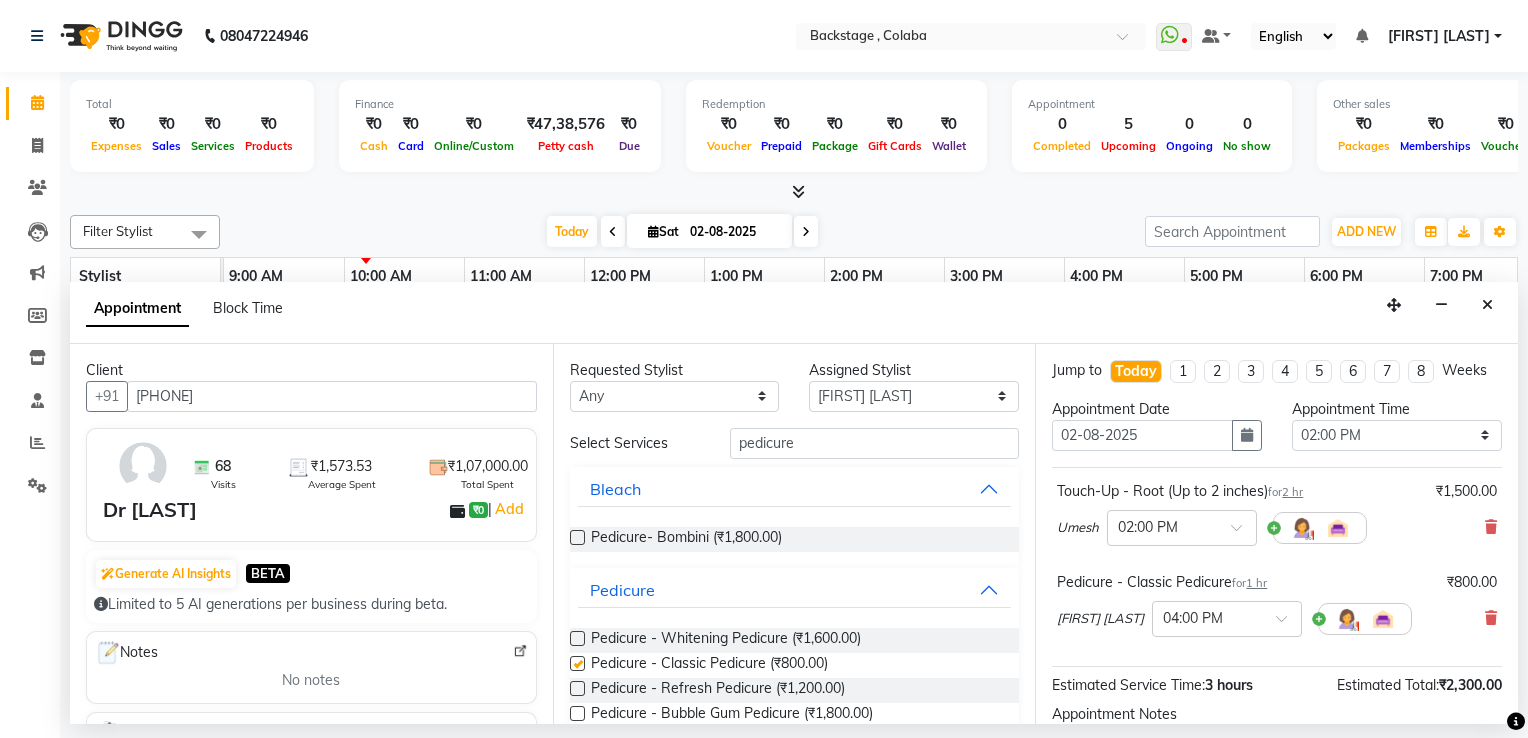 checkbox on "false" 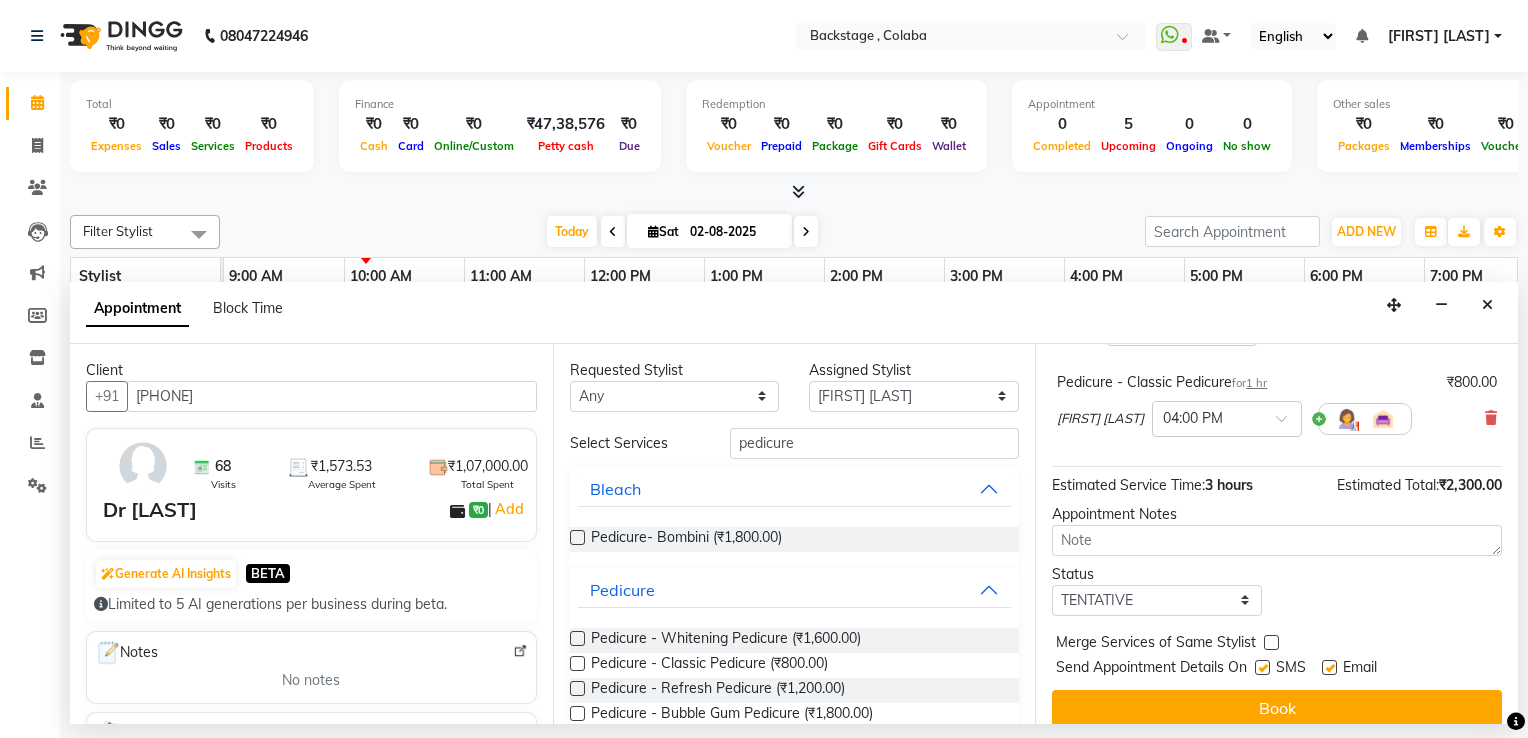 scroll, scrollTop: 216, scrollLeft: 0, axis: vertical 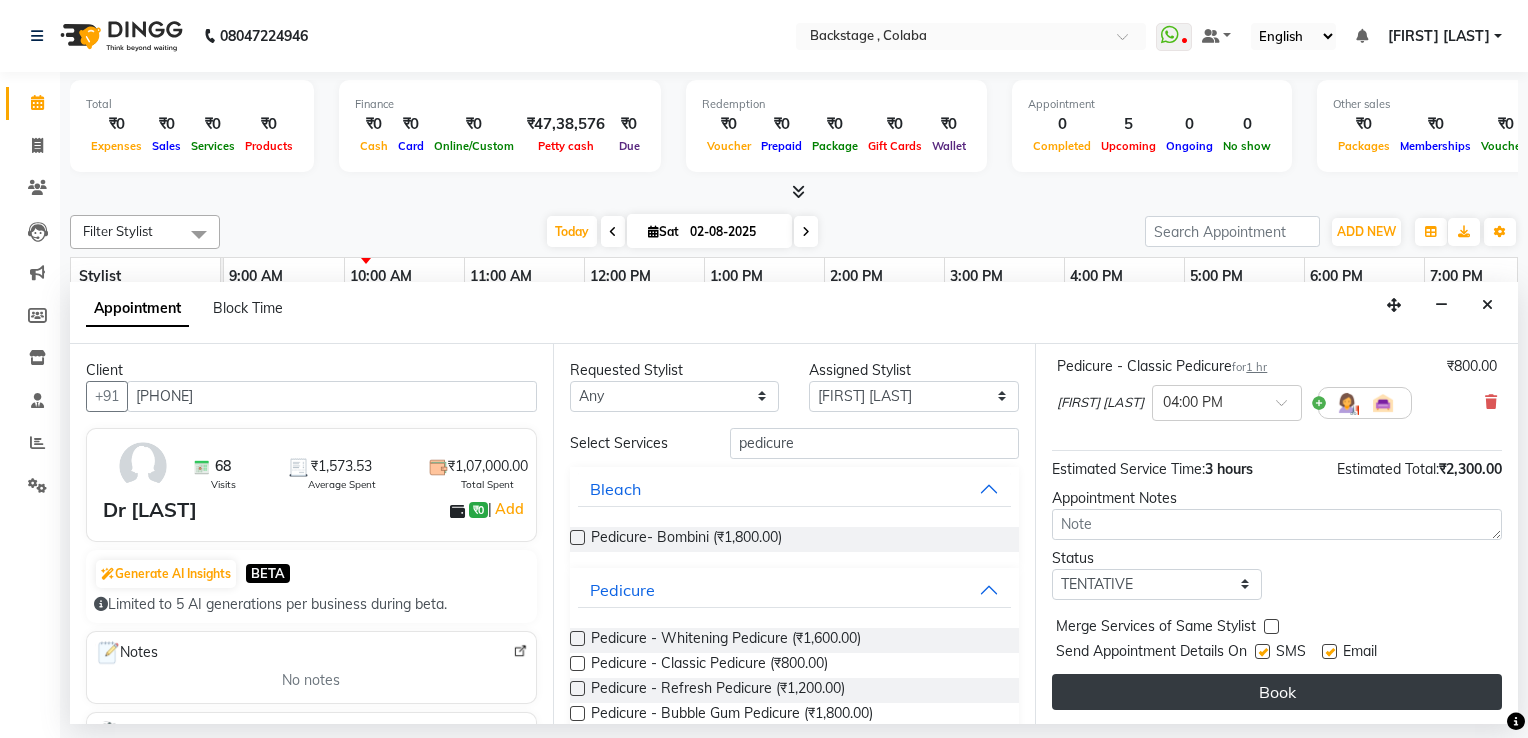 click on "Book" at bounding box center [1277, 692] 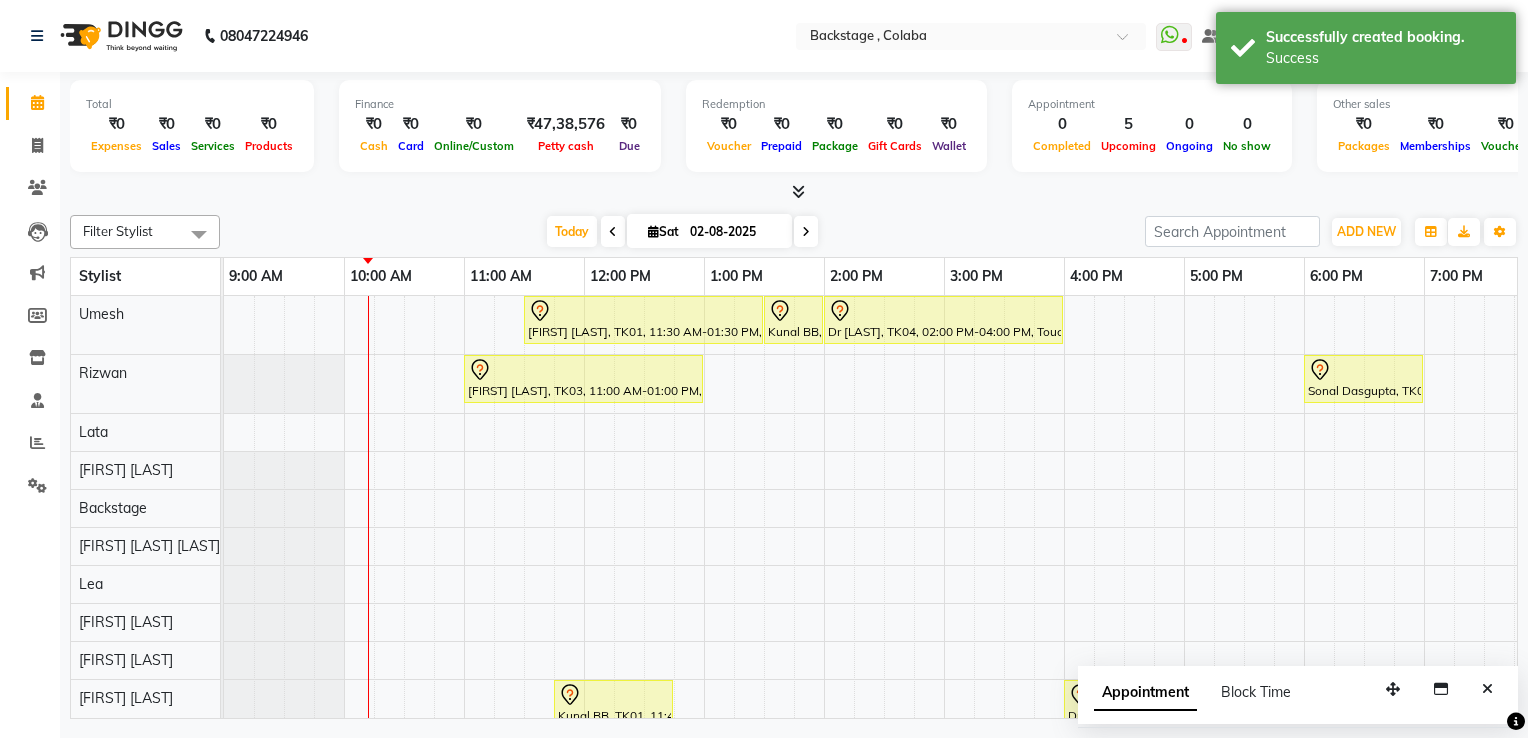 scroll, scrollTop: 17, scrollLeft: 0, axis: vertical 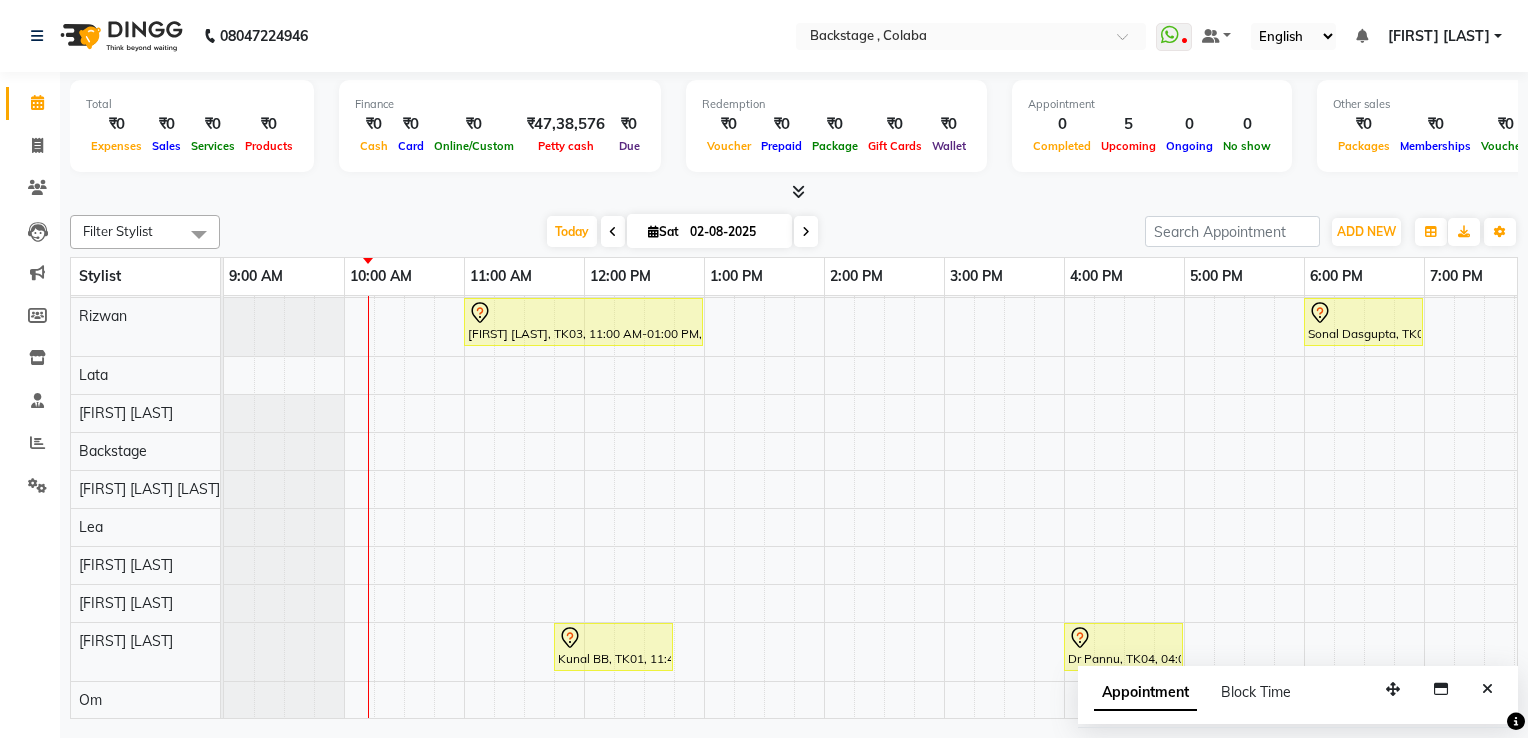 click on "[FIRST] [LAST]" at bounding box center [1445, 36] 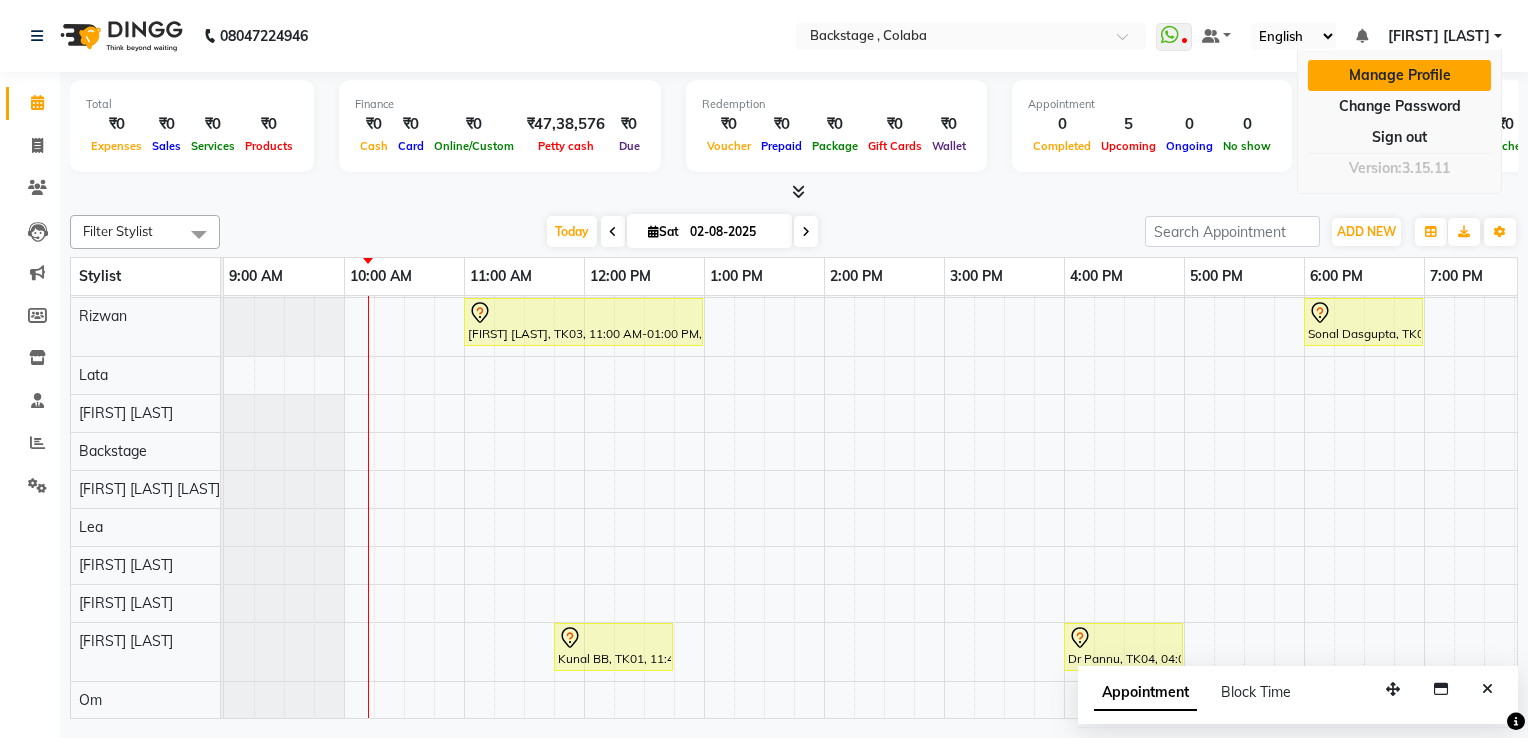 click on "Manage Profile" at bounding box center (1399, 75) 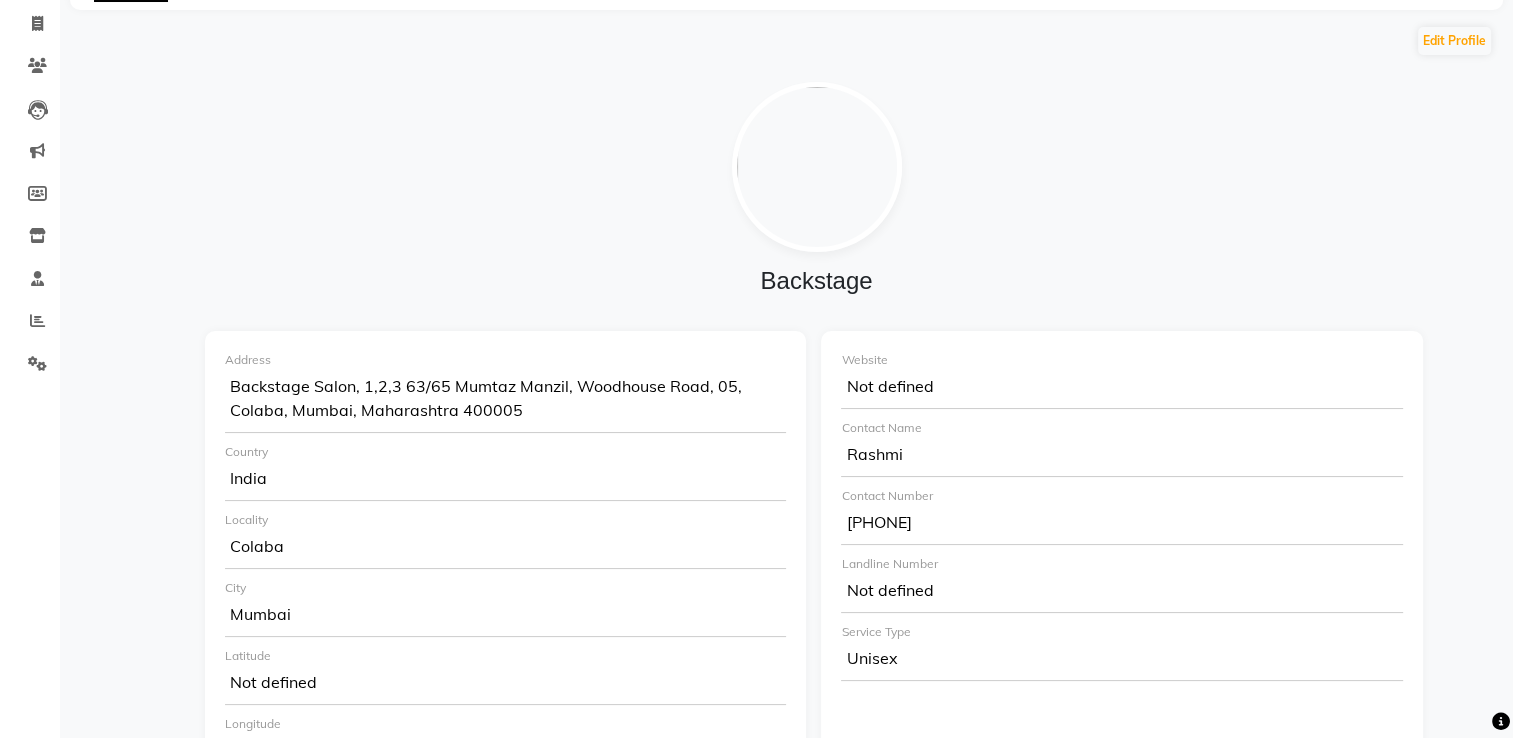 scroll, scrollTop: 124, scrollLeft: 0, axis: vertical 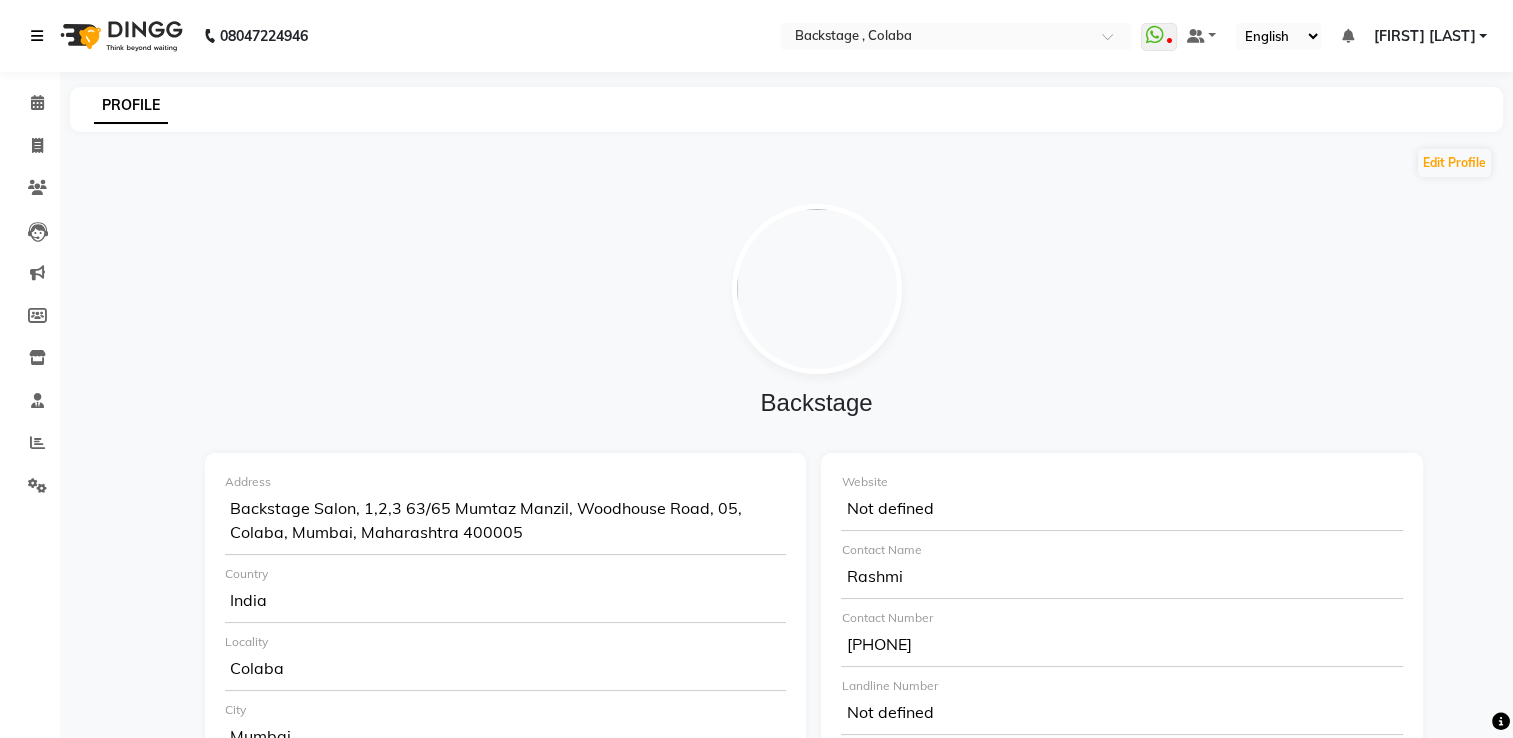 click at bounding box center [37, 36] 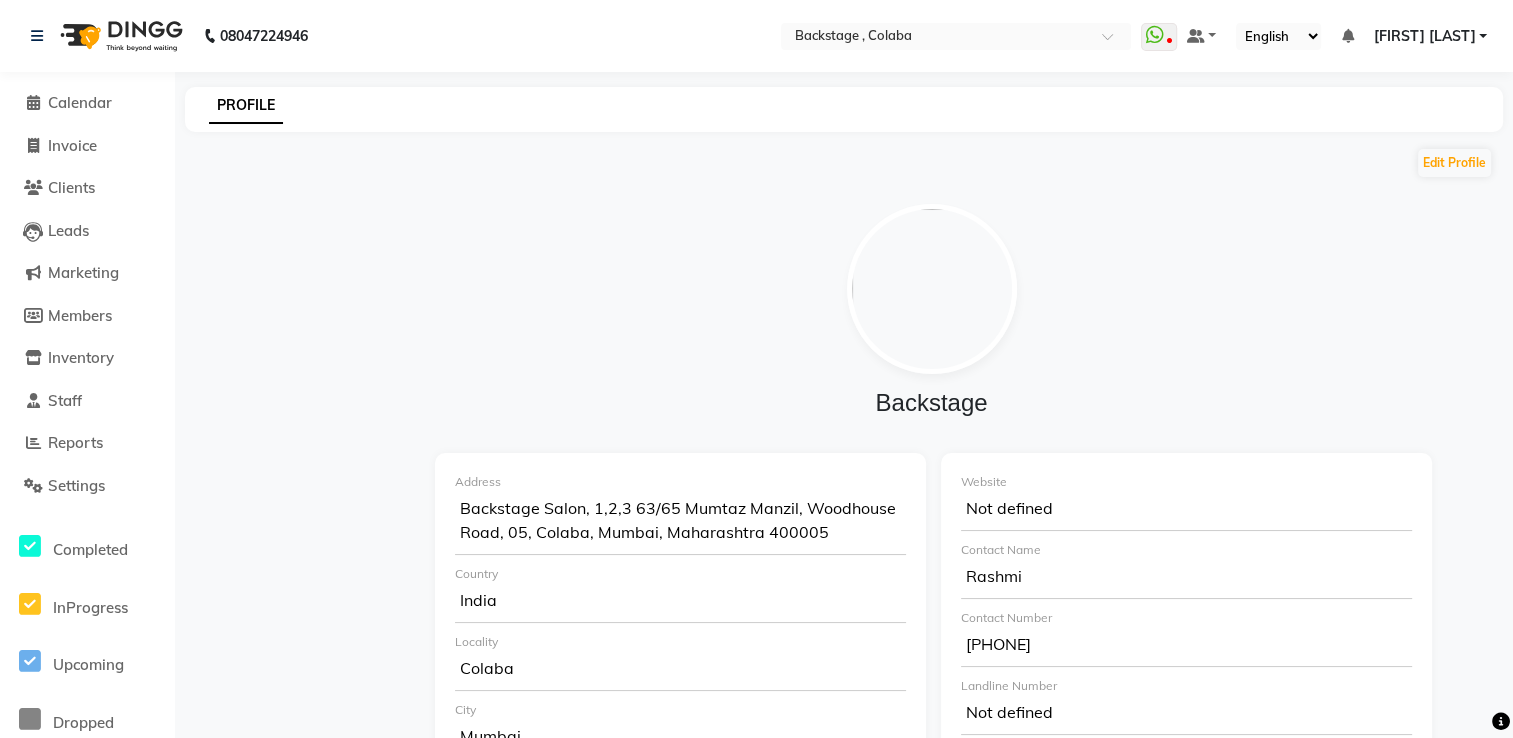 click on "Rashmi" 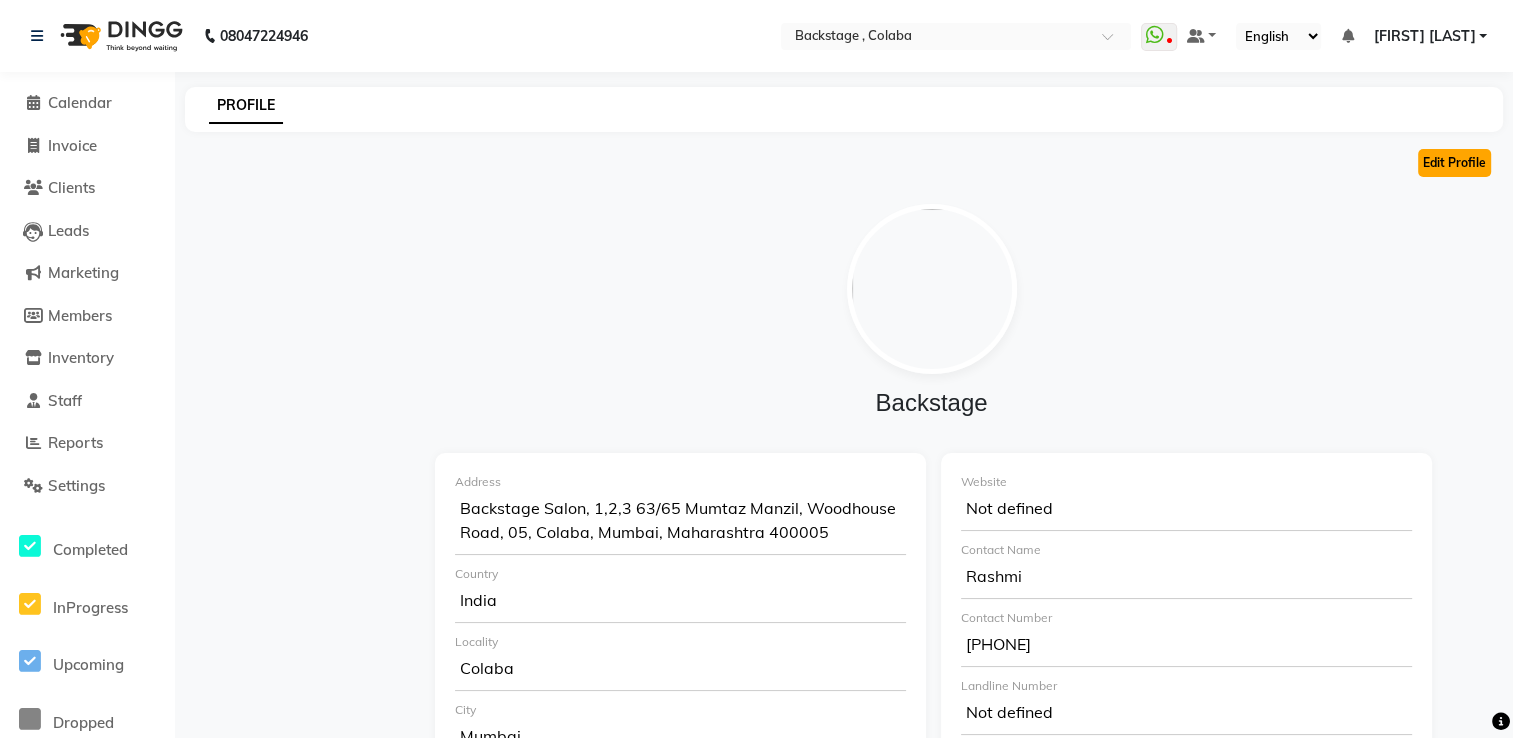 click on "Edit Profile" 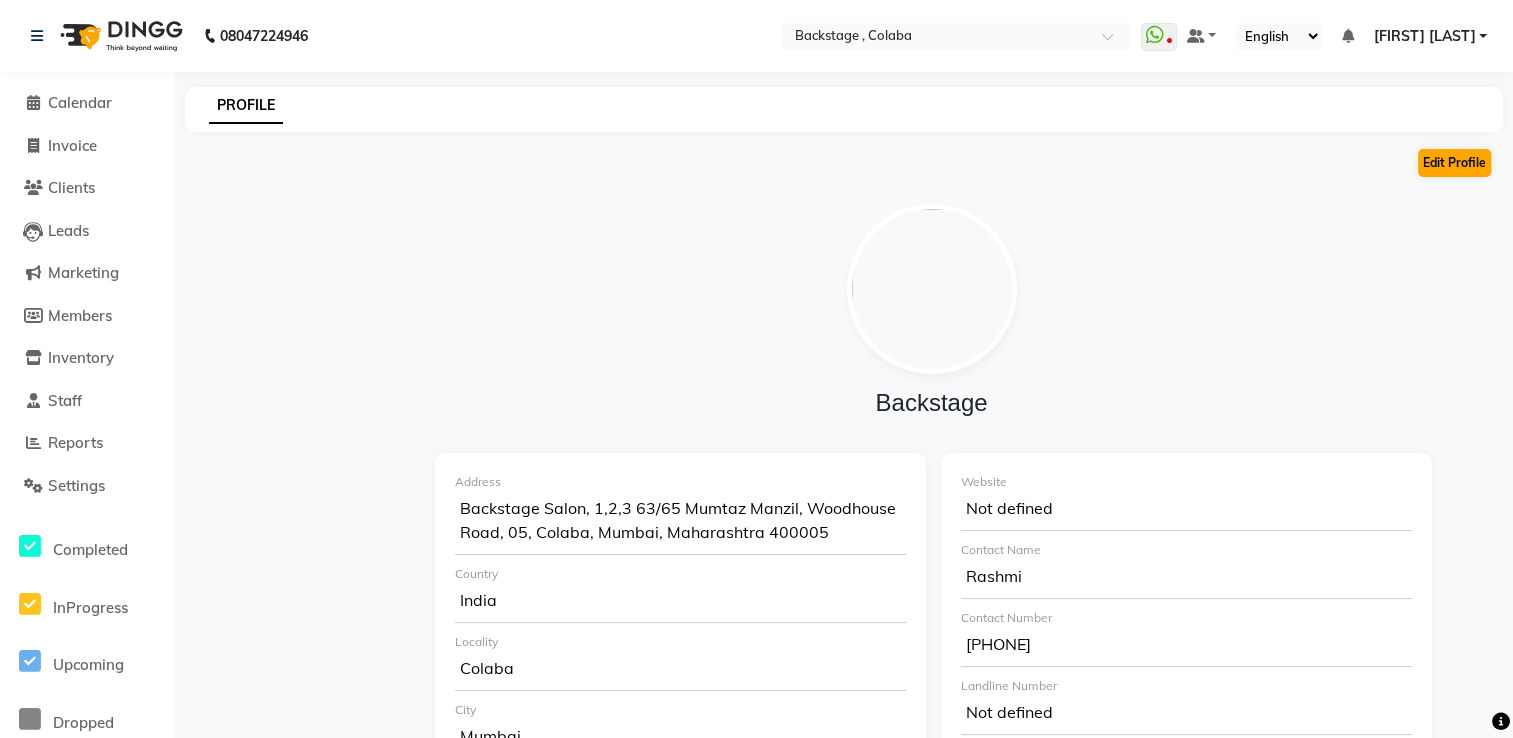 select on "1" 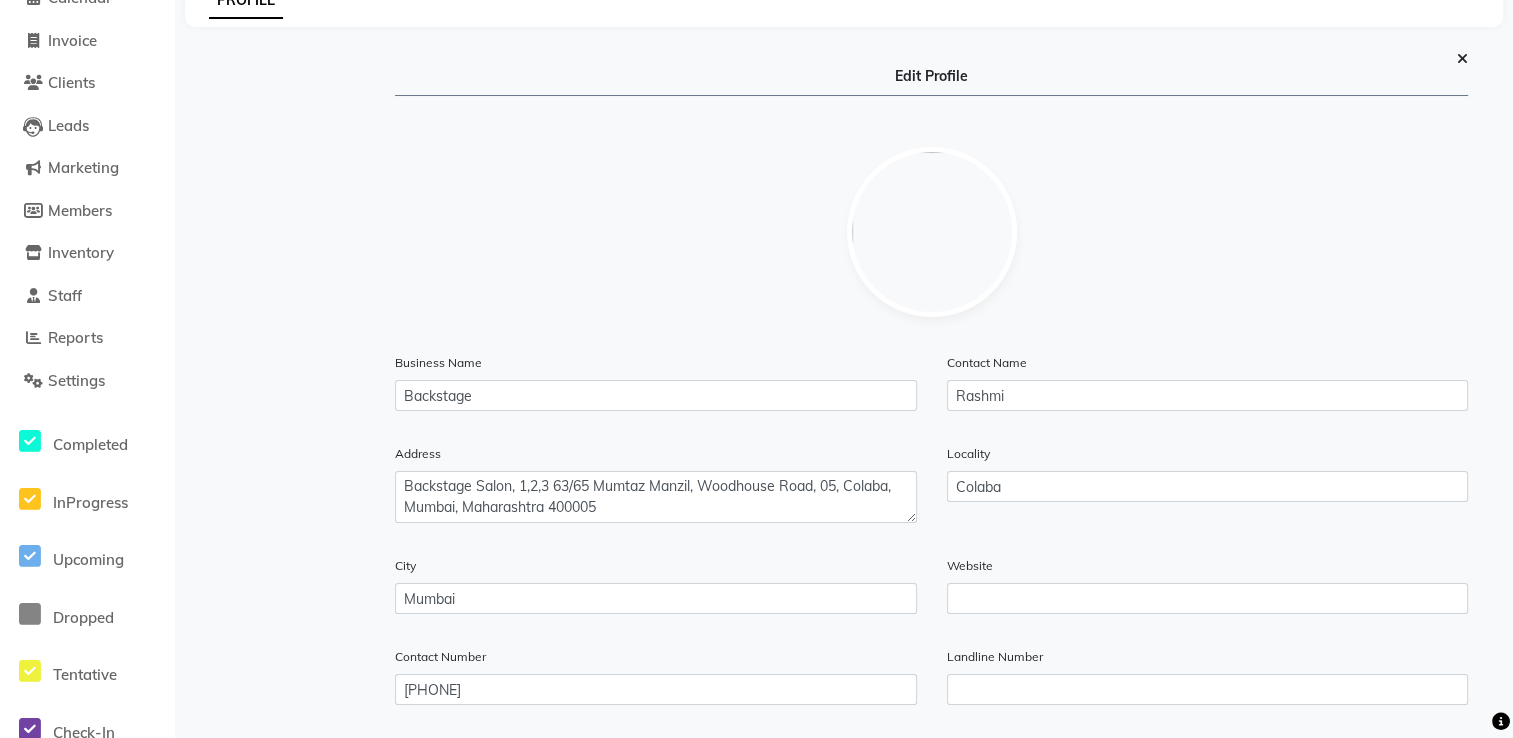 scroll, scrollTop: 108, scrollLeft: 0, axis: vertical 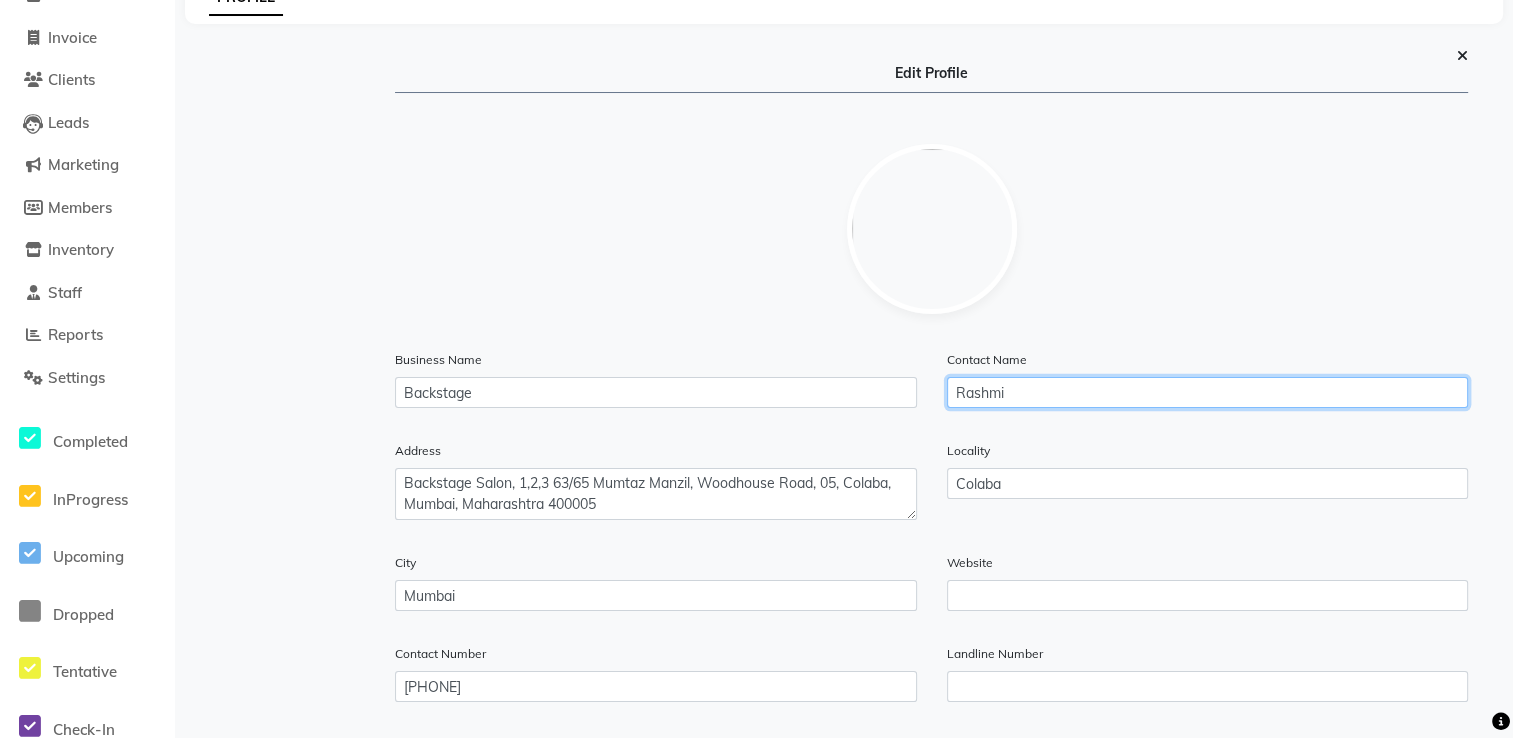 click on "Rashmi" 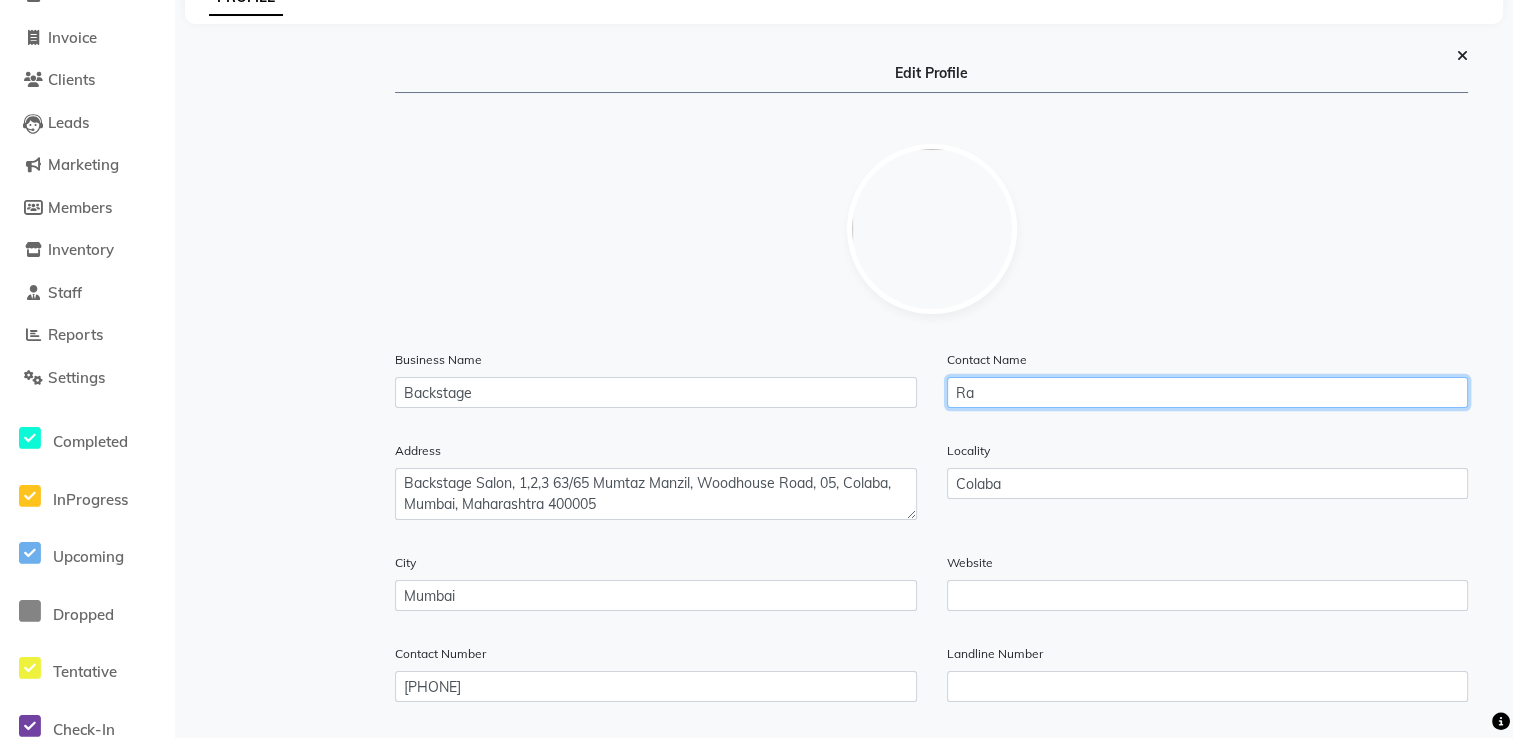 type on "R" 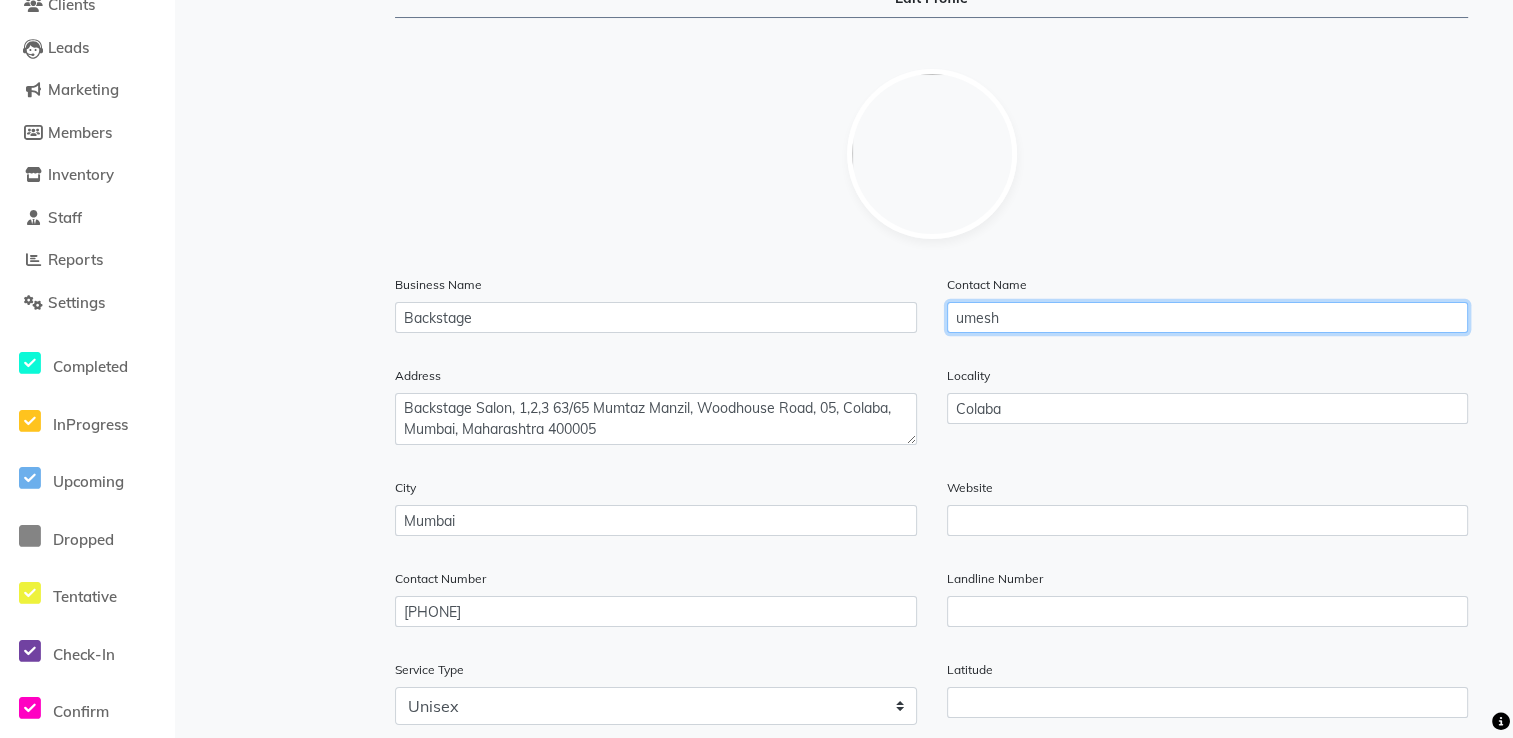 scroll, scrollTop: 194, scrollLeft: 0, axis: vertical 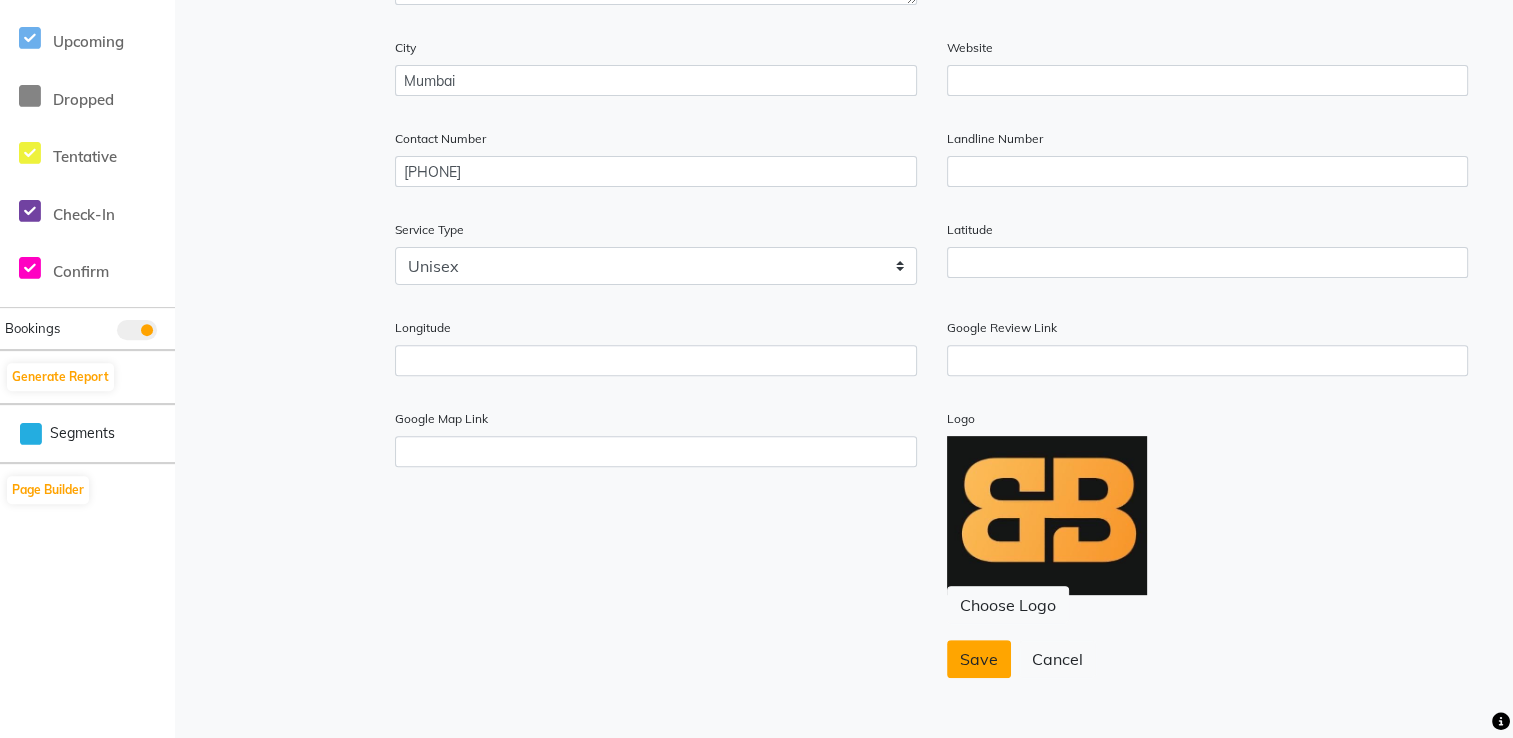 type on "umesh" 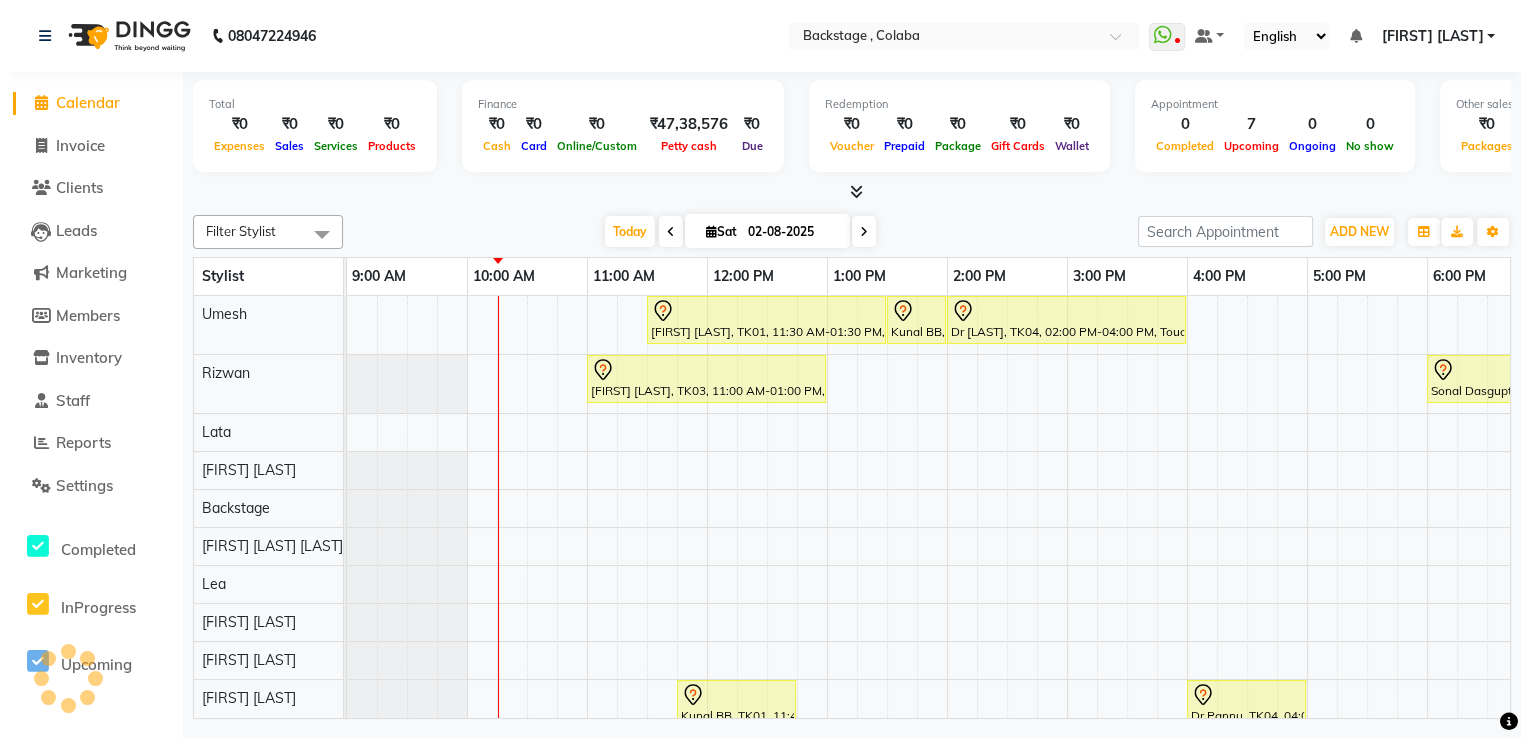 scroll, scrollTop: 0, scrollLeft: 0, axis: both 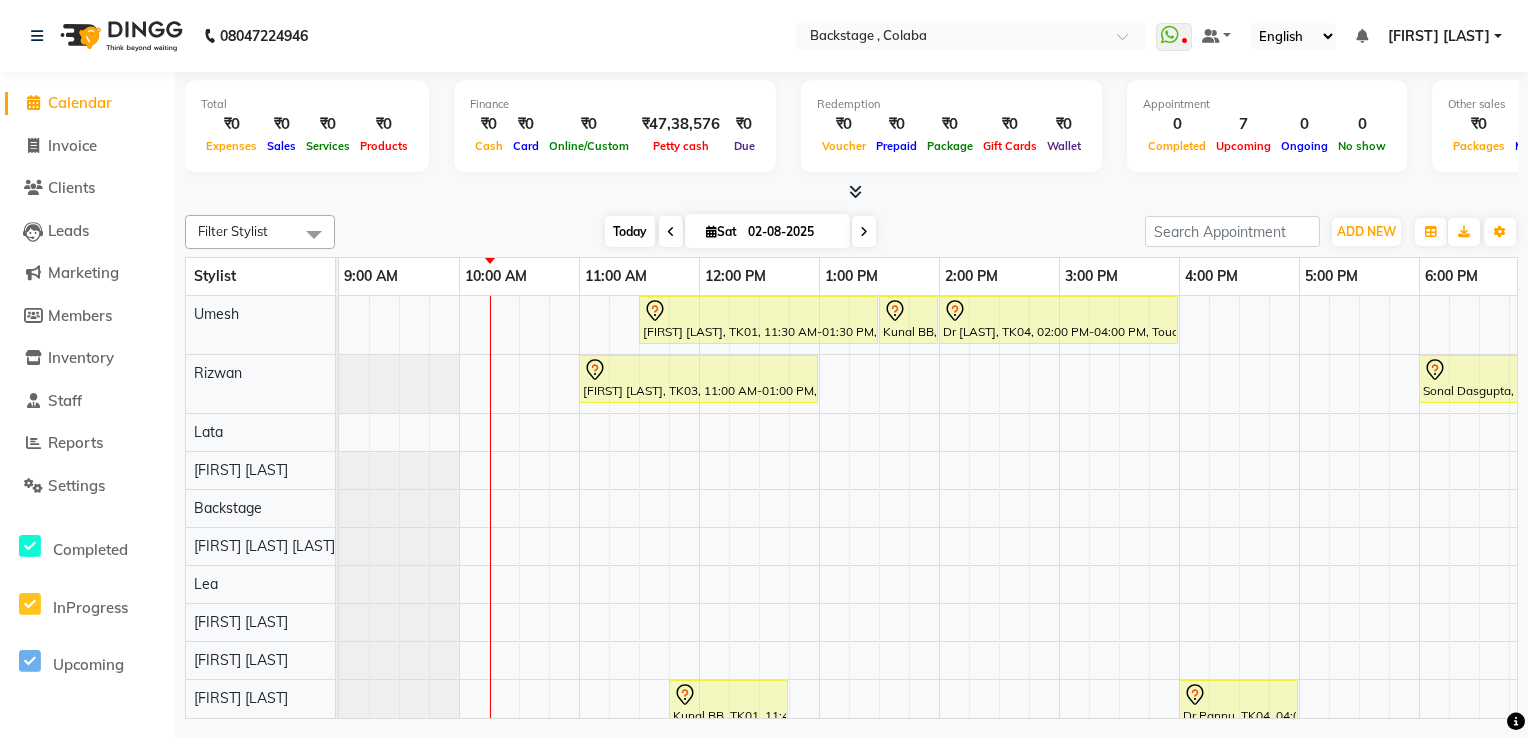 click on "Today" at bounding box center [630, 231] 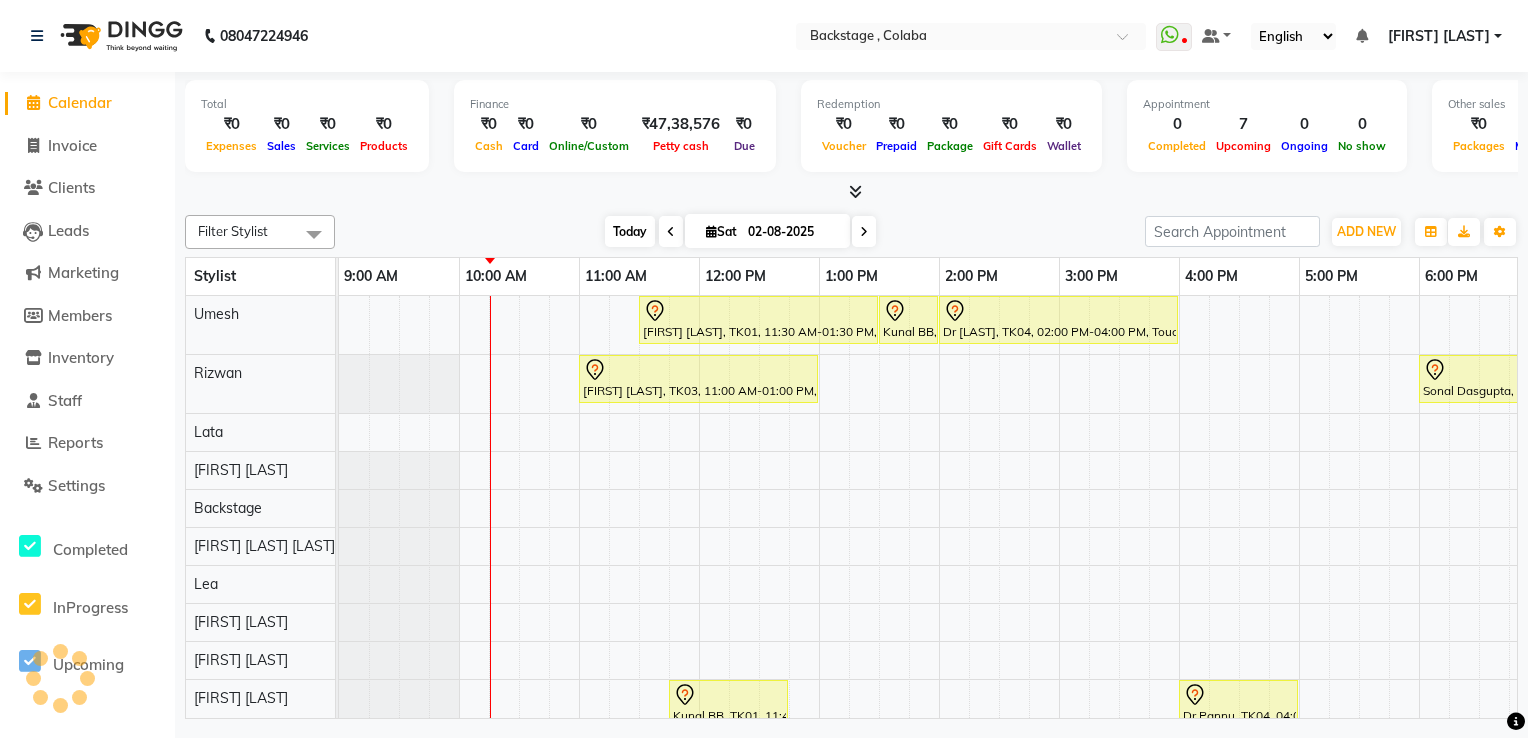 scroll, scrollTop: 0, scrollLeft: 120, axis: horizontal 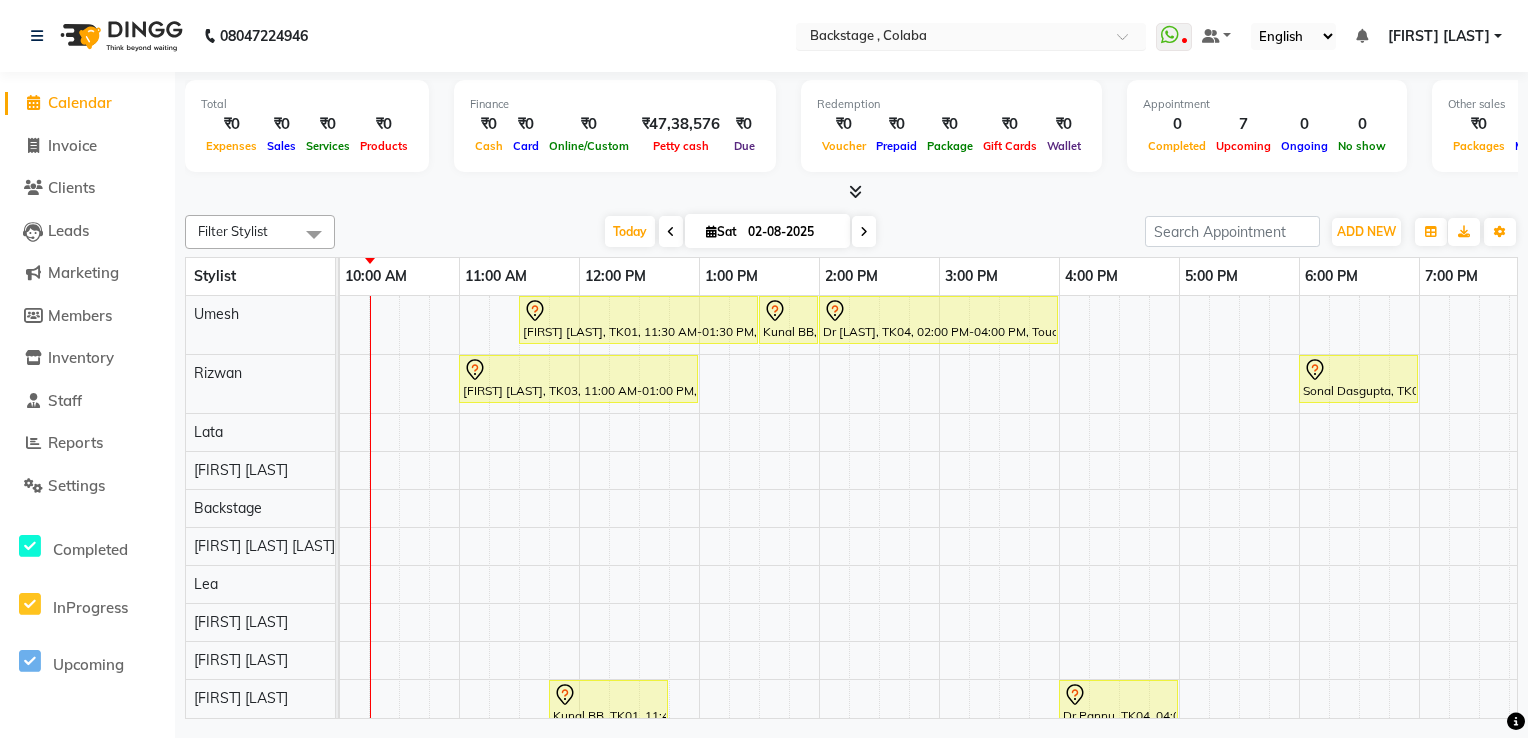 drag, startPoint x: 1525, startPoint y: 0, endPoint x: 1009, endPoint y: 28, distance: 516.75916 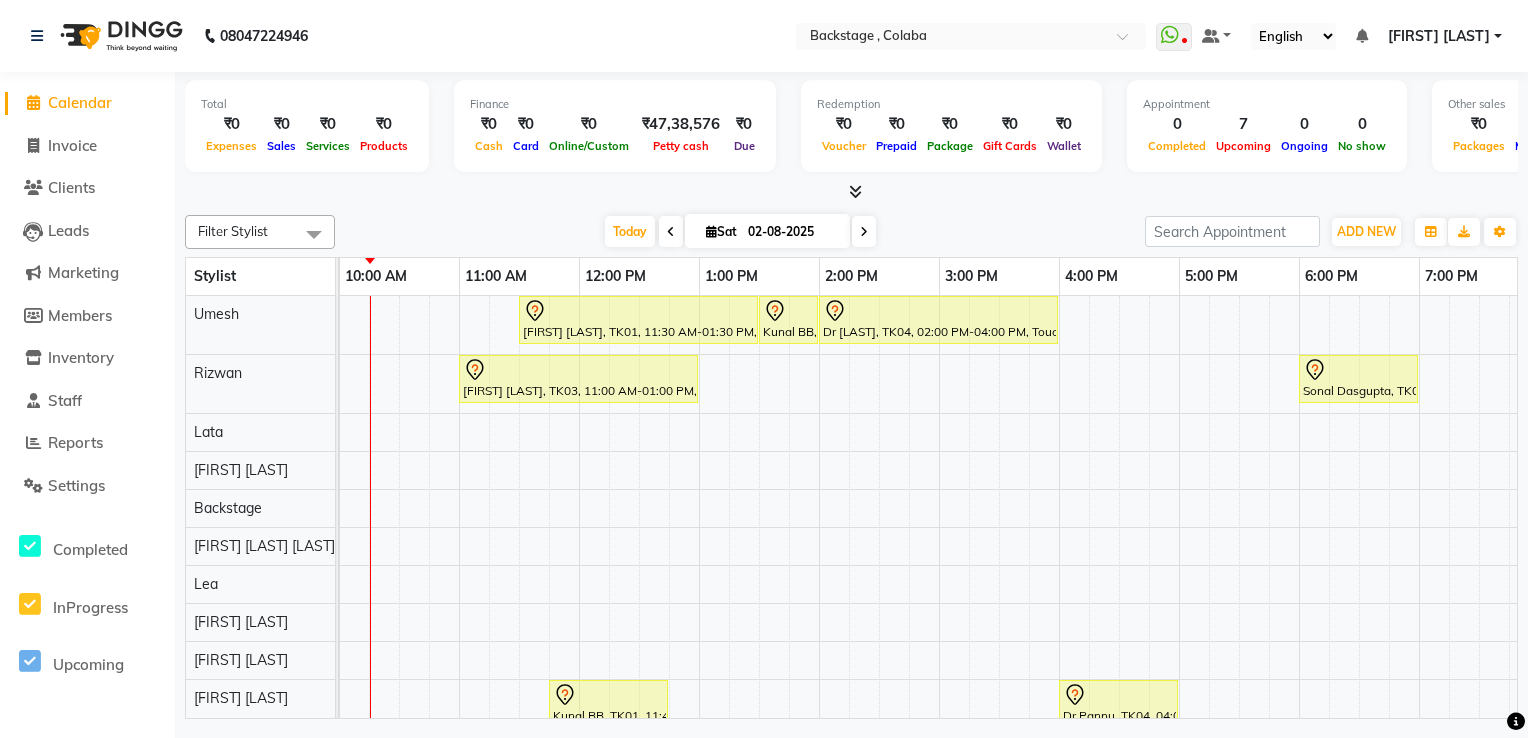 click on "[FIRST] [LAST]" at bounding box center [1445, 36] 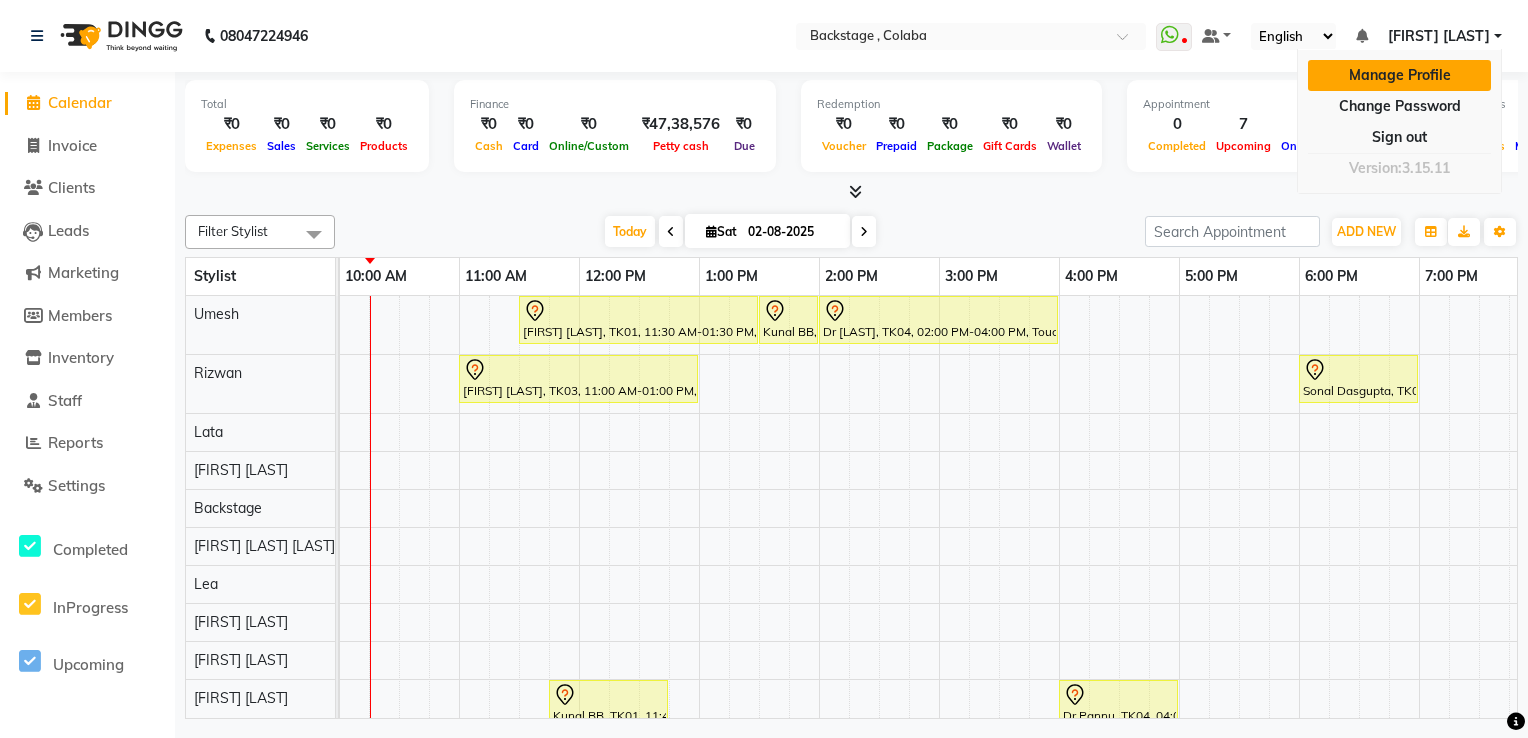 click on "Manage Profile" at bounding box center [1399, 75] 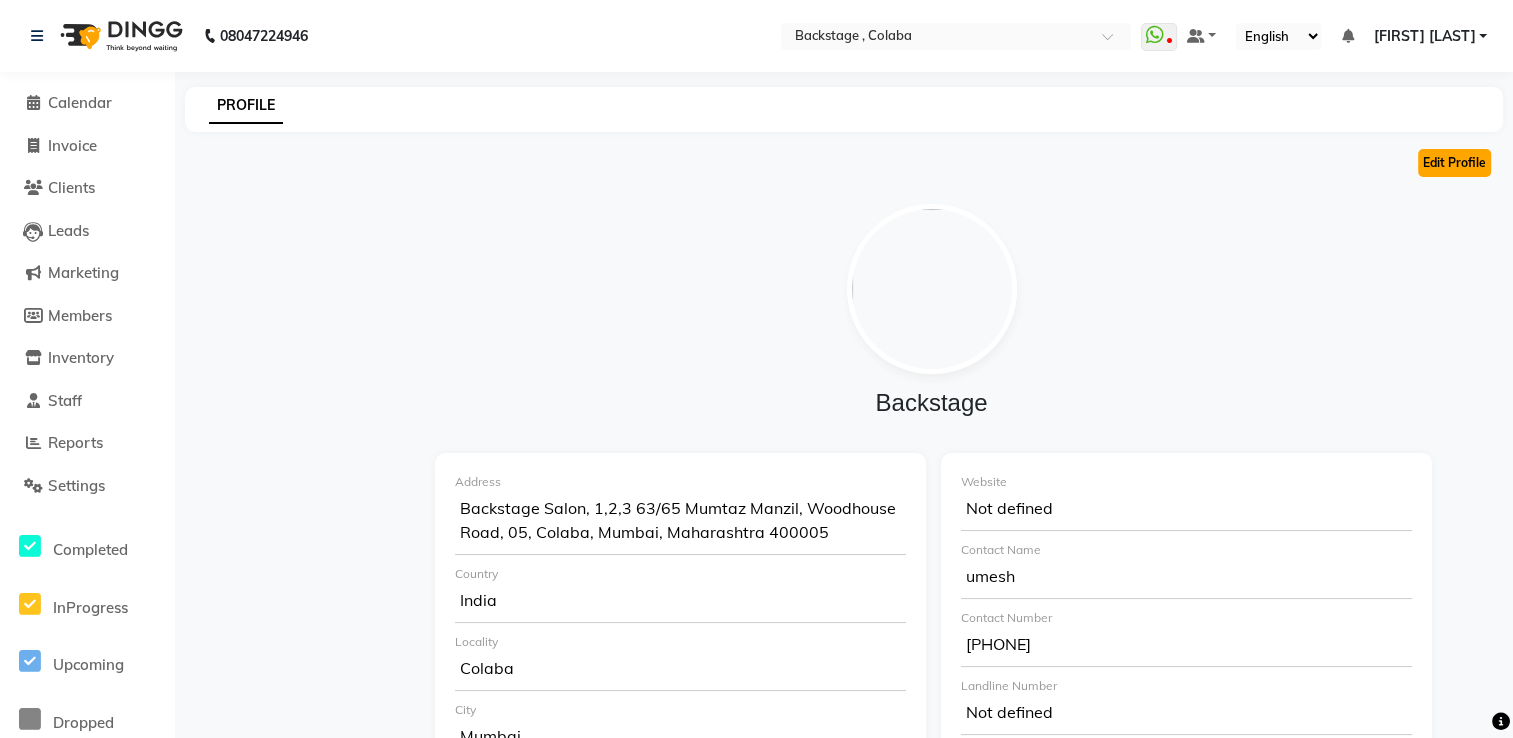click on "Edit Profile" 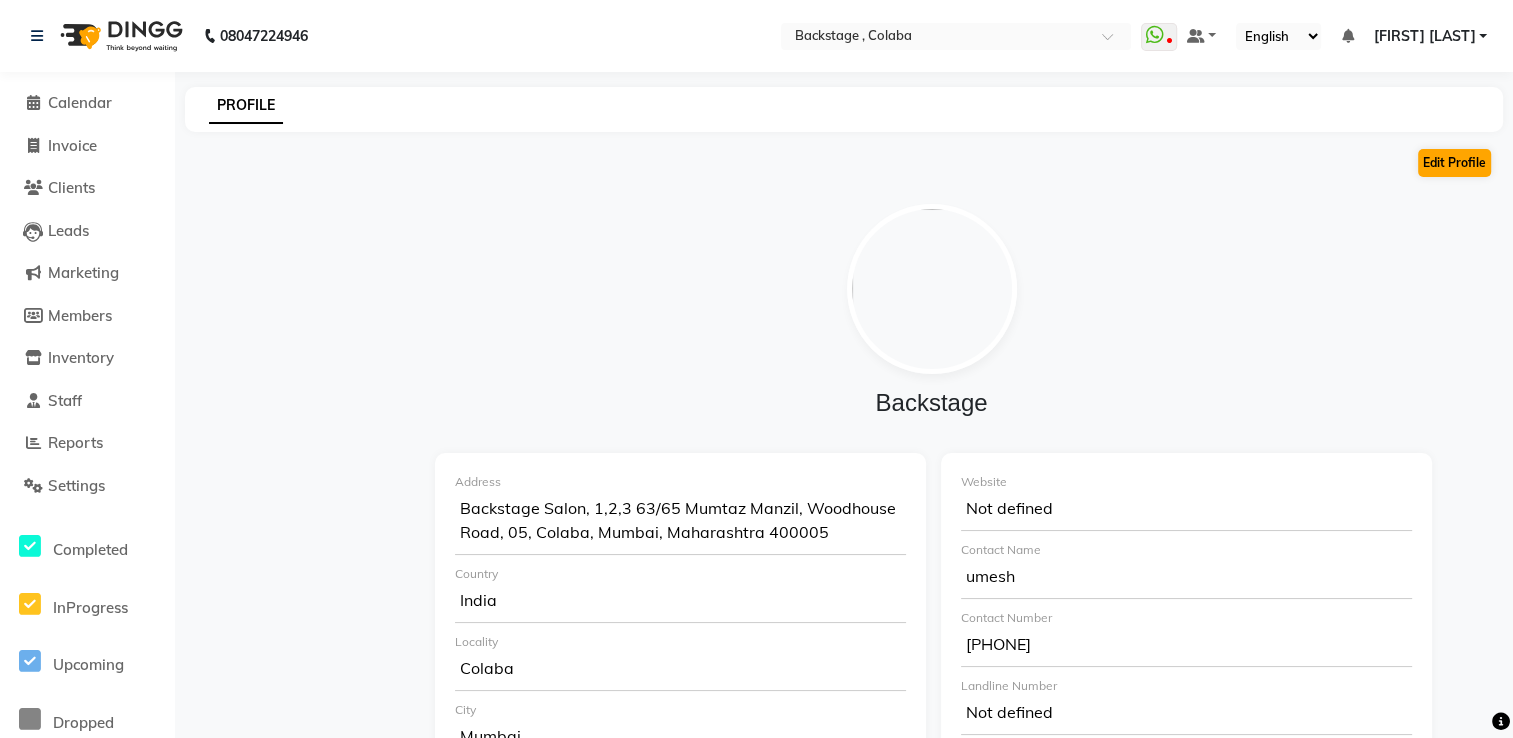 select on "1" 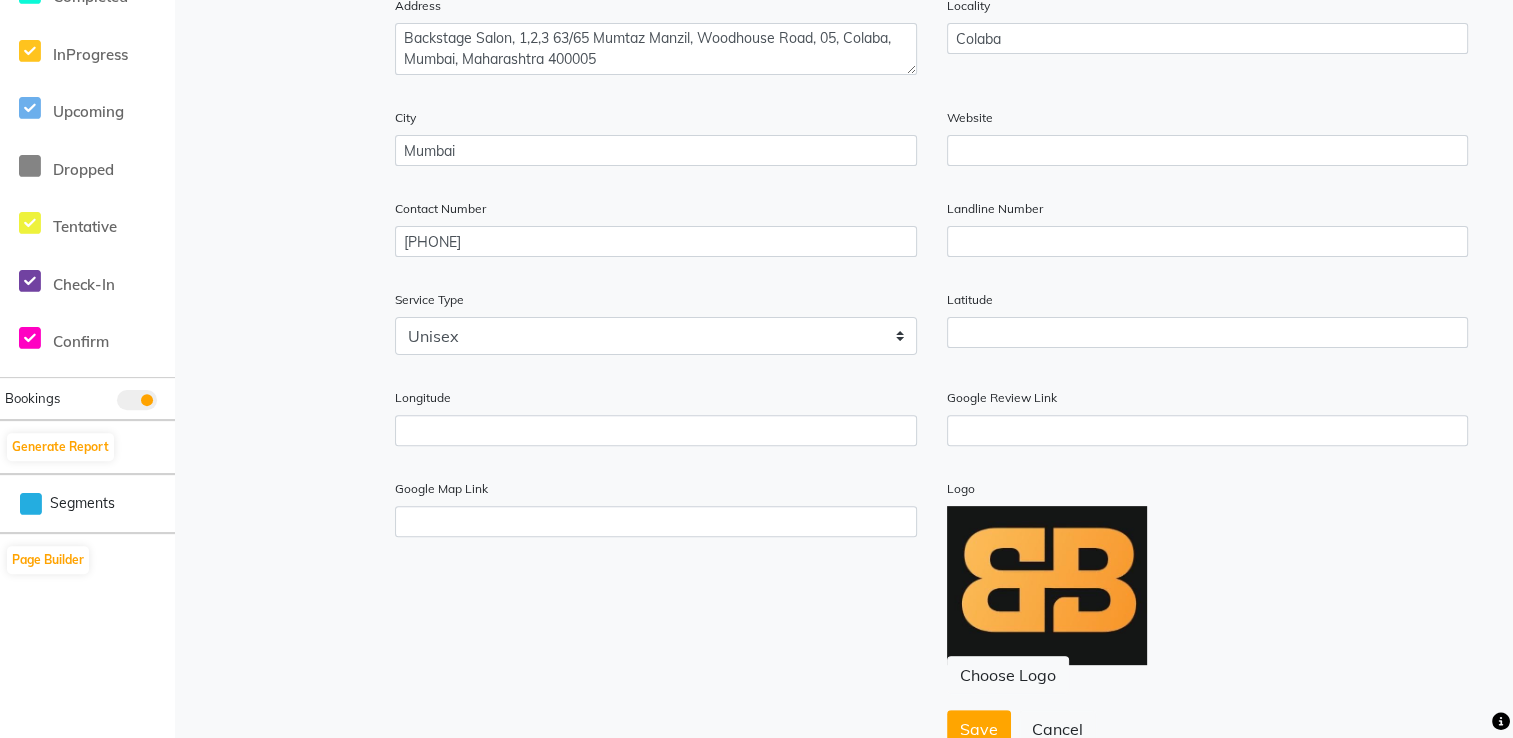 scroll, scrollTop: 563, scrollLeft: 0, axis: vertical 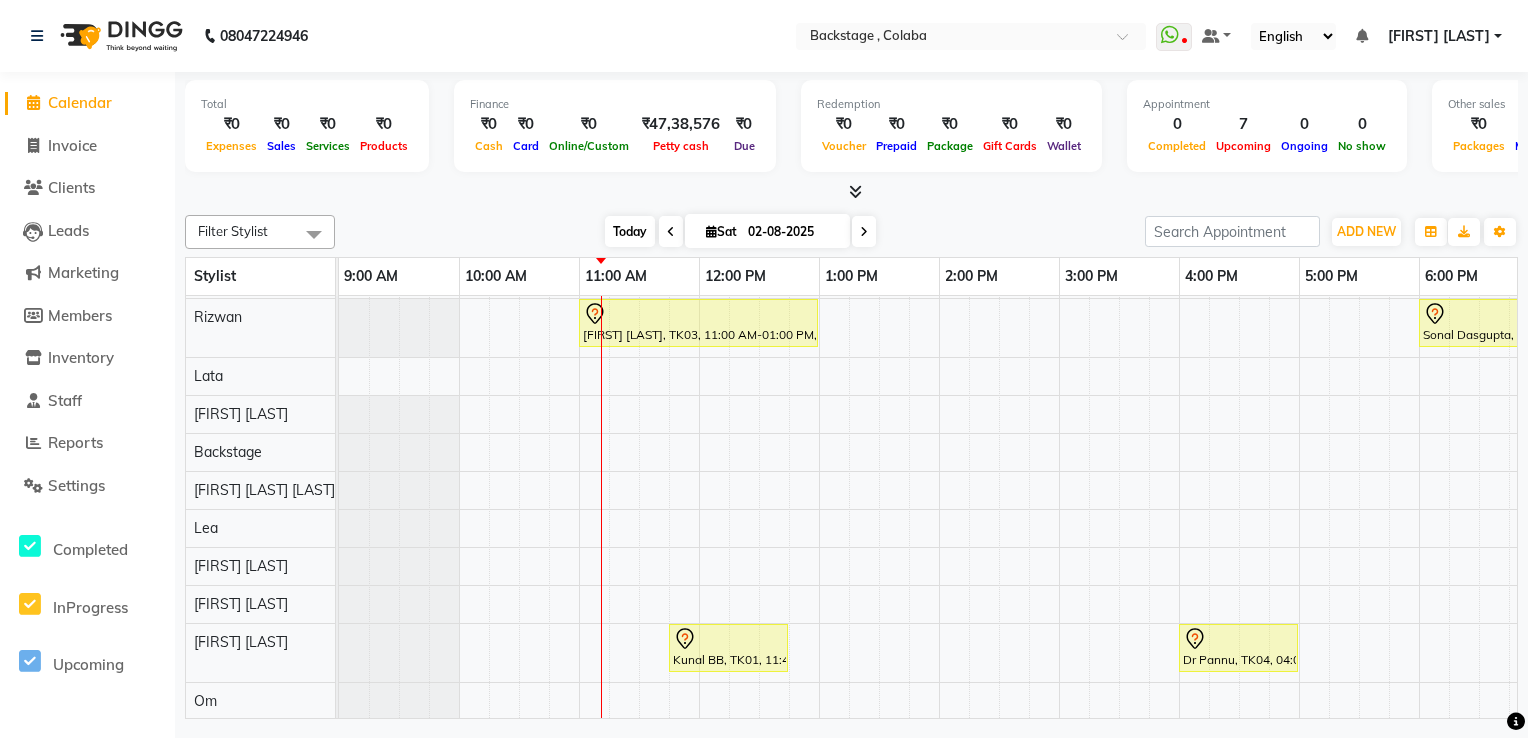 click on "Today" at bounding box center [630, 231] 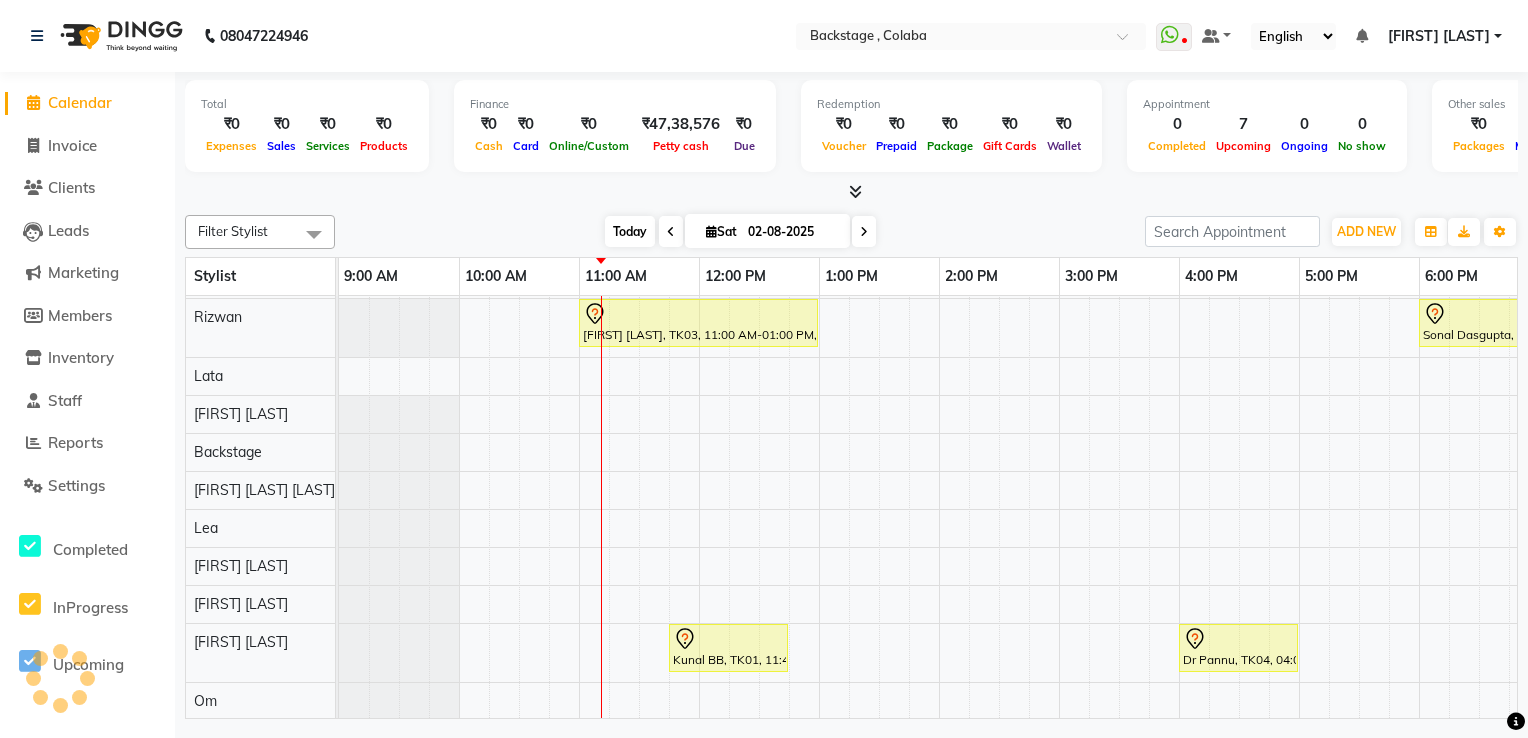 scroll, scrollTop: 0, scrollLeft: 240, axis: horizontal 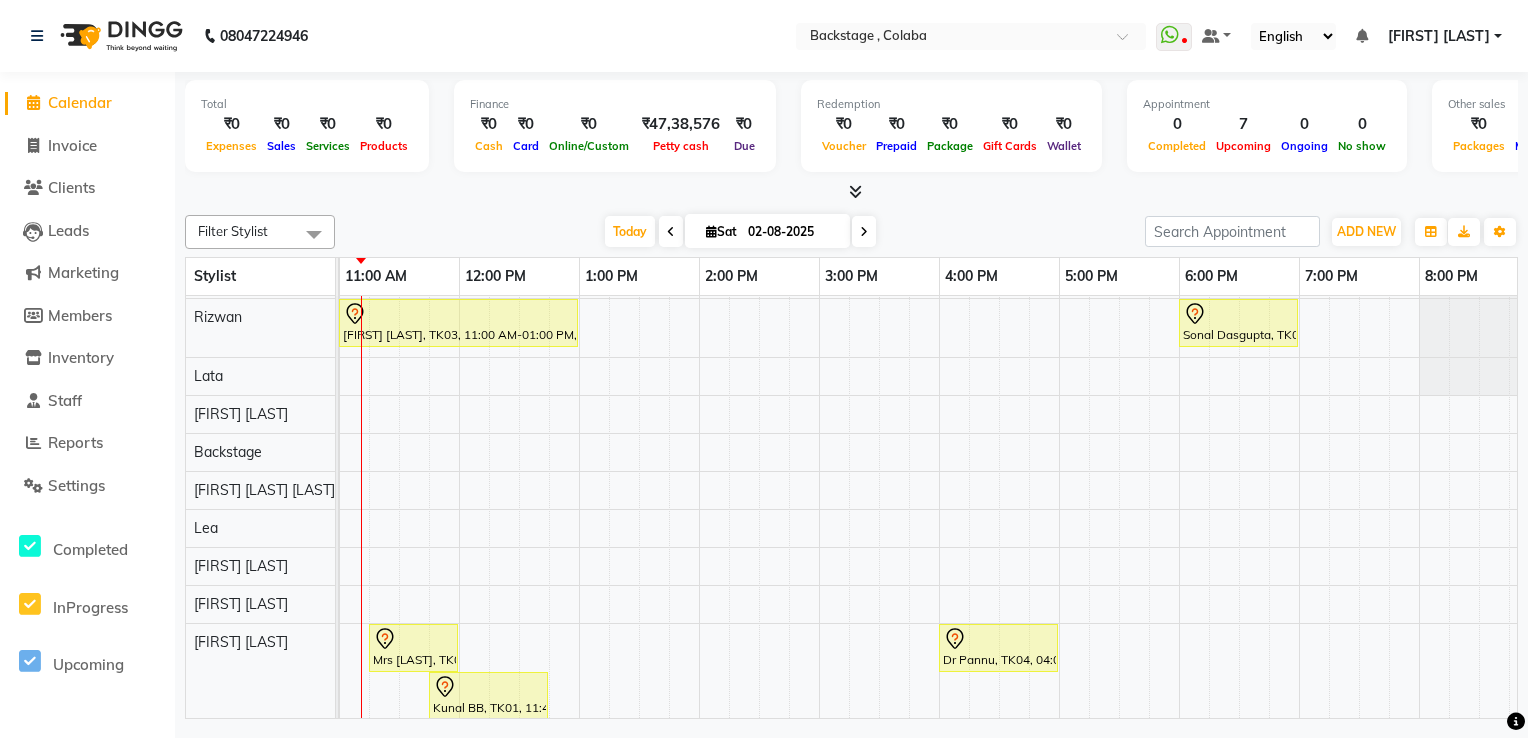 click on "Sat 02-08-2025" at bounding box center (767, 231) 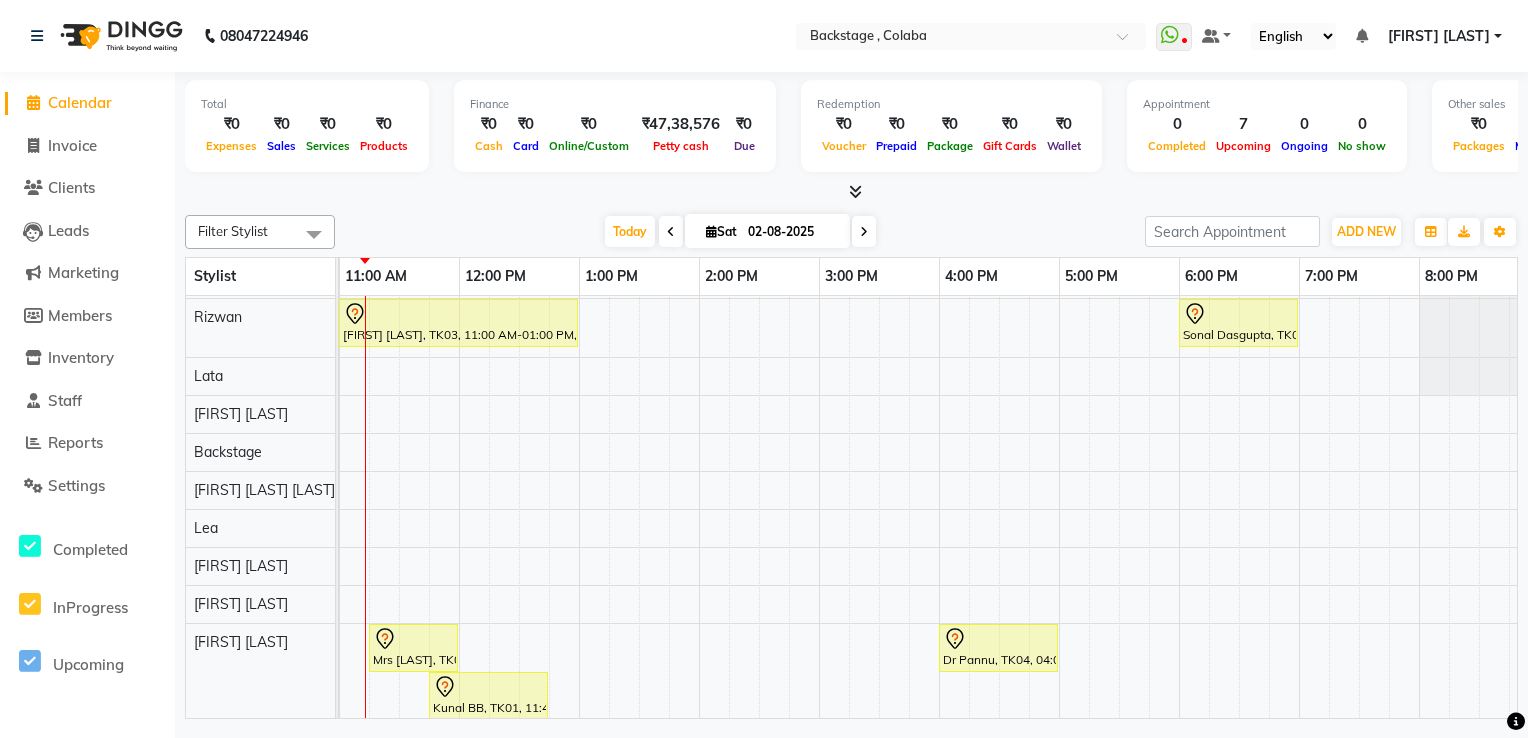 click at bounding box center [851, 192] 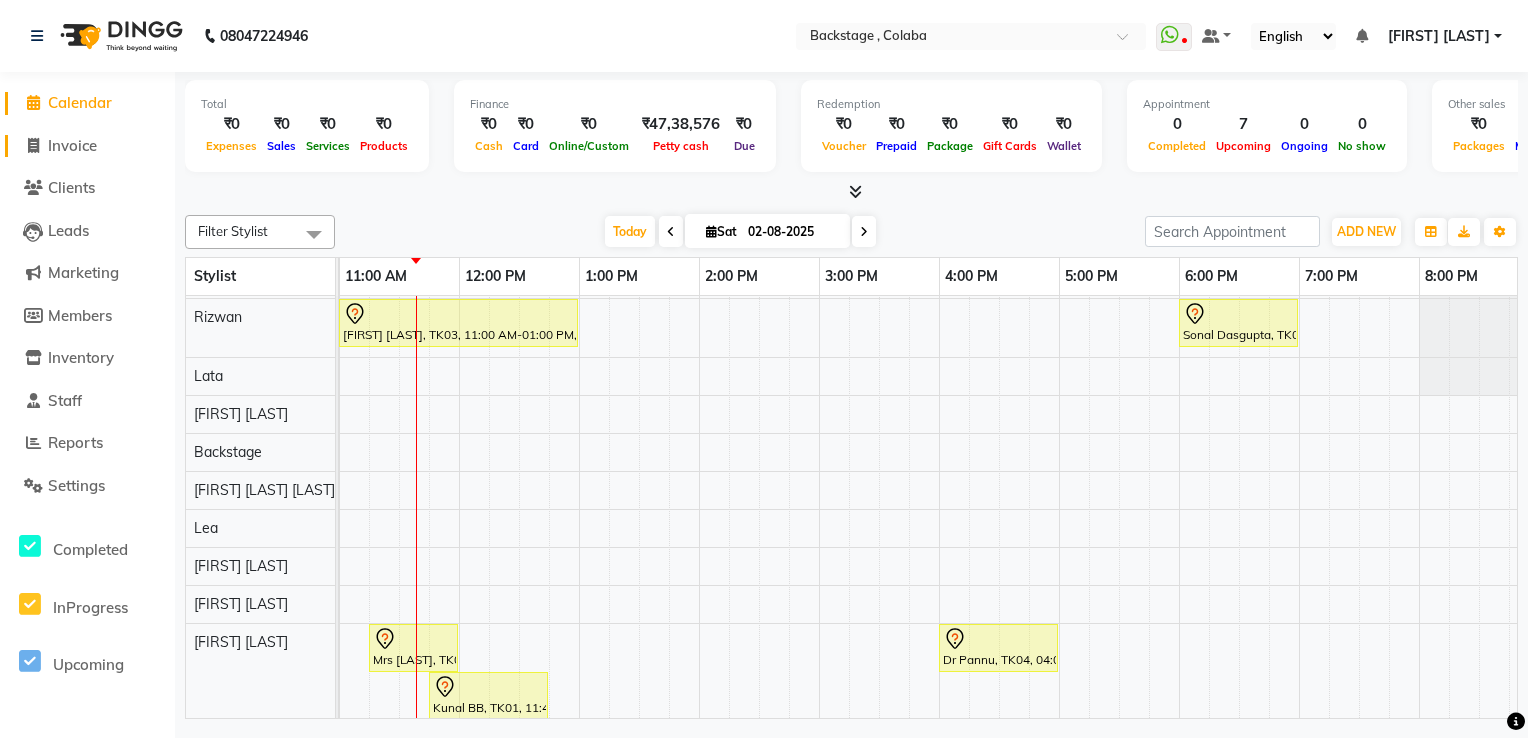 click on "Invoice" 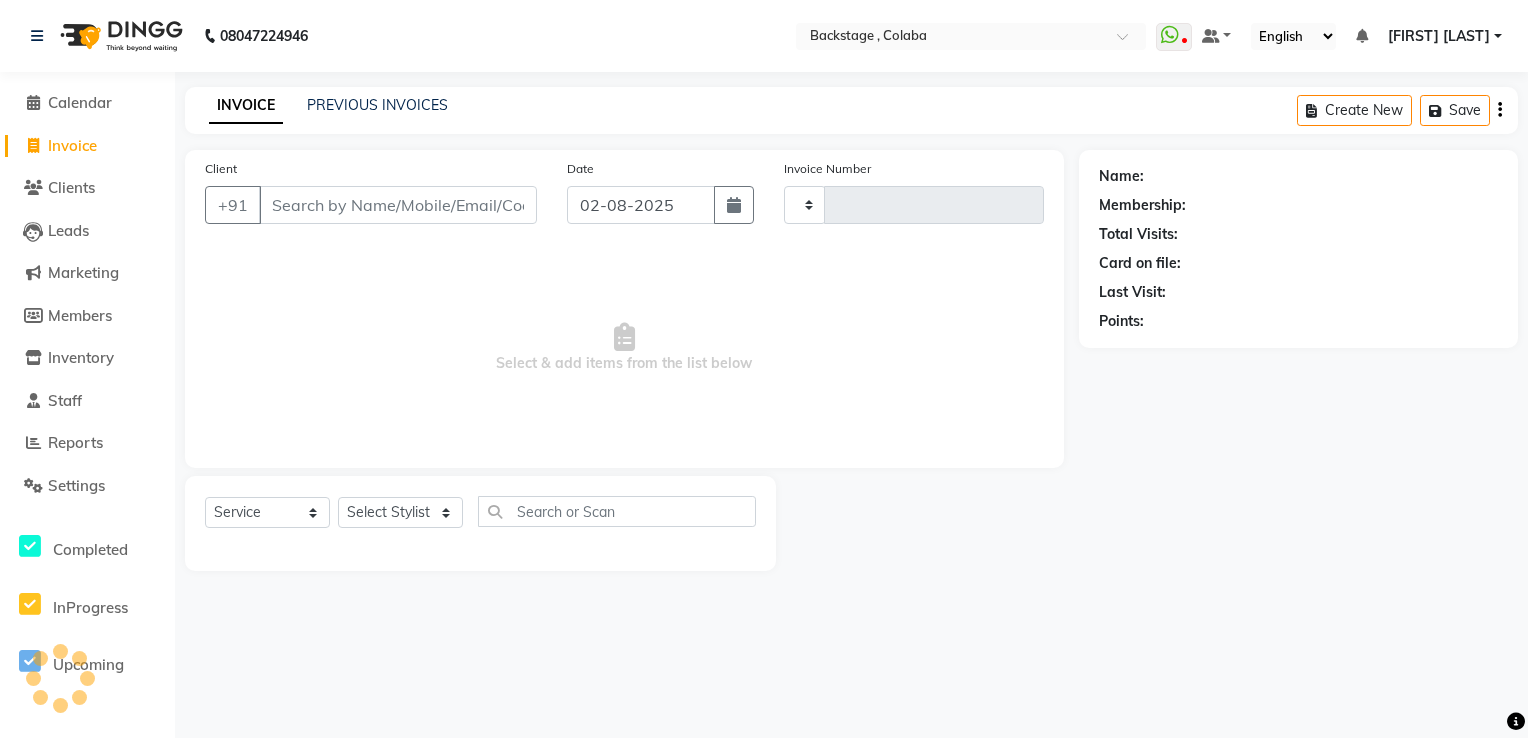 type on "1444" 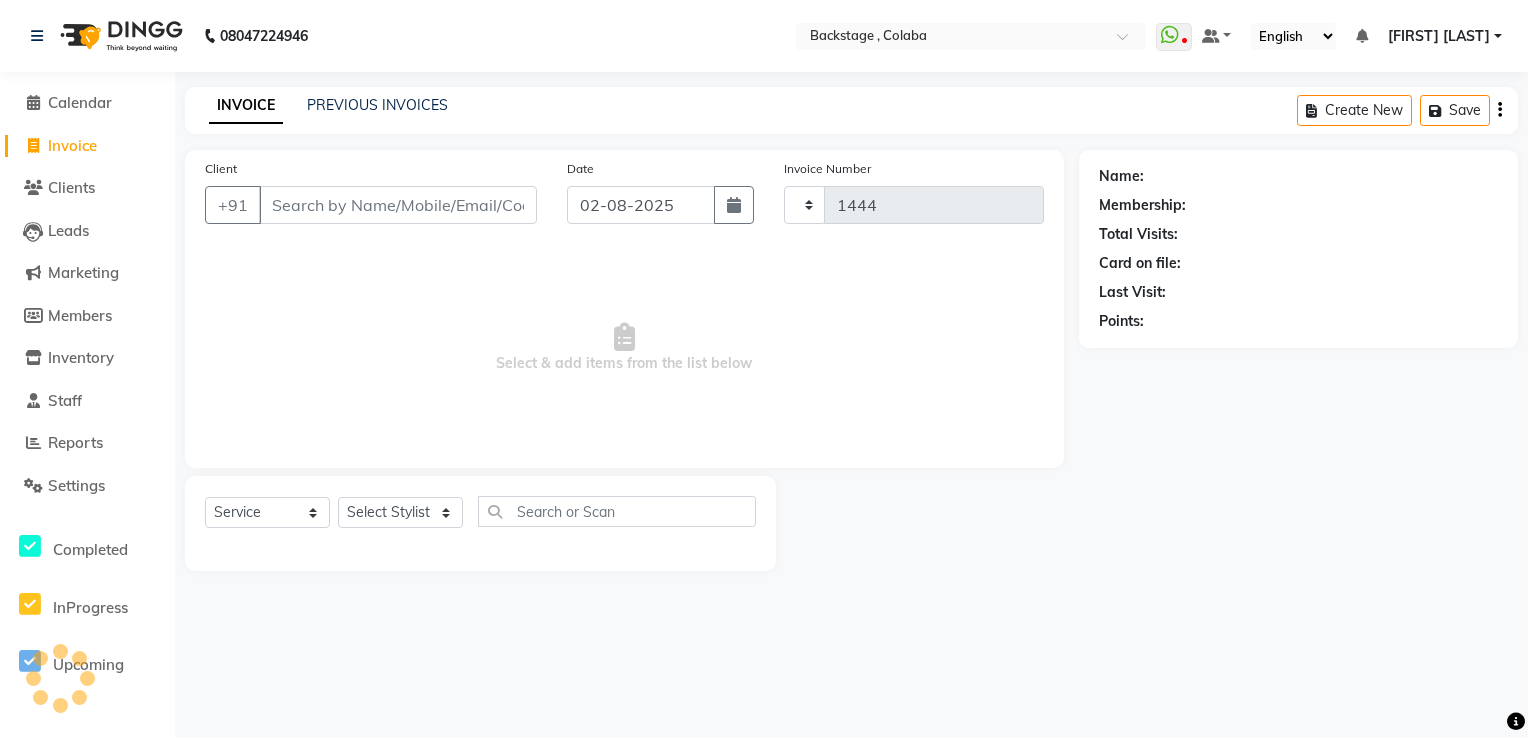 select on "5451" 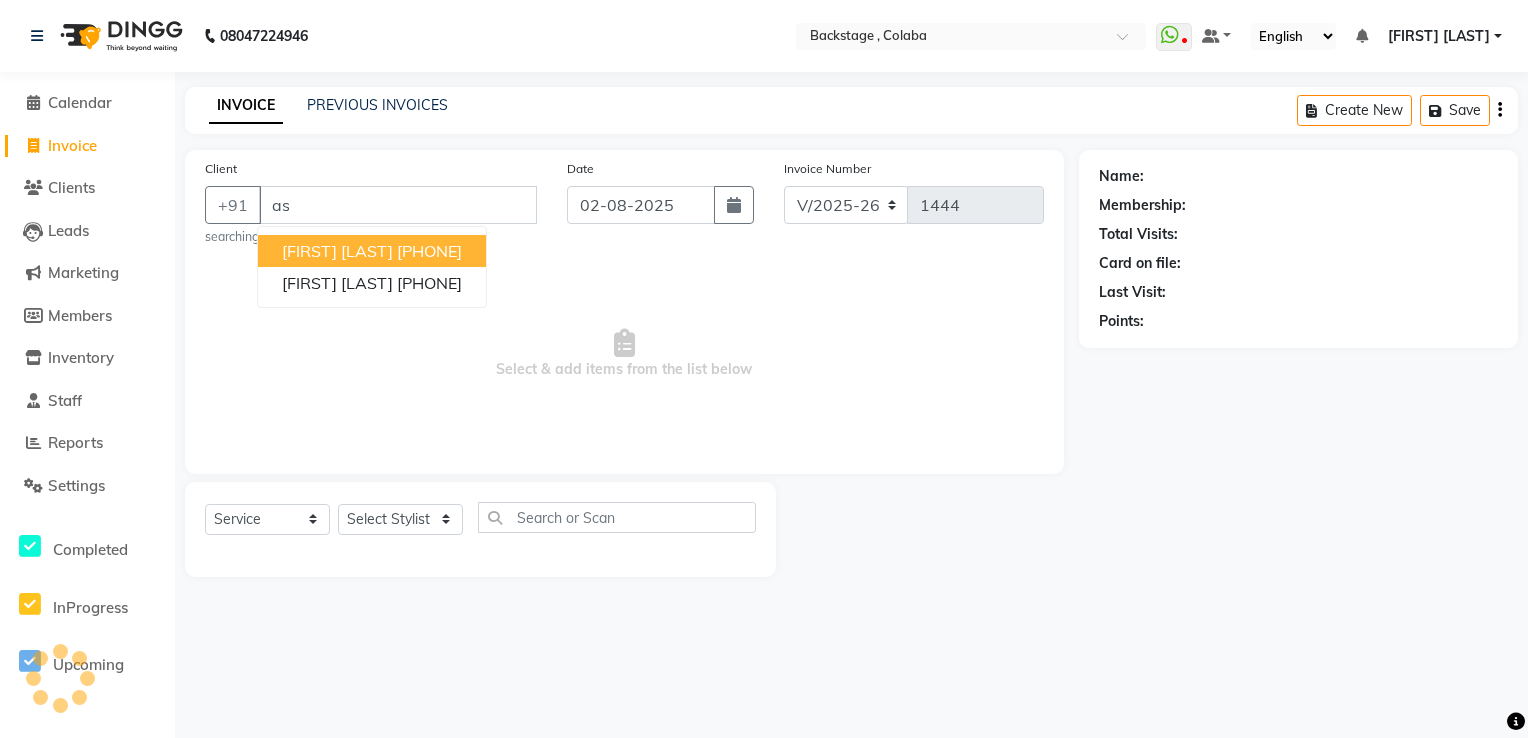 type on "a" 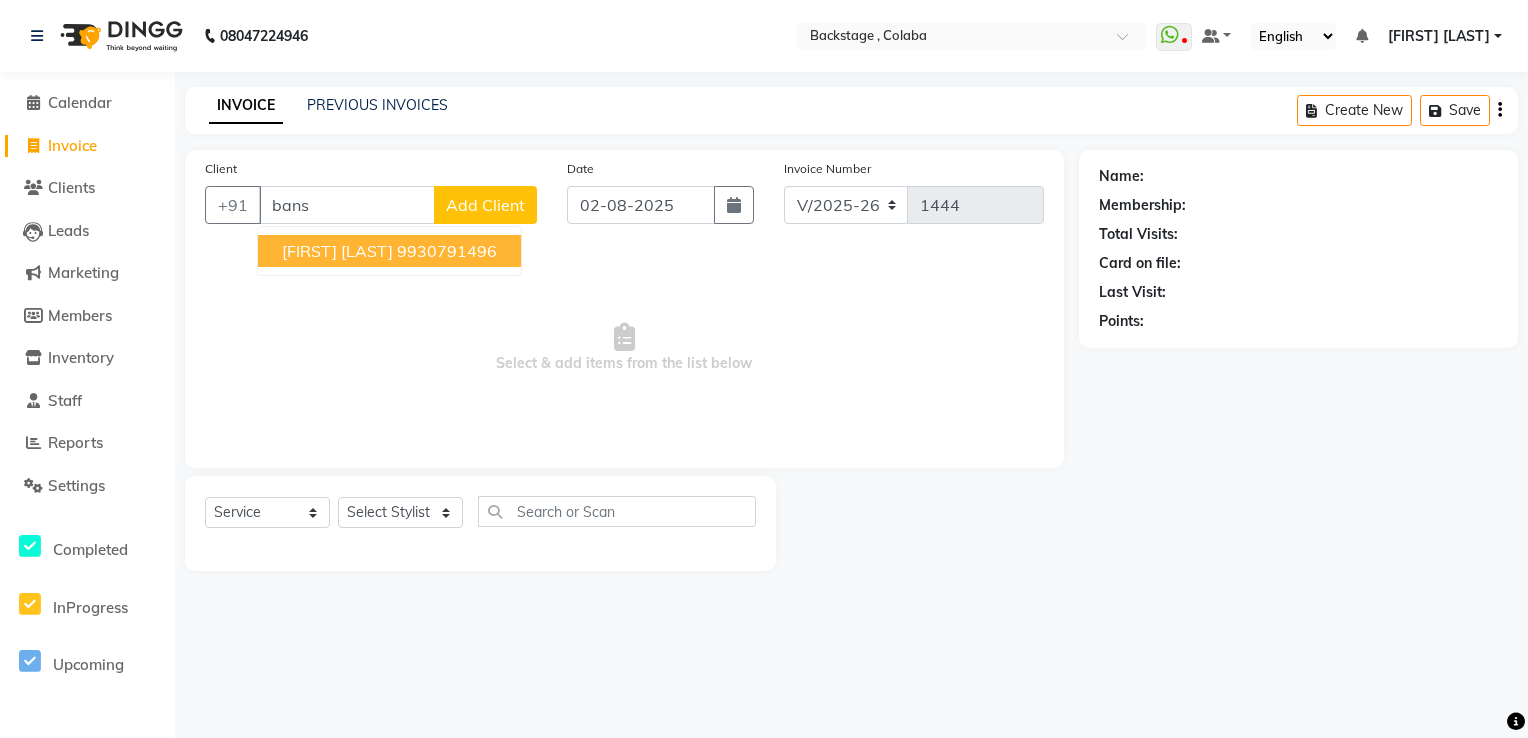 click on "[FIRST] [LAST]" at bounding box center [337, 251] 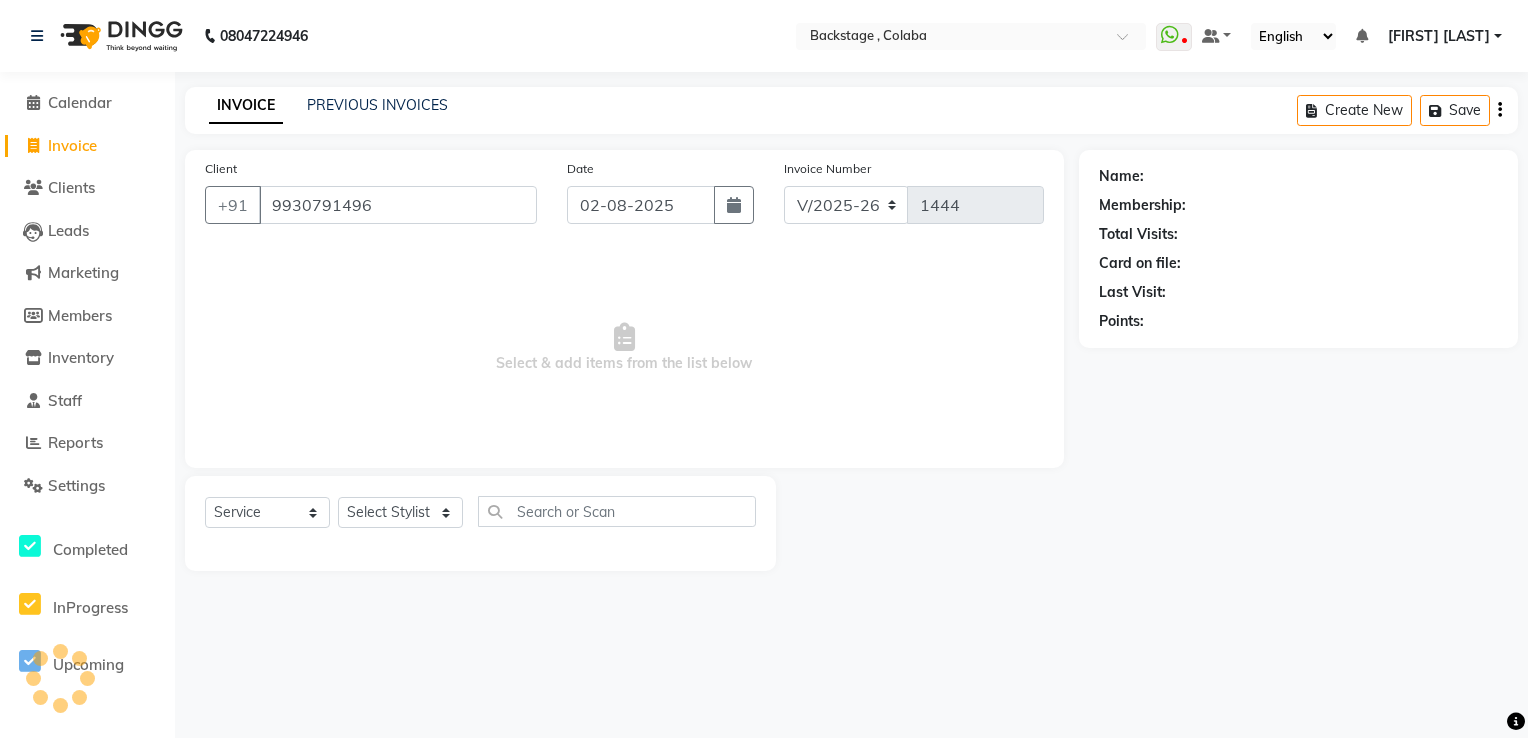 type on "9930791496" 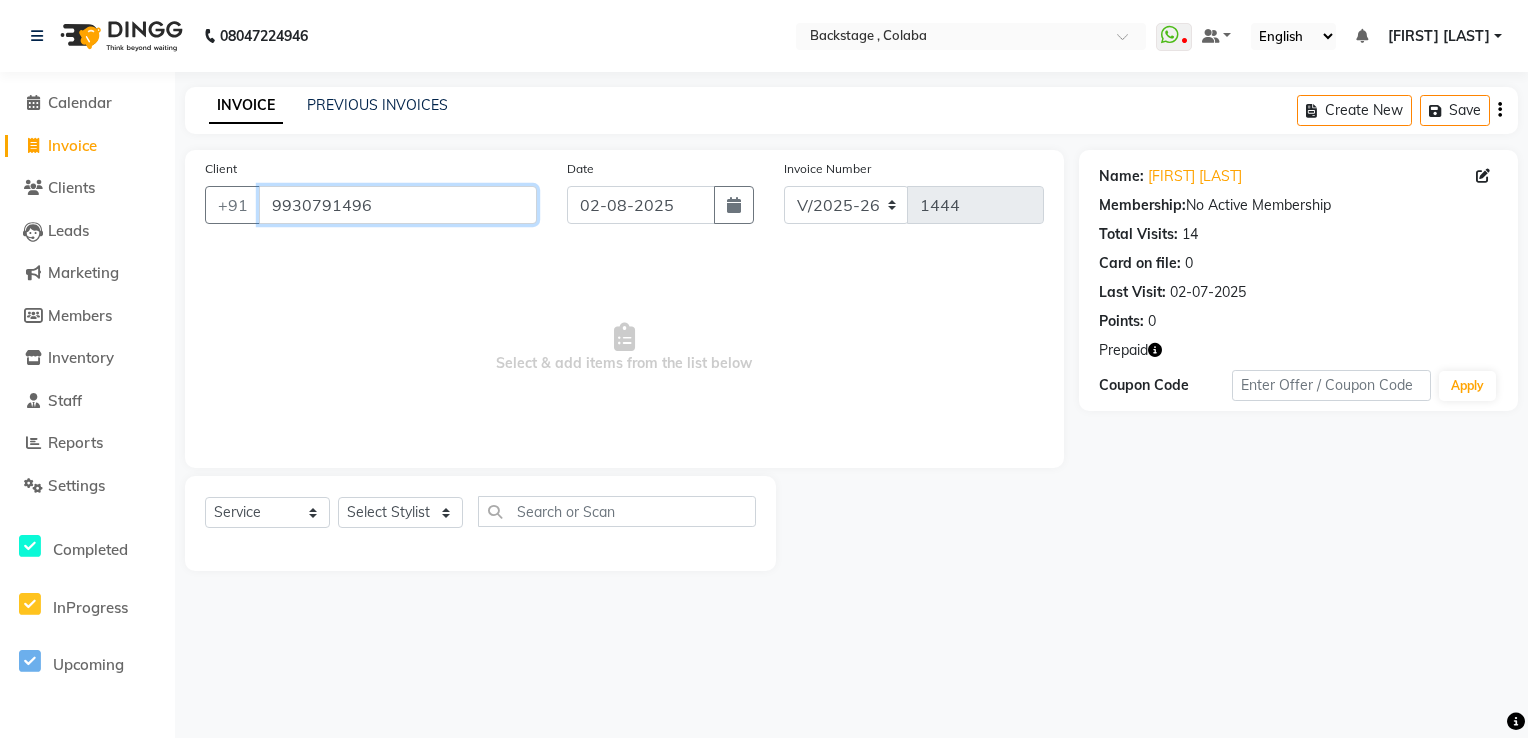 drag, startPoint x: 375, startPoint y: 212, endPoint x: 266, endPoint y: 225, distance: 109.77249 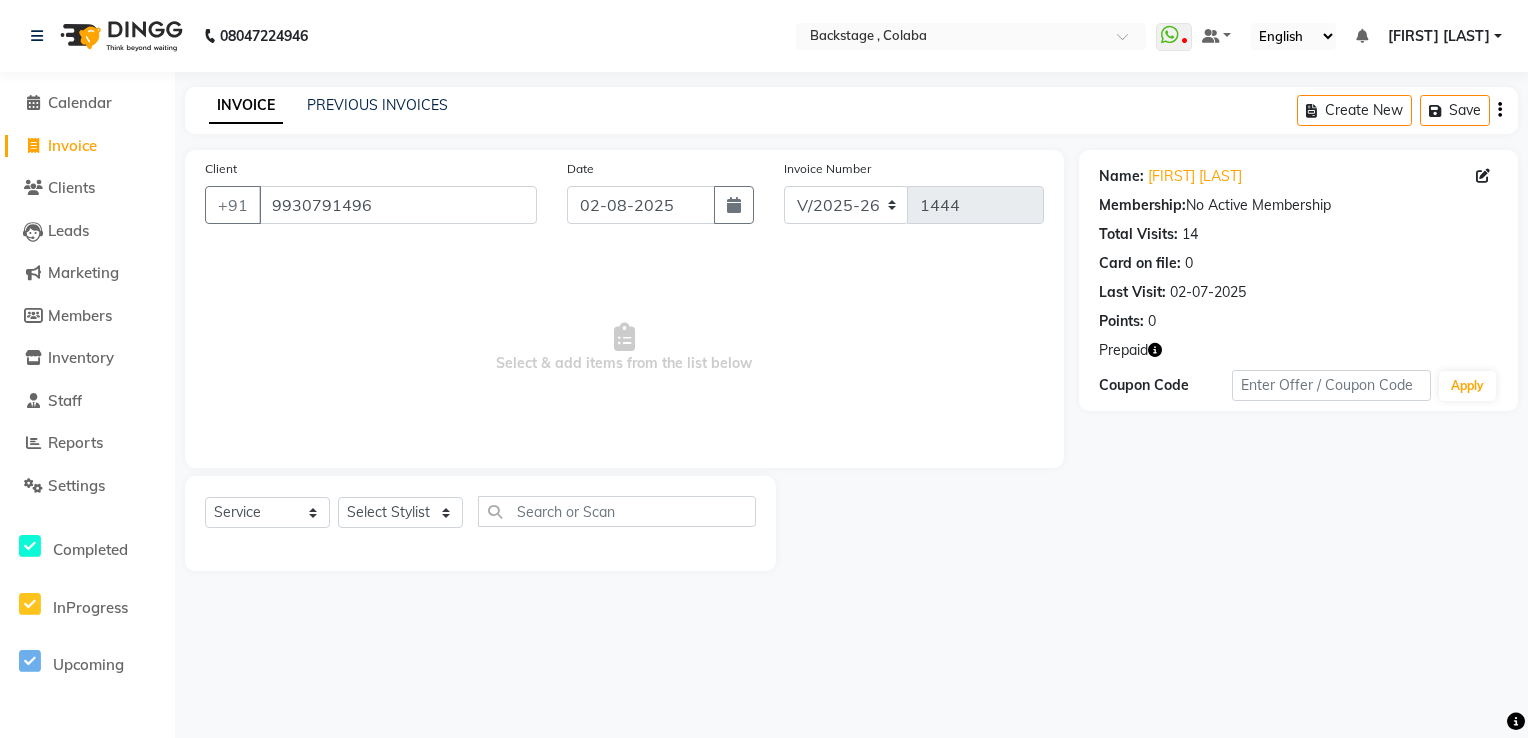 click on "Client +91 [PHONE]" 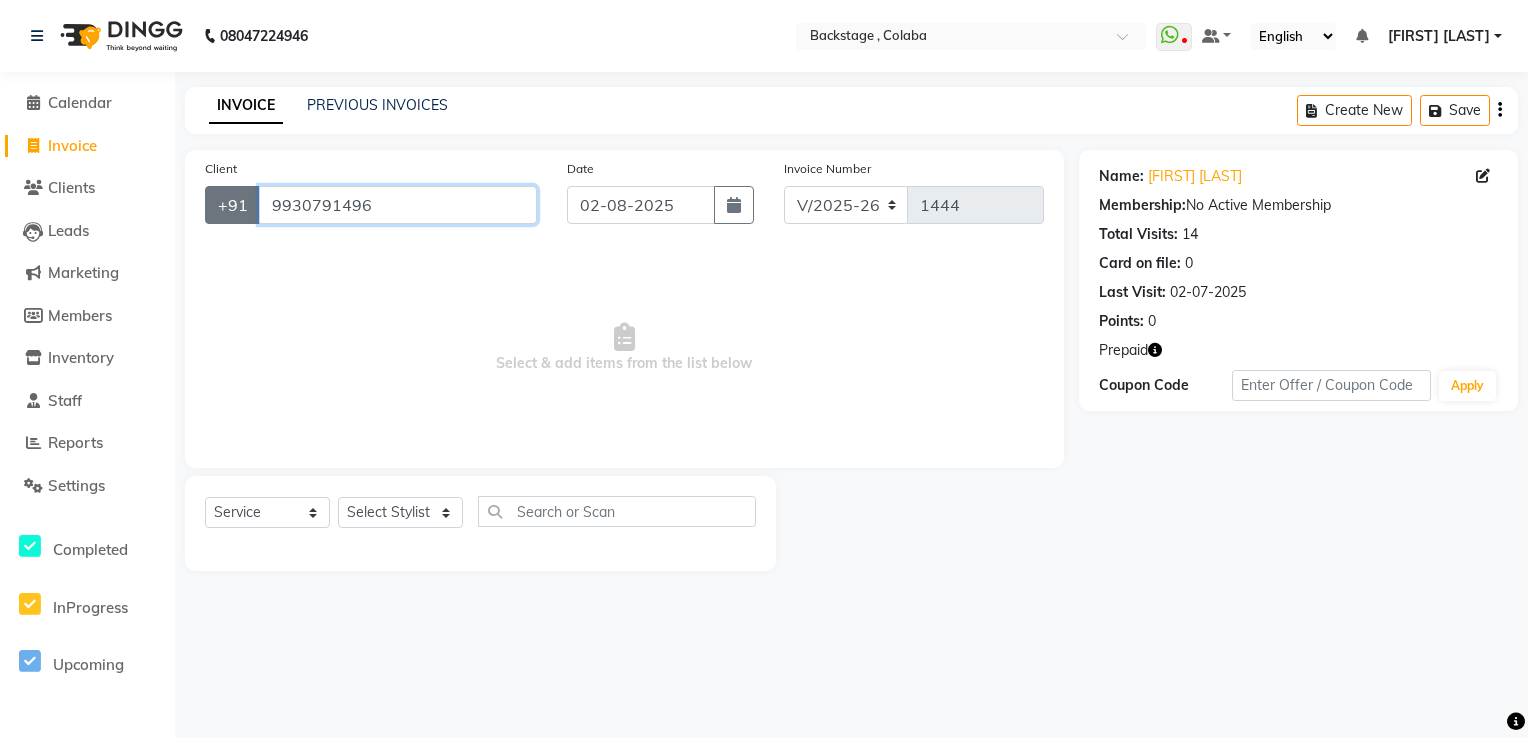 drag, startPoint x: 376, startPoint y: 208, endPoint x: 224, endPoint y: 218, distance: 152.3286 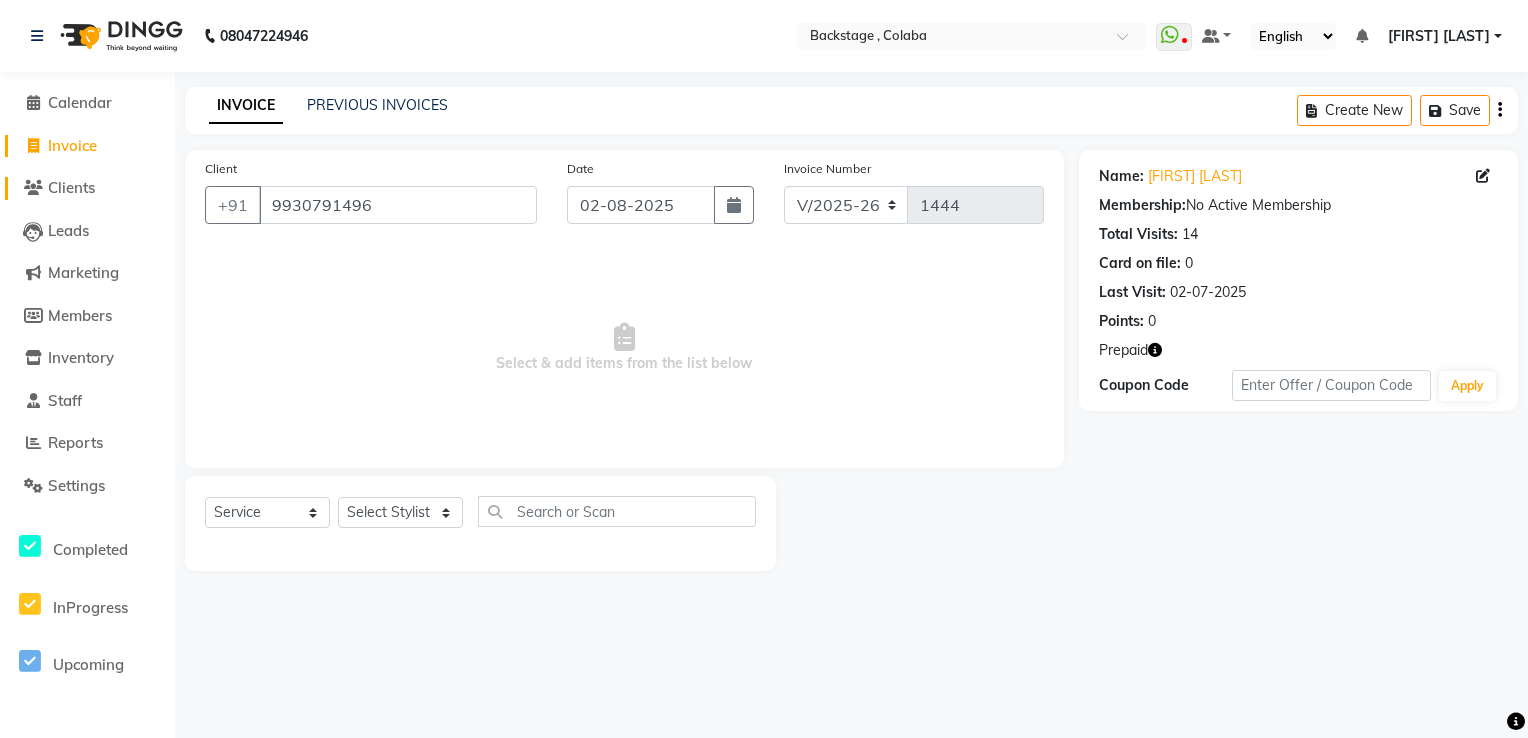 click on "Clients" 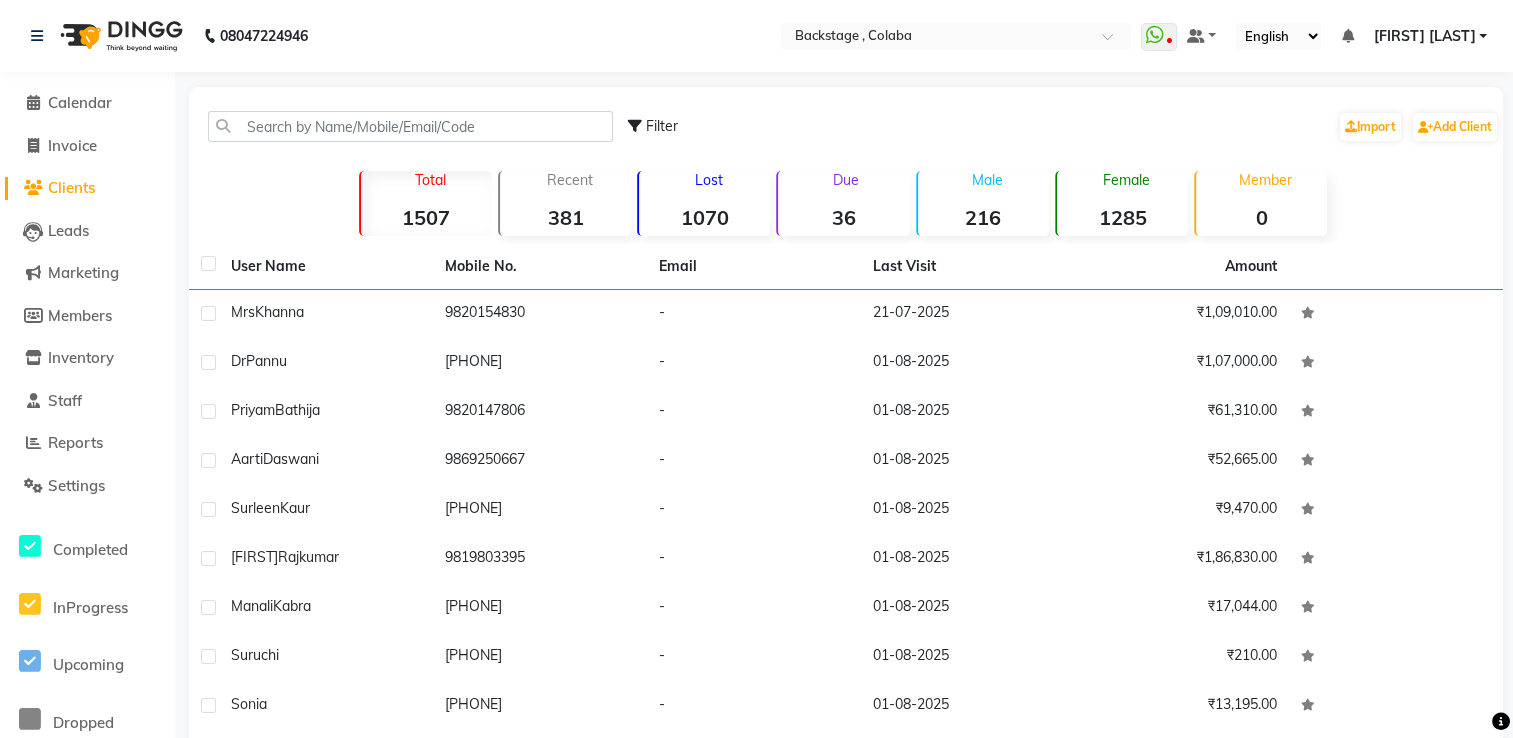 drag, startPoint x: 444, startPoint y: 168, endPoint x: 272, endPoint y: 63, distance: 201.51675 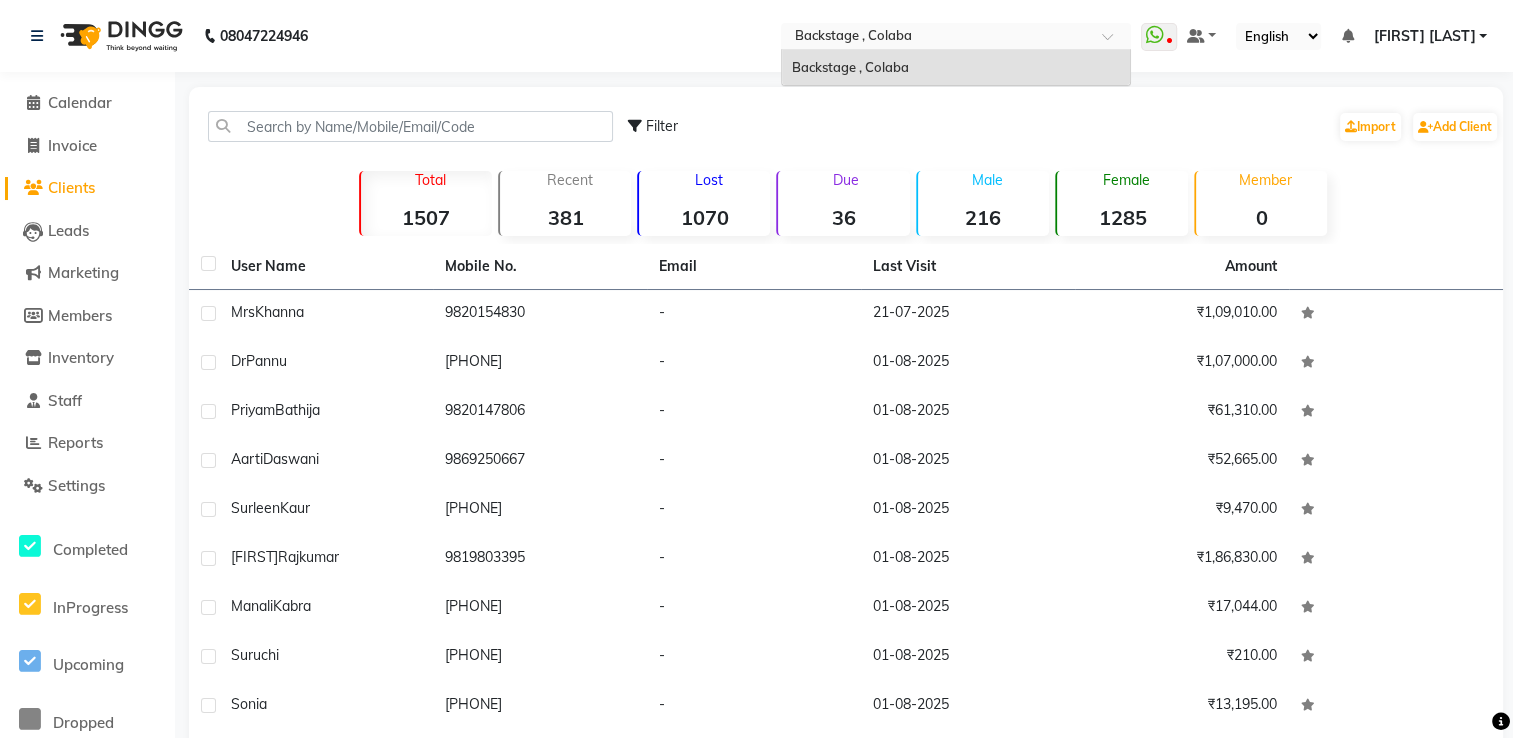 click at bounding box center [936, 38] 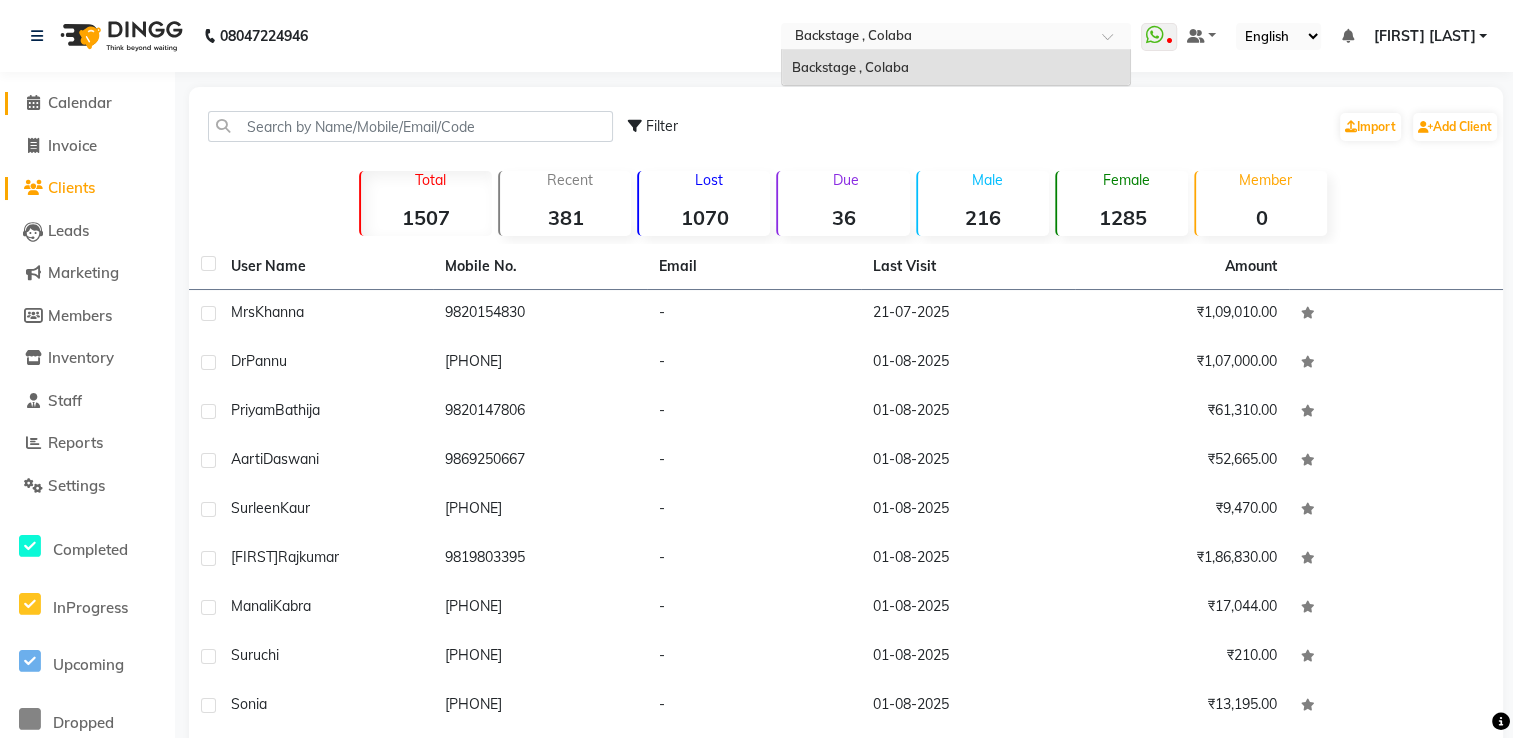 click on "Calendar" 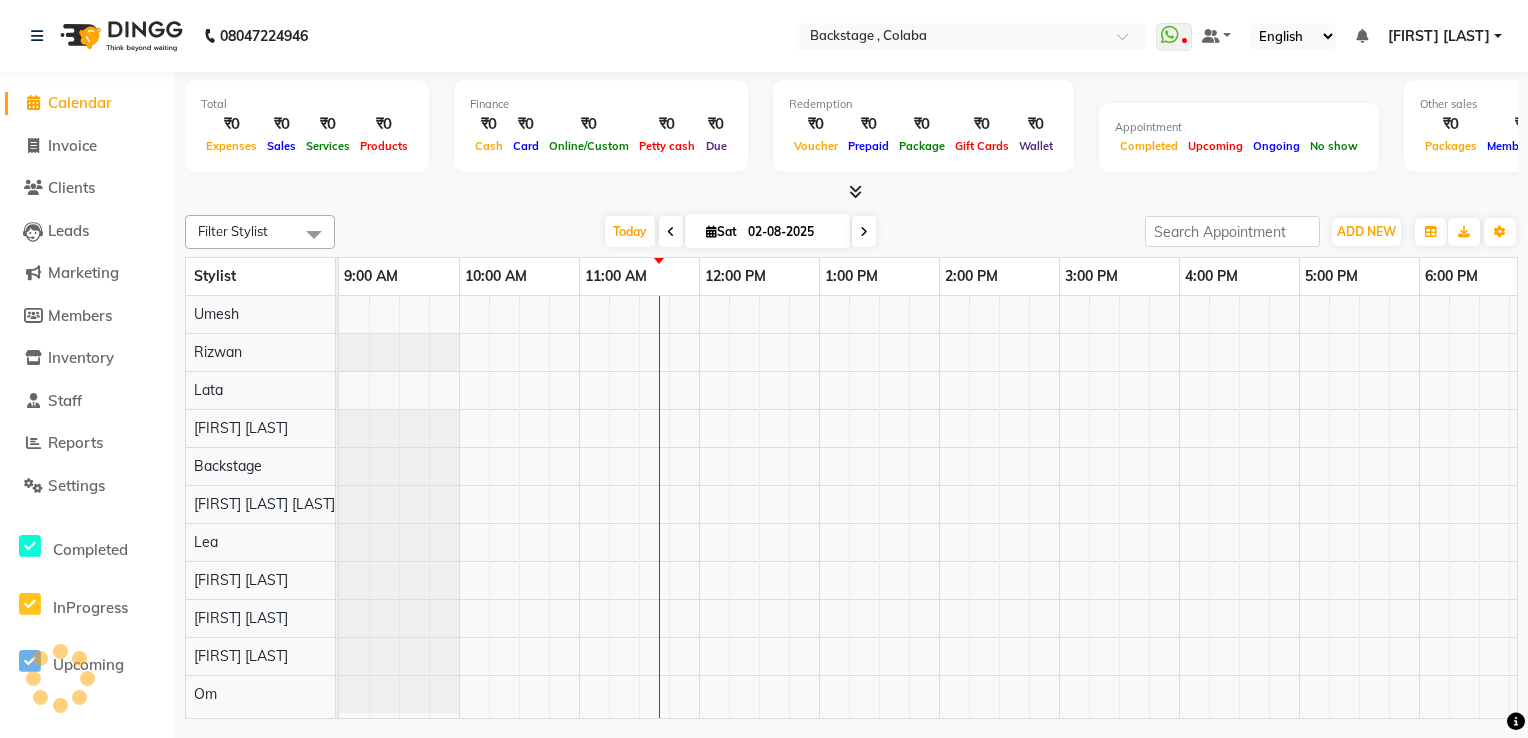 scroll, scrollTop: 0, scrollLeft: 240, axis: horizontal 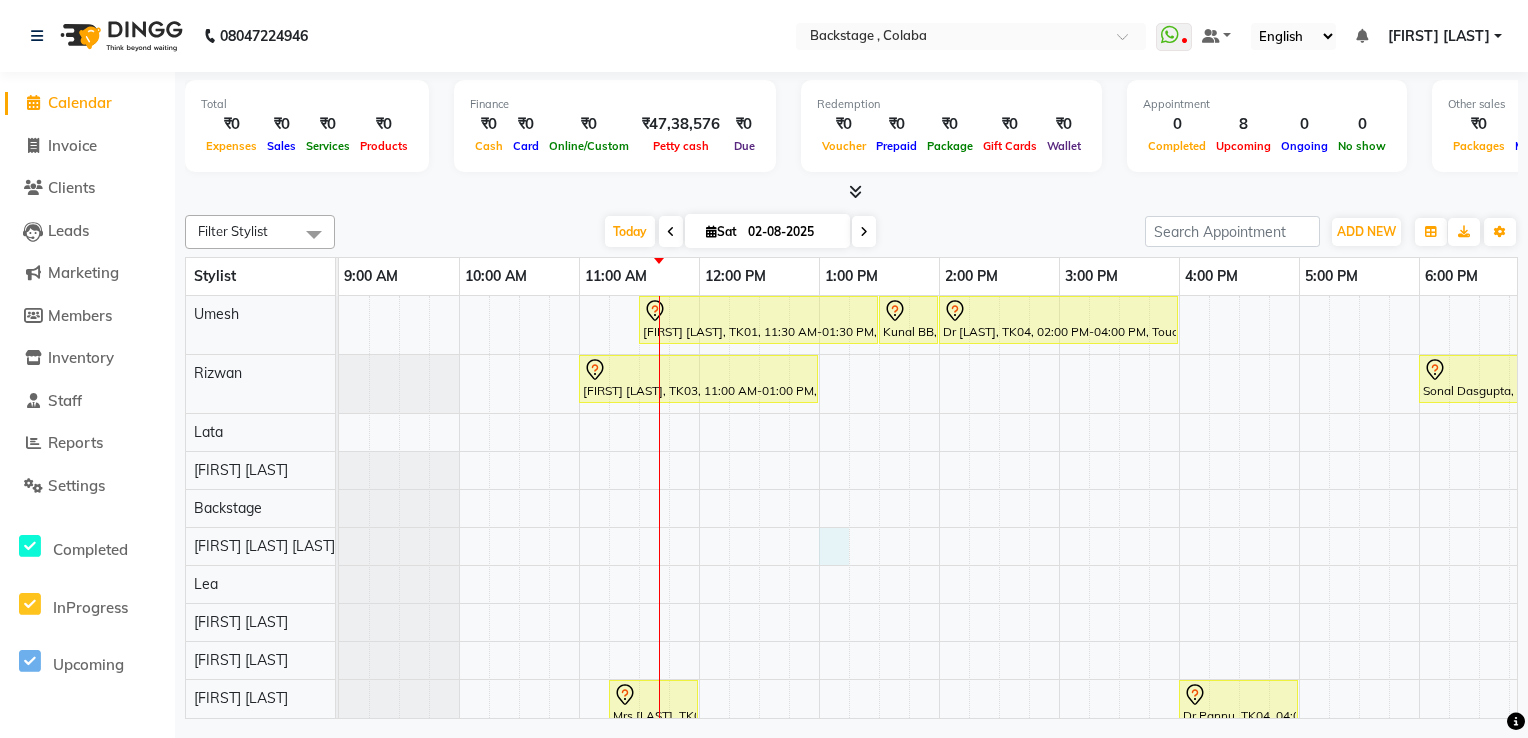 click on "[FIRST] [LAST], TK01, 11:30 AM-01:30 PM, Global Hair - Up to mid back             [FIRST] [LAST], TK01, 01:30 PM-02:00 PM, Haircut Women - Haircut Hair Backstage             Dr [LAST], TK04, 02:00 PM-04:00 PM, Touch-Up - Root (Up to 2 inches)             [FIRST] [LAST], TK03, 11:00 AM-01:00 PM, Natural Touch - Up (Ammonia Free) - Root (Up to 2 inches)             [FIRST] [LAST], TK02, 06:00 PM-07:00 PM, Wash & Straight Blow Dry - Upto Midback             Mrs [LAST], TK05, 11:15 AM-12:00 PM, Pedicure- Bombini             Dr [LAST], TK04, 04:00 PM-05:00 PM, Pedicure - Classic Pedicure             [FIRST] [LAST], TK01, 11:45 AM-12:45 PM, Pedicure - Classic Pedicure" at bounding box center [1119, 560] 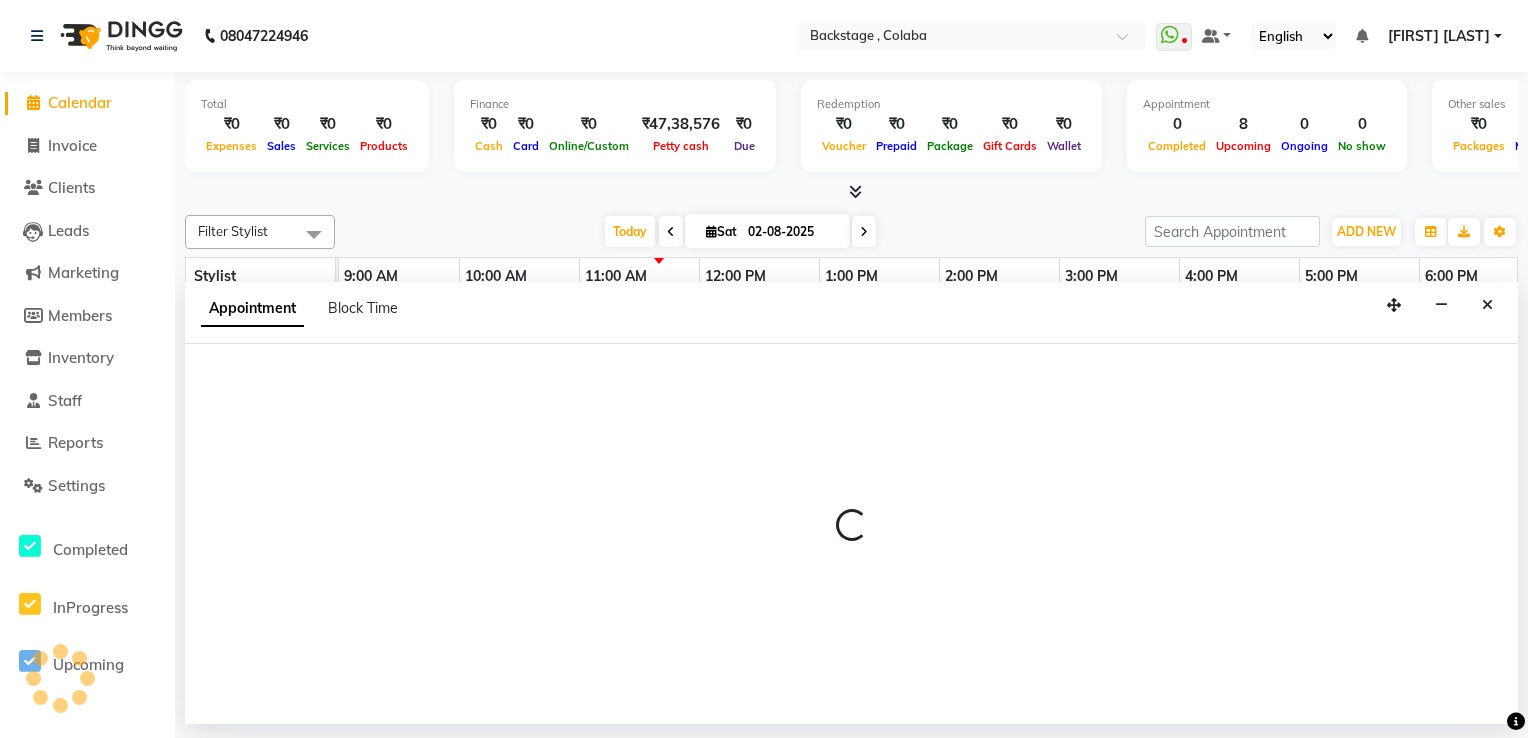 select on "59642" 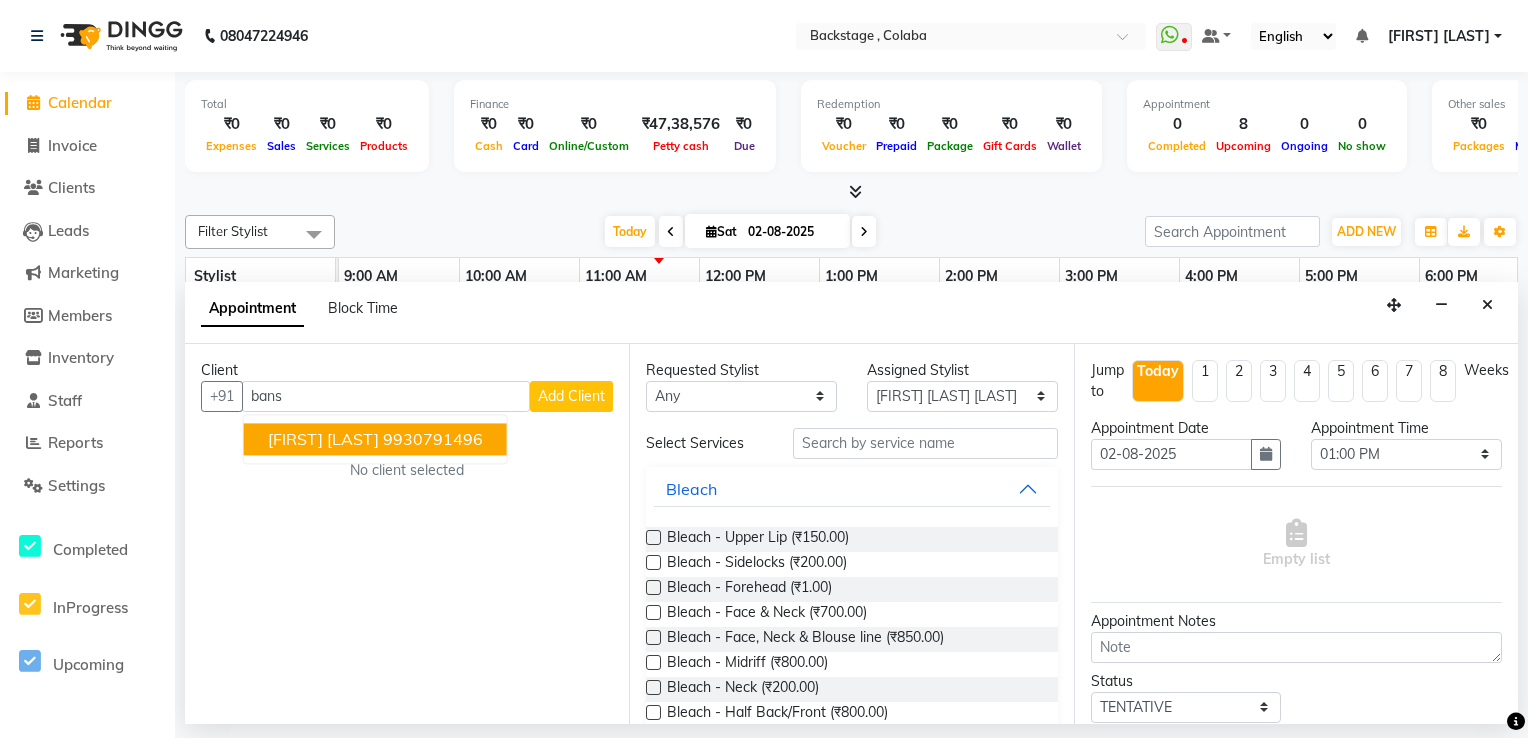 click on "[FIRST] [LAST]" at bounding box center [323, 439] 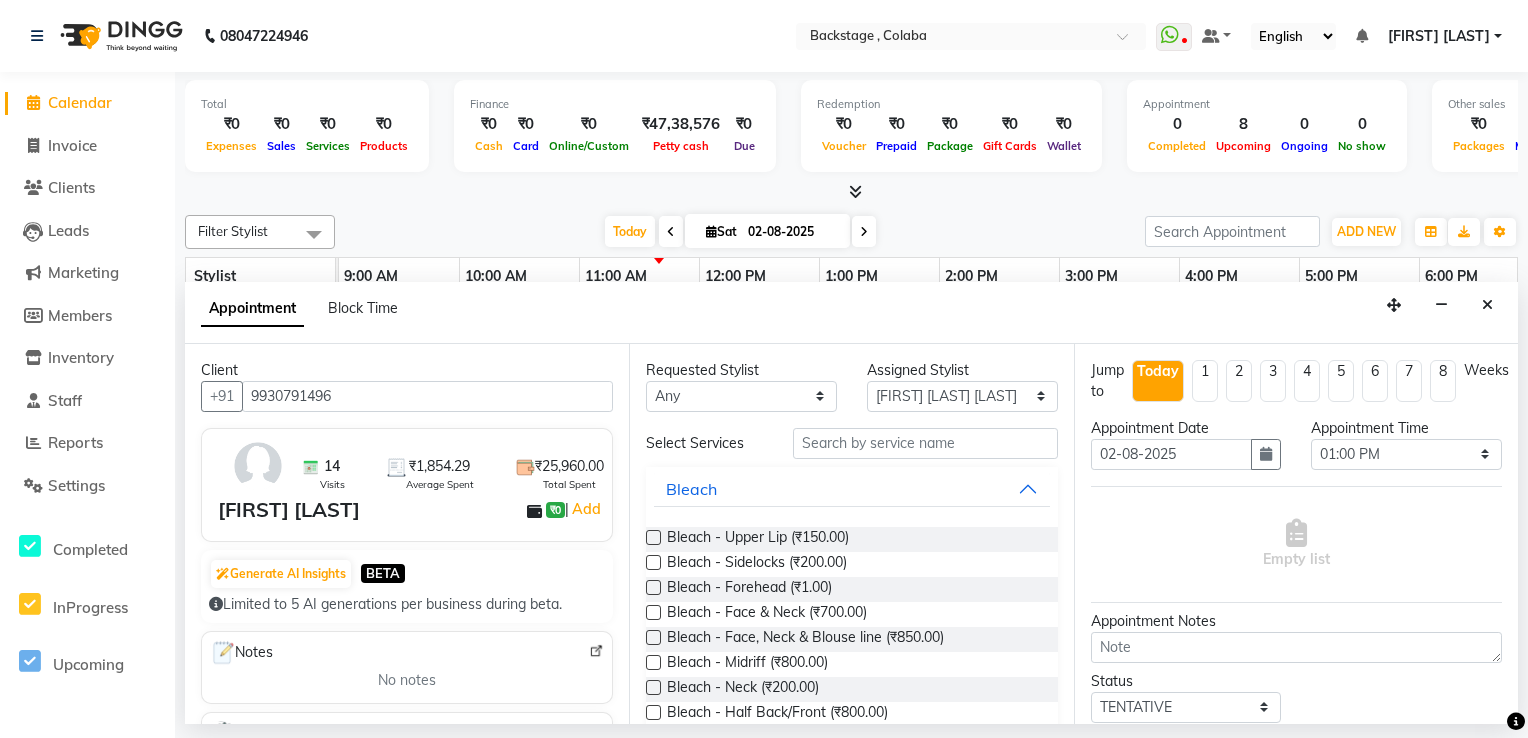 type on "9930791496" 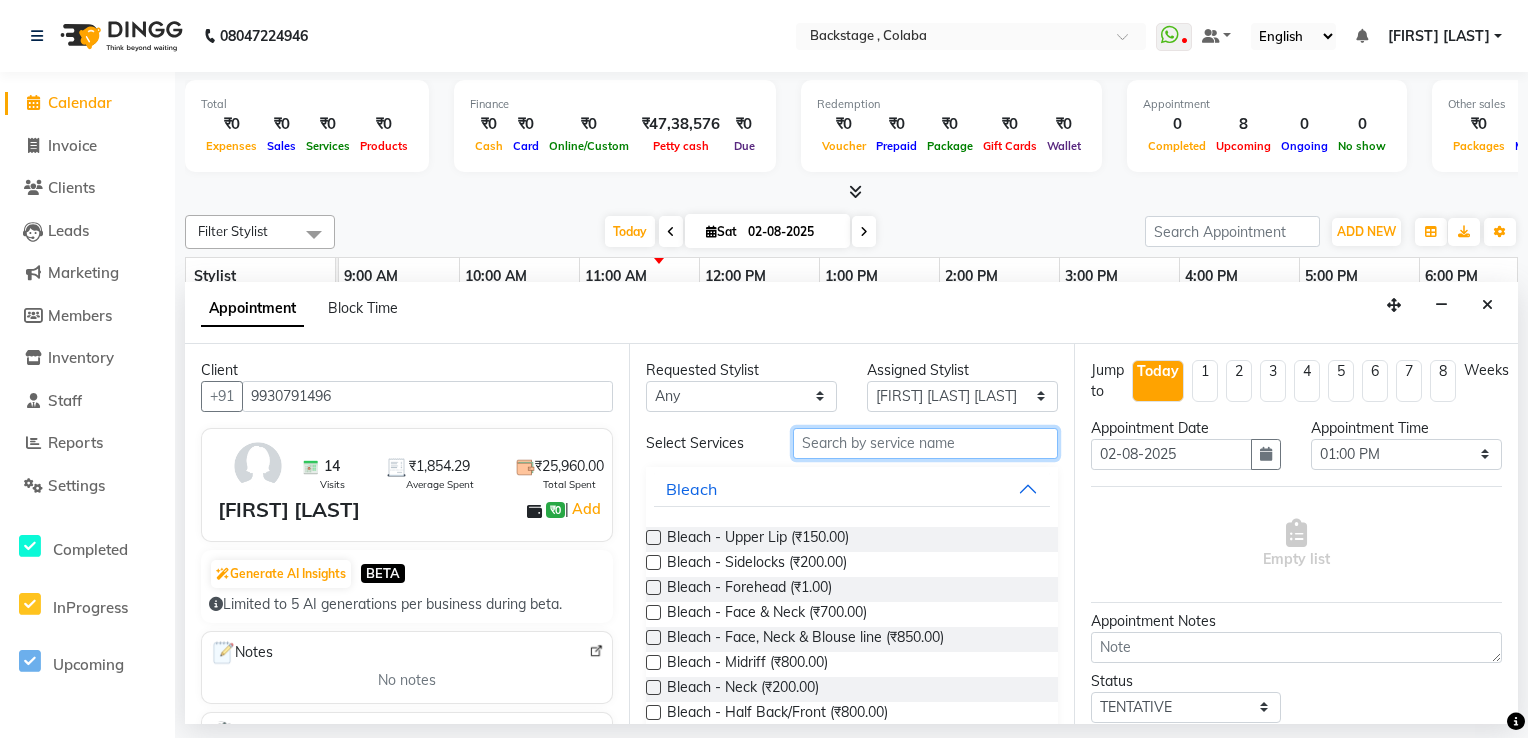 click at bounding box center [925, 443] 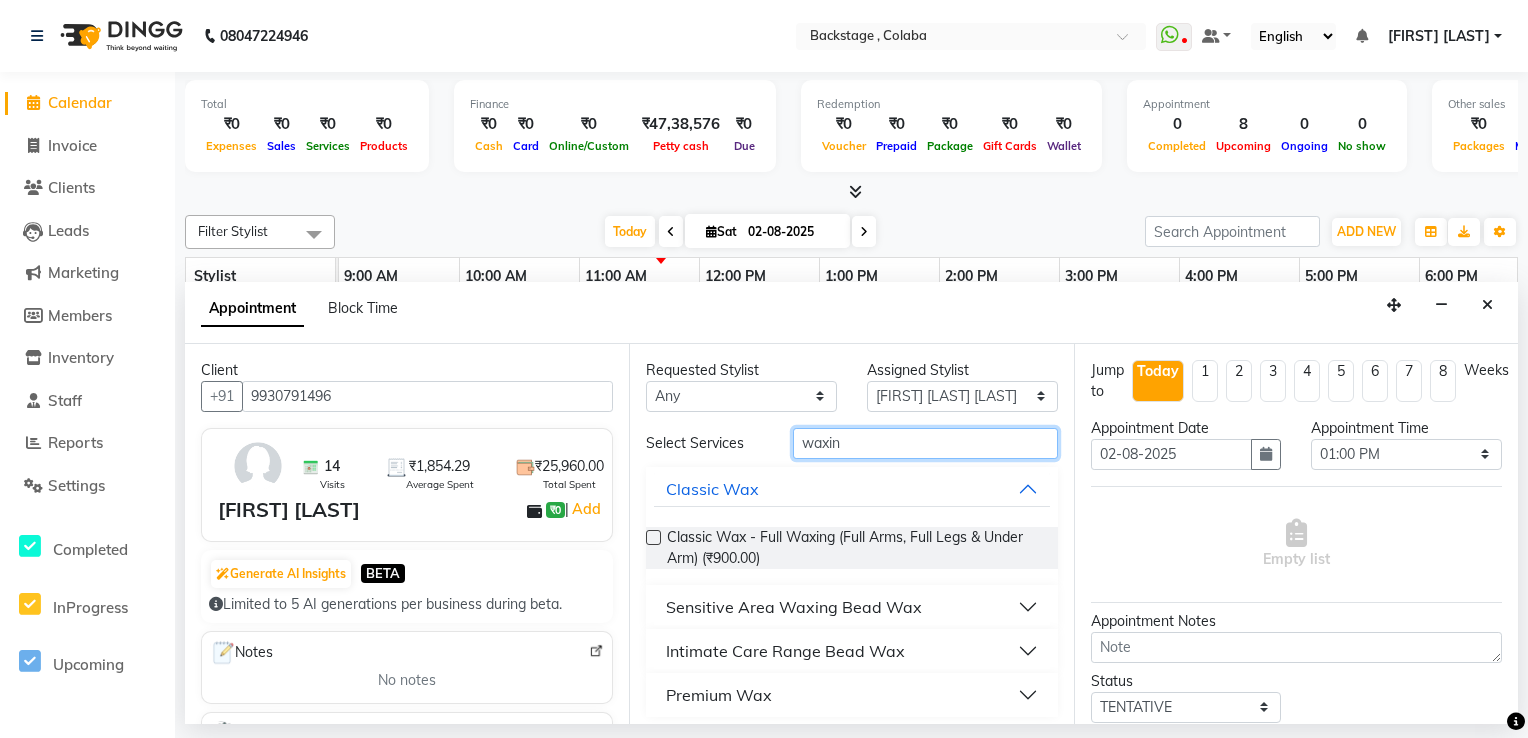 type on "waxin" 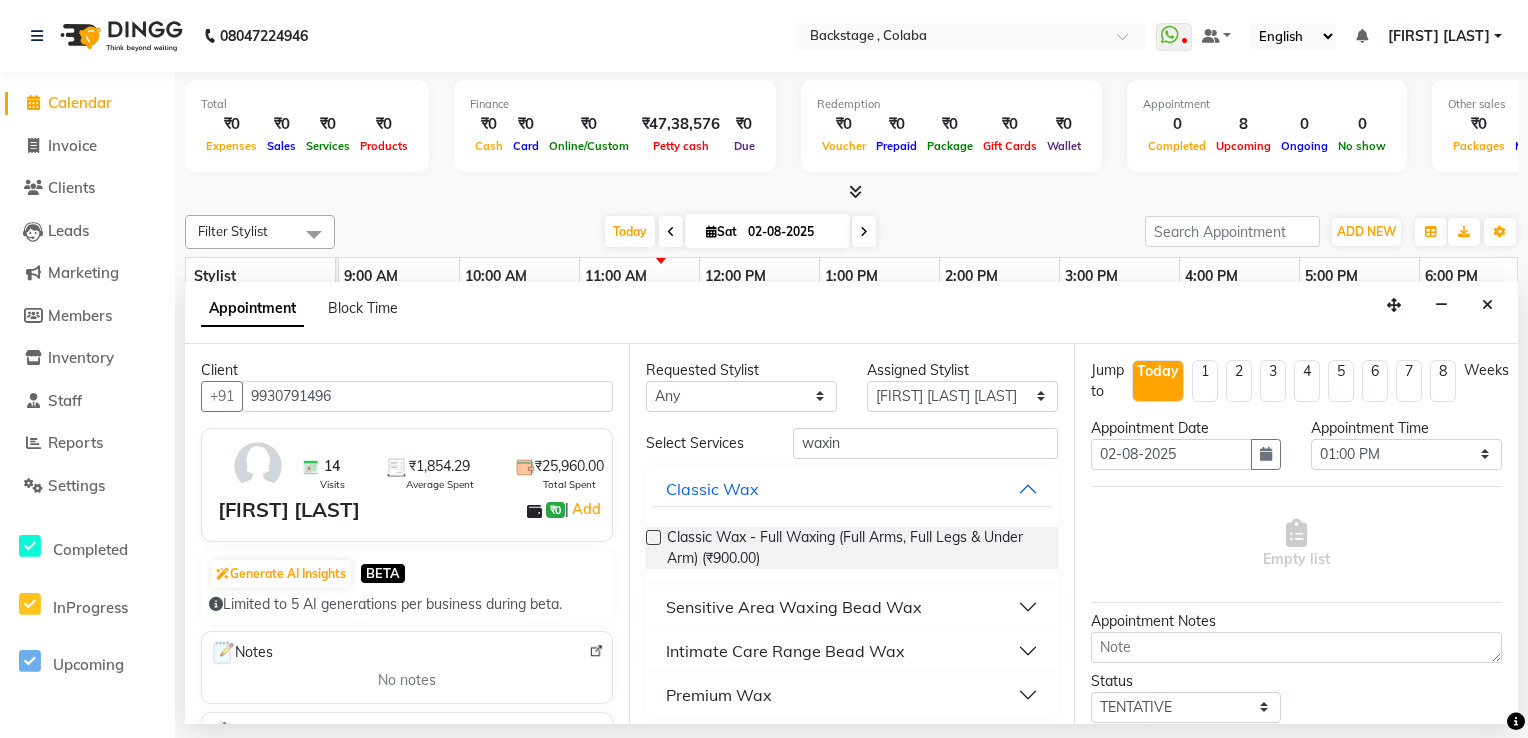click on "Premium Wax" at bounding box center [851, 695] 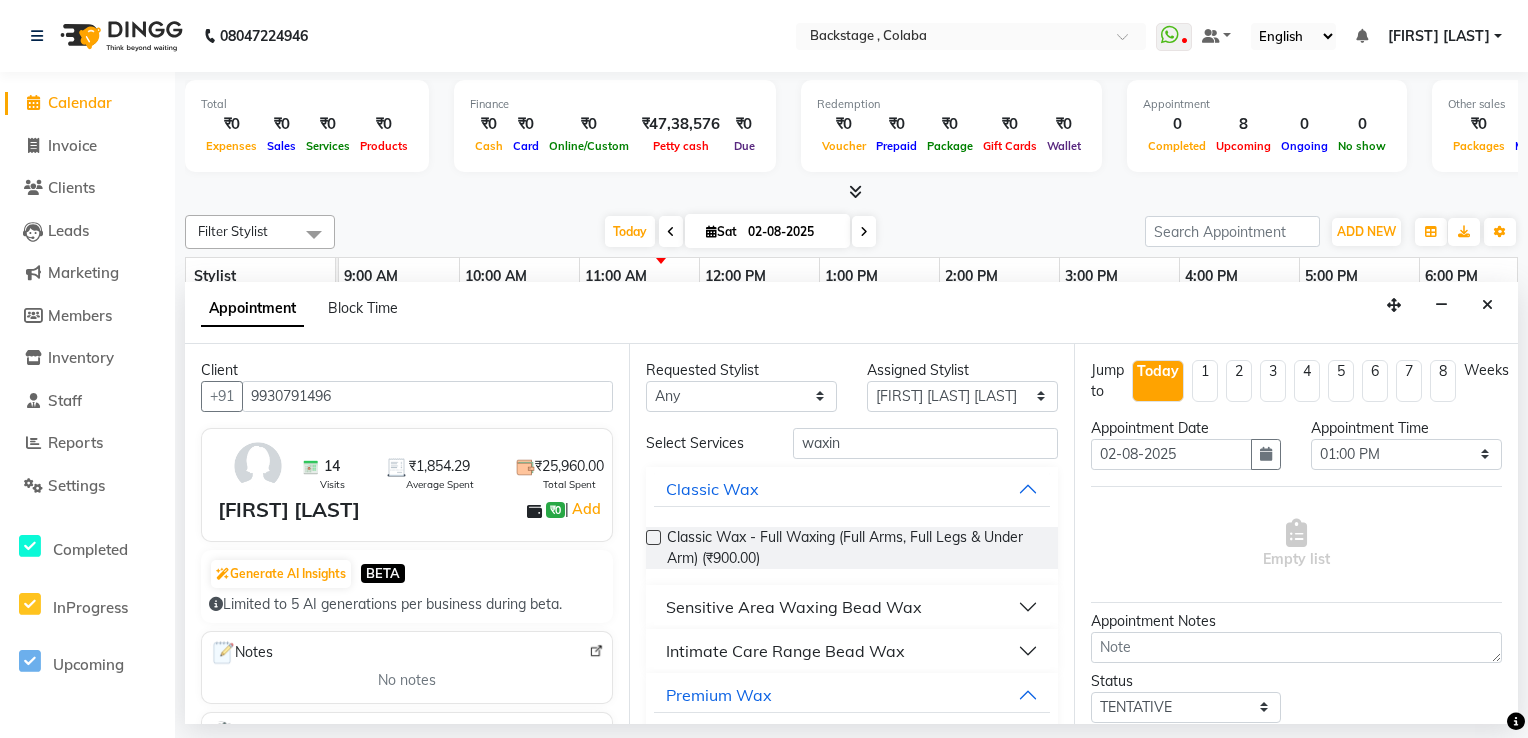 click on "Premium Wax - Full Waxing (Full Arms, Full Legs & Under Arm) (₹1,500.00) Cartridge- Full Waxing (Full Arms, Half Legs & Under Arm) (₹2,000.00)" at bounding box center [851, 775] 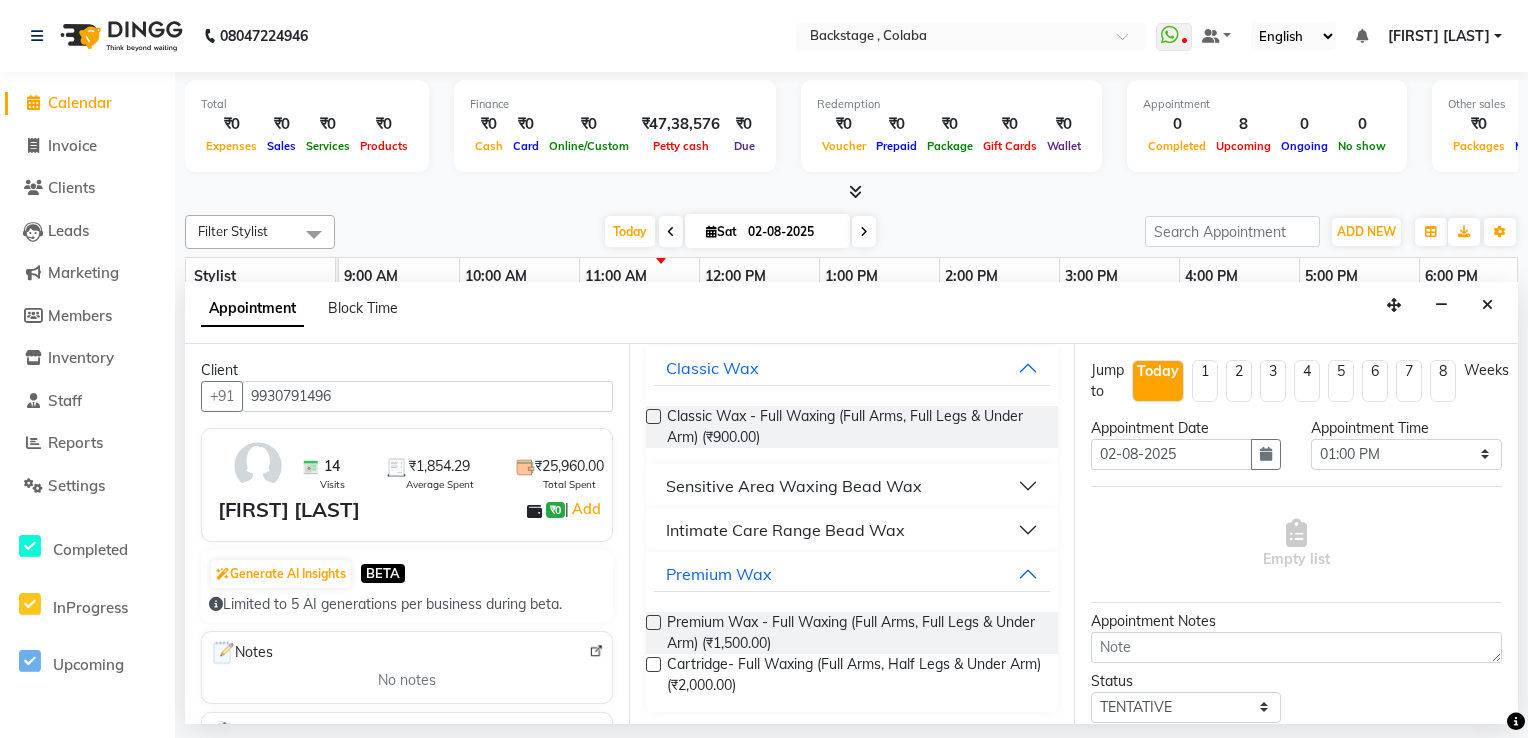 scroll, scrollTop: 123, scrollLeft: 0, axis: vertical 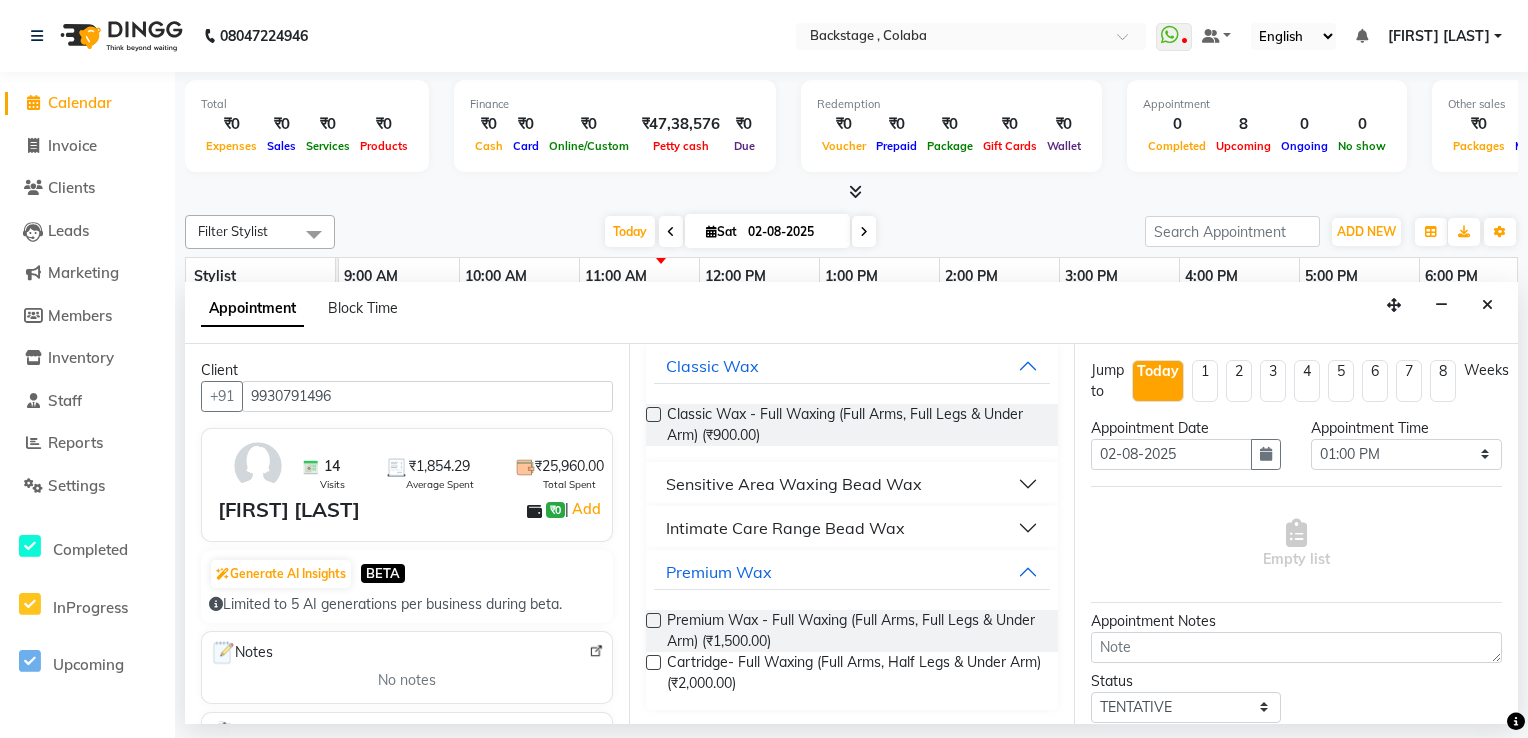 click at bounding box center (653, 620) 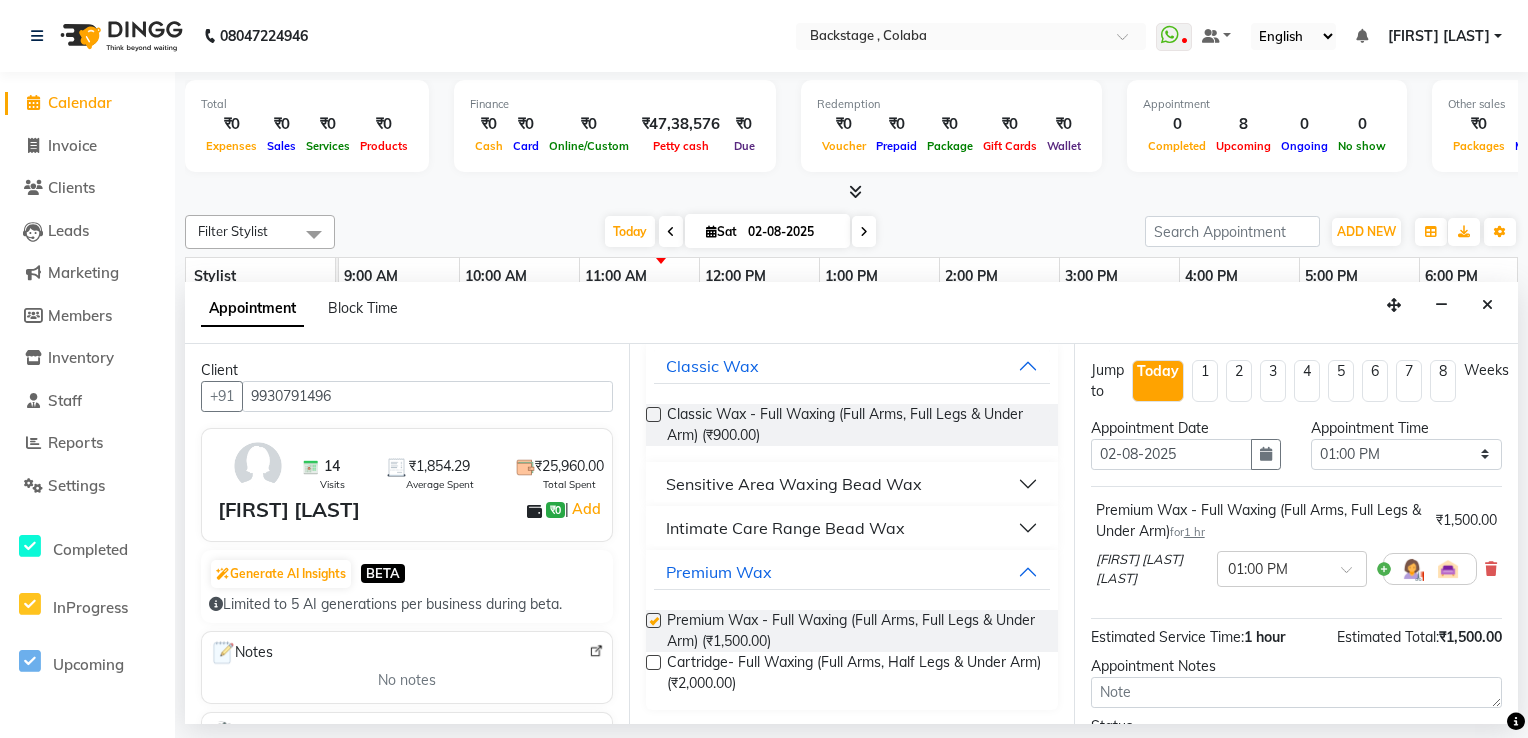 checkbox on "false" 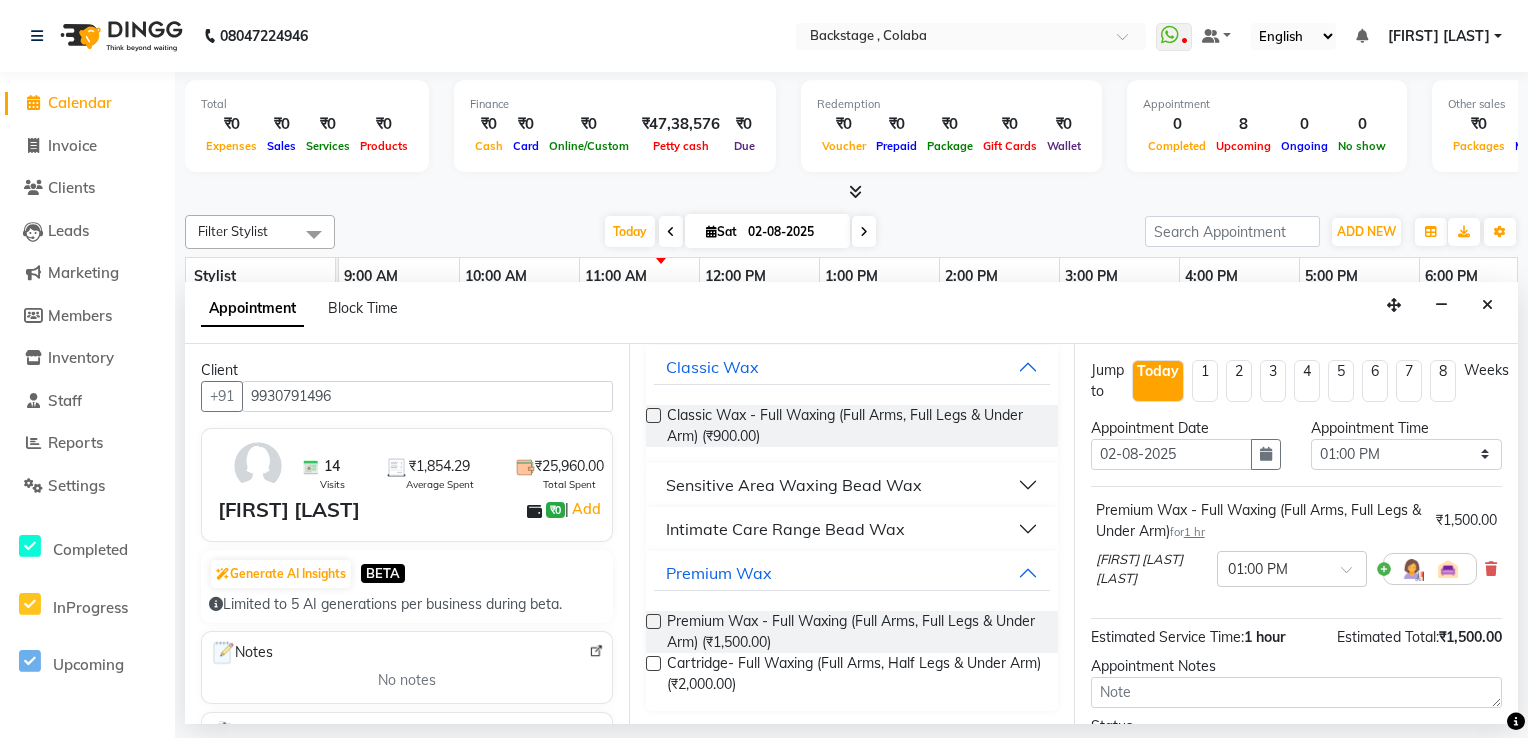scroll, scrollTop: 0, scrollLeft: 0, axis: both 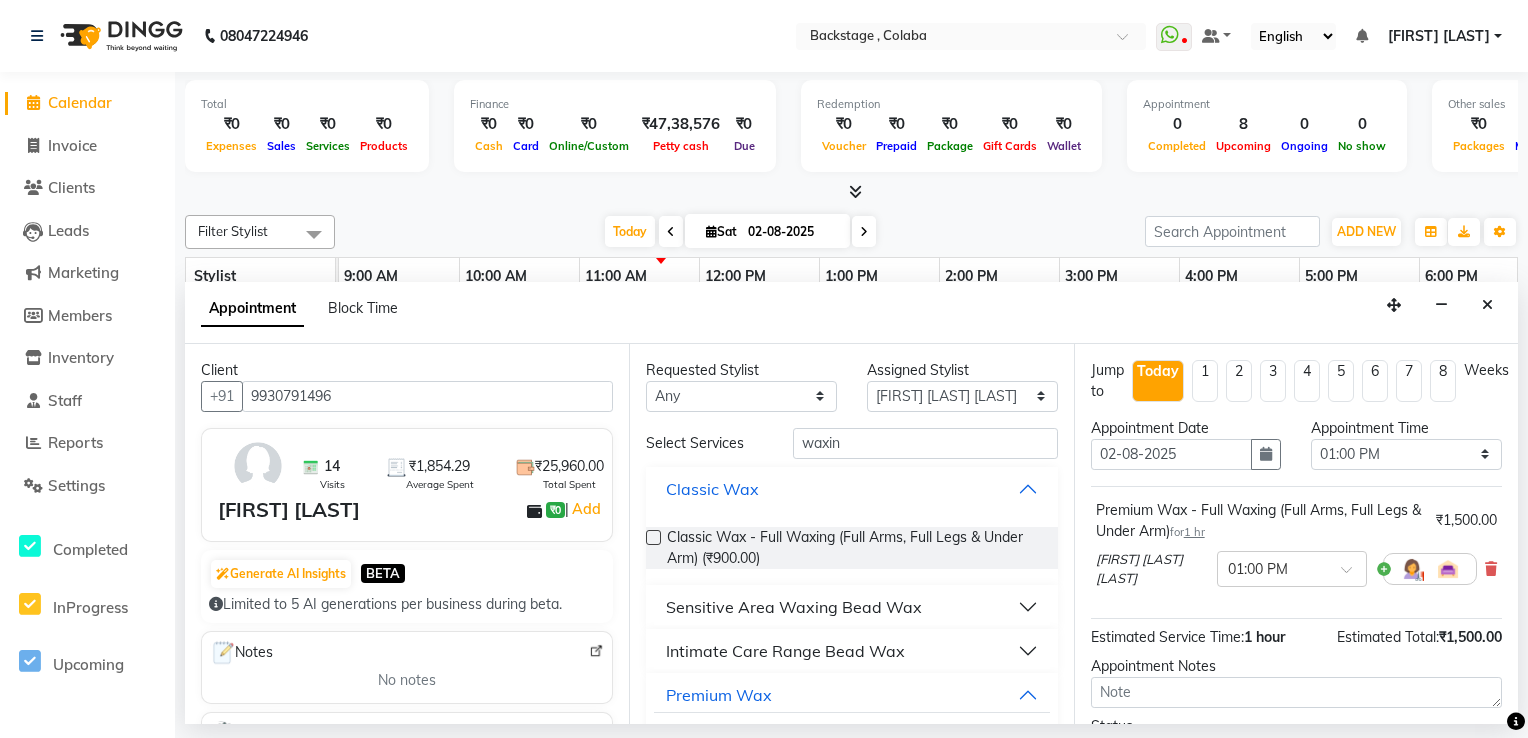 click on "Classic Wax" at bounding box center (851, 489) 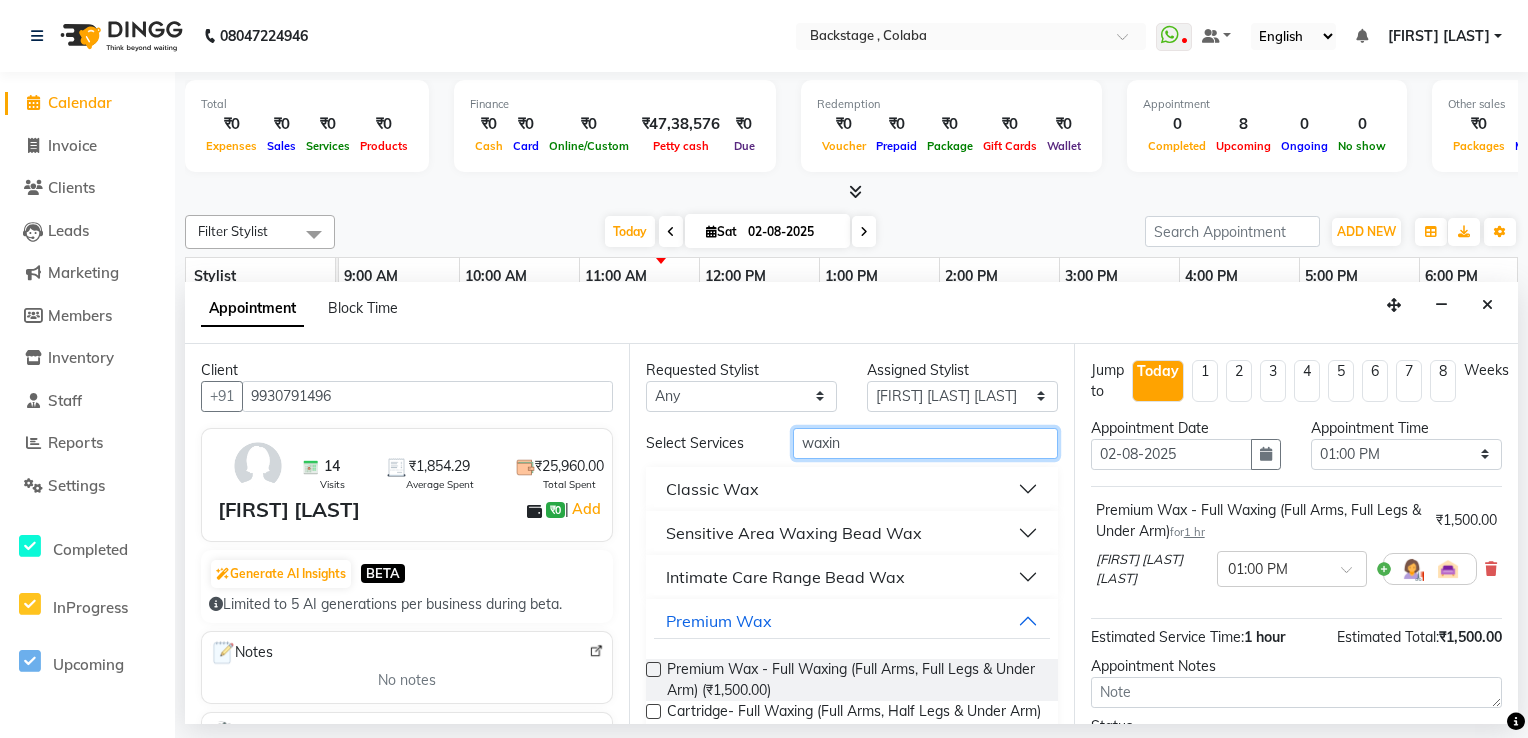 click on "waxin" at bounding box center [925, 443] 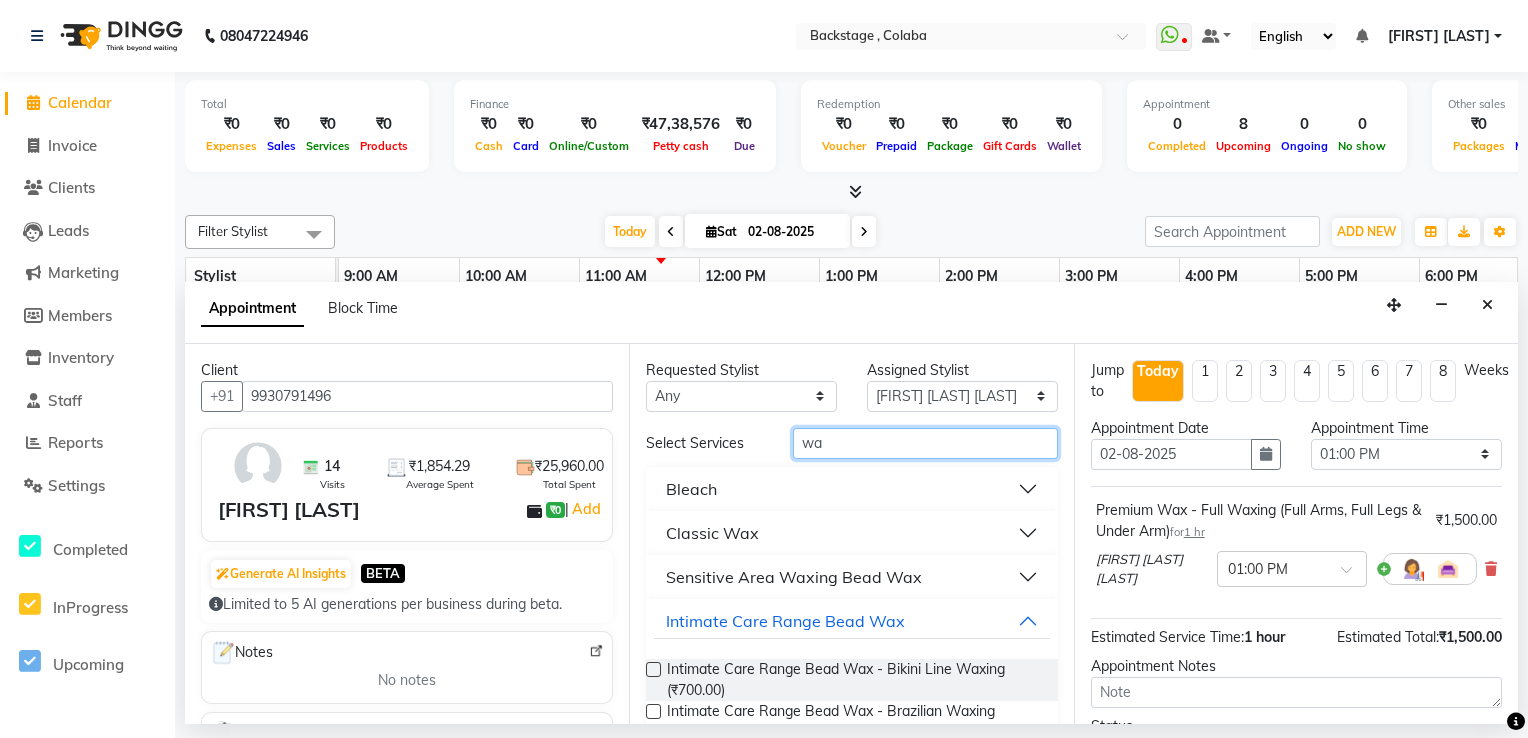 type on "w" 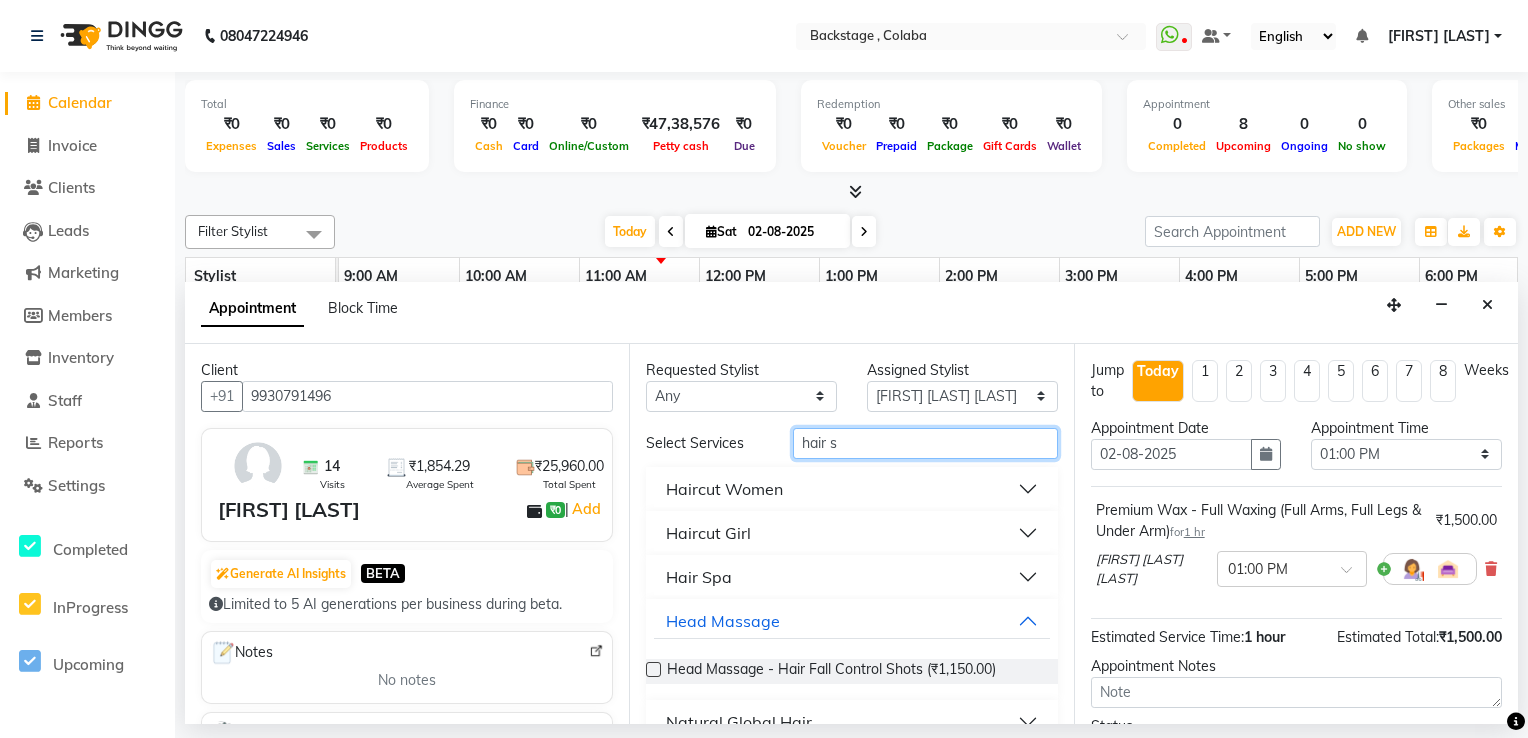 type on "hair s" 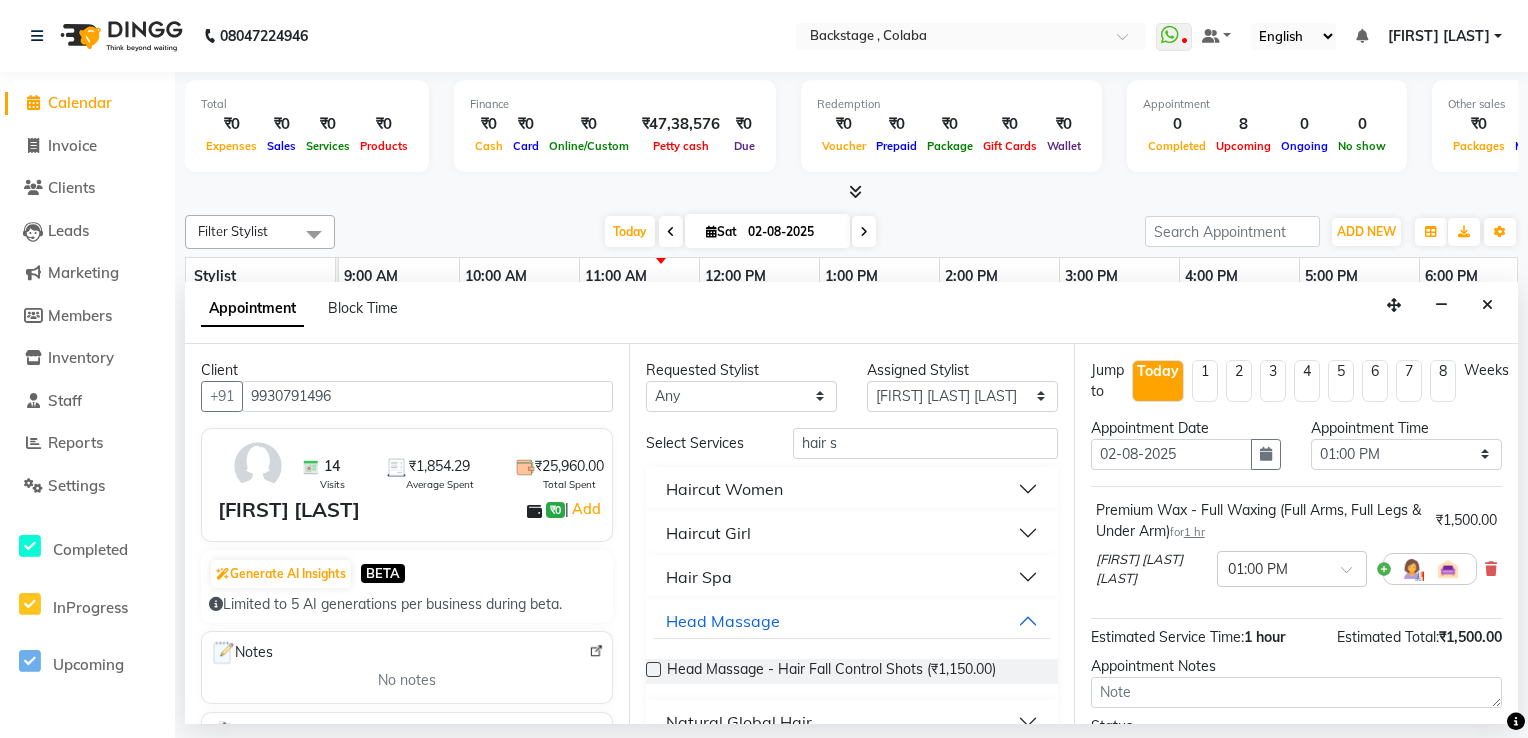 click on "Hair Spa" at bounding box center (851, 577) 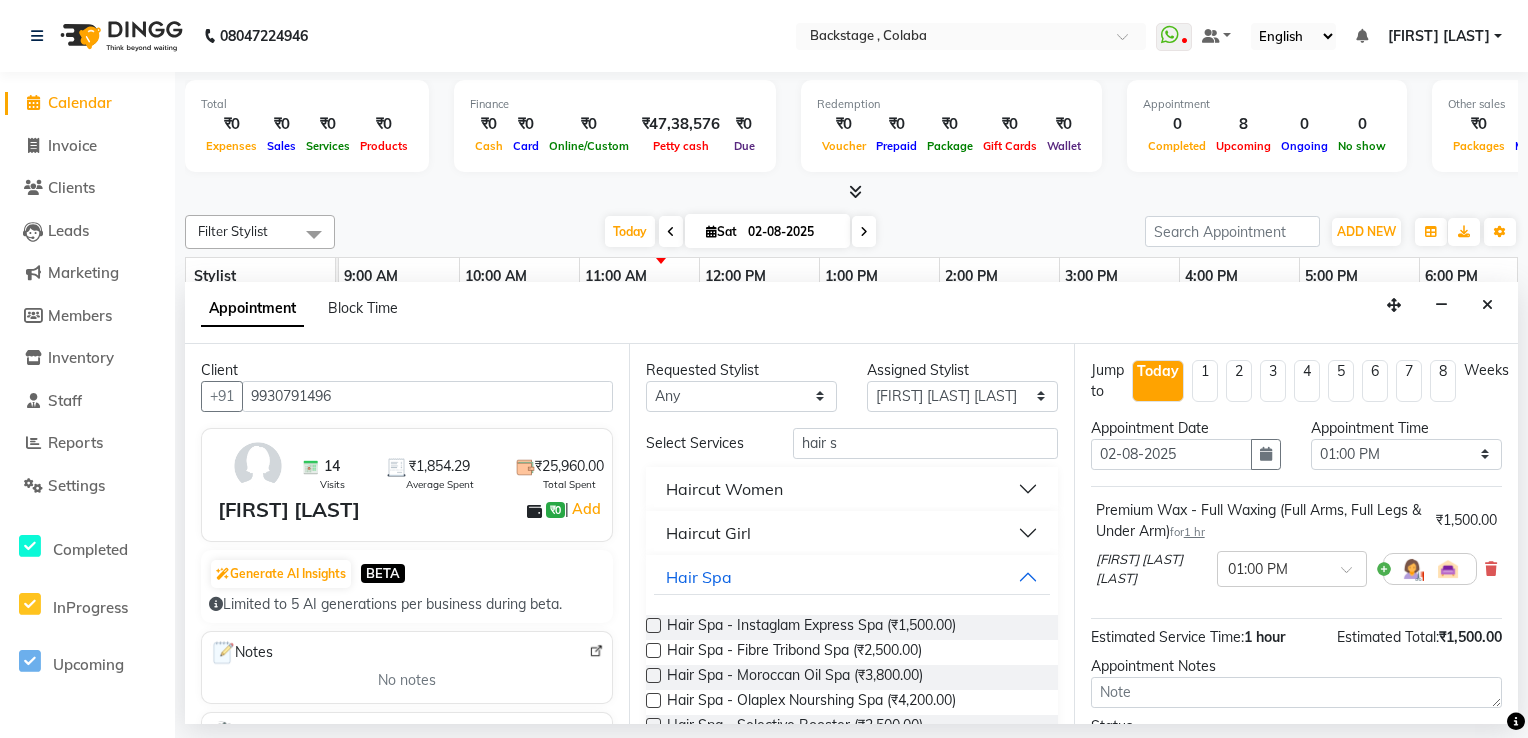 click at bounding box center (653, 625) 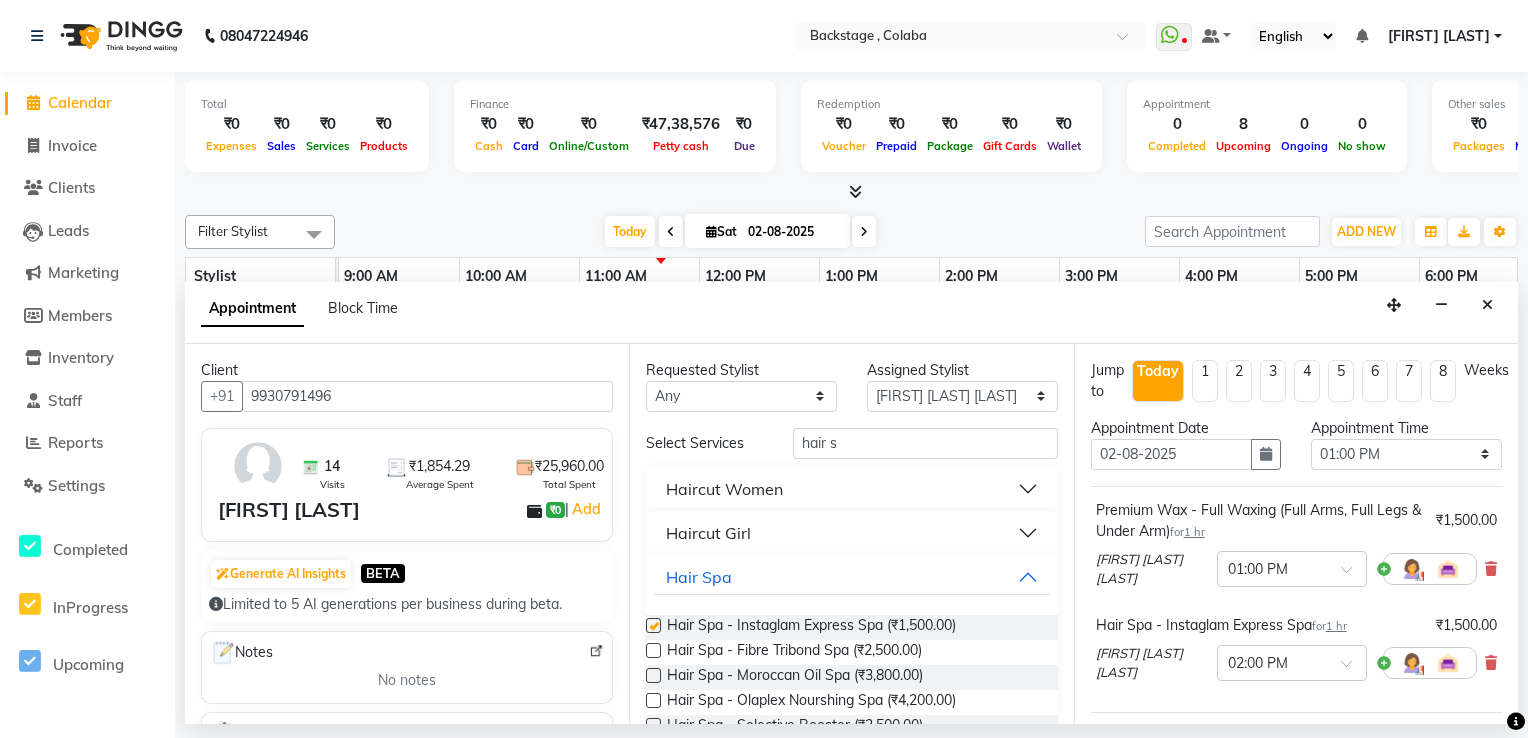 checkbox on "false" 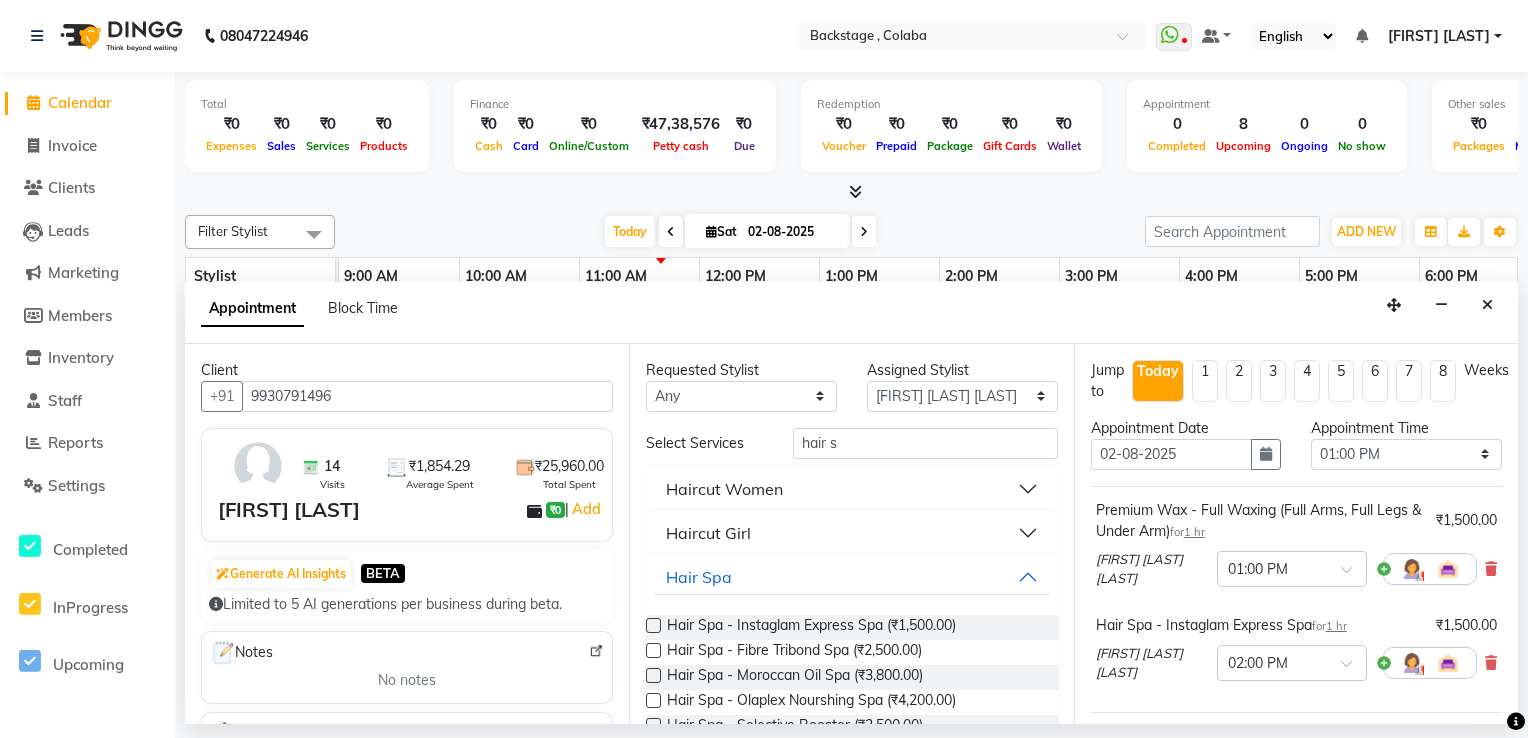 click on "[FIRST] [LAST] [LAST]" at bounding box center [1152, 663] 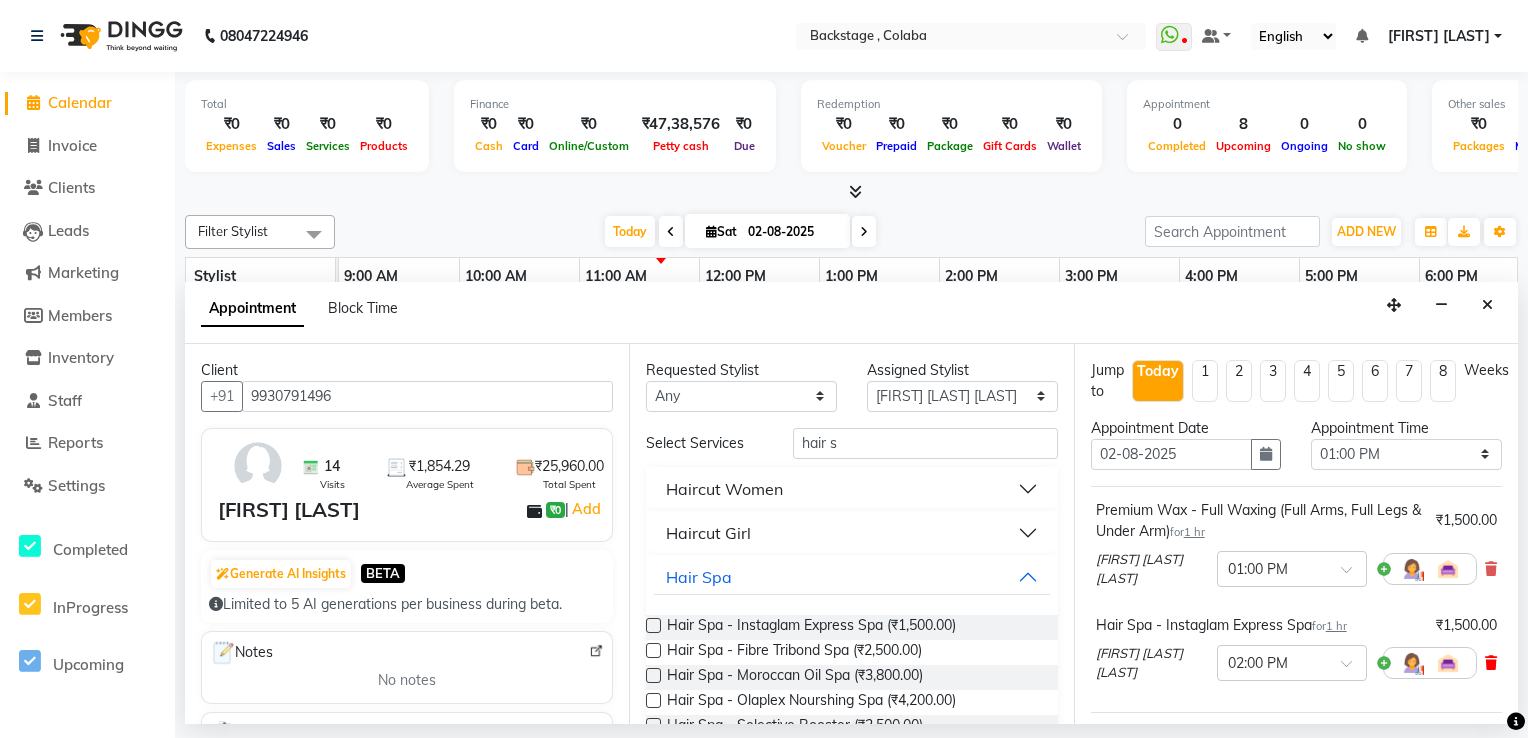 click at bounding box center (1491, 663) 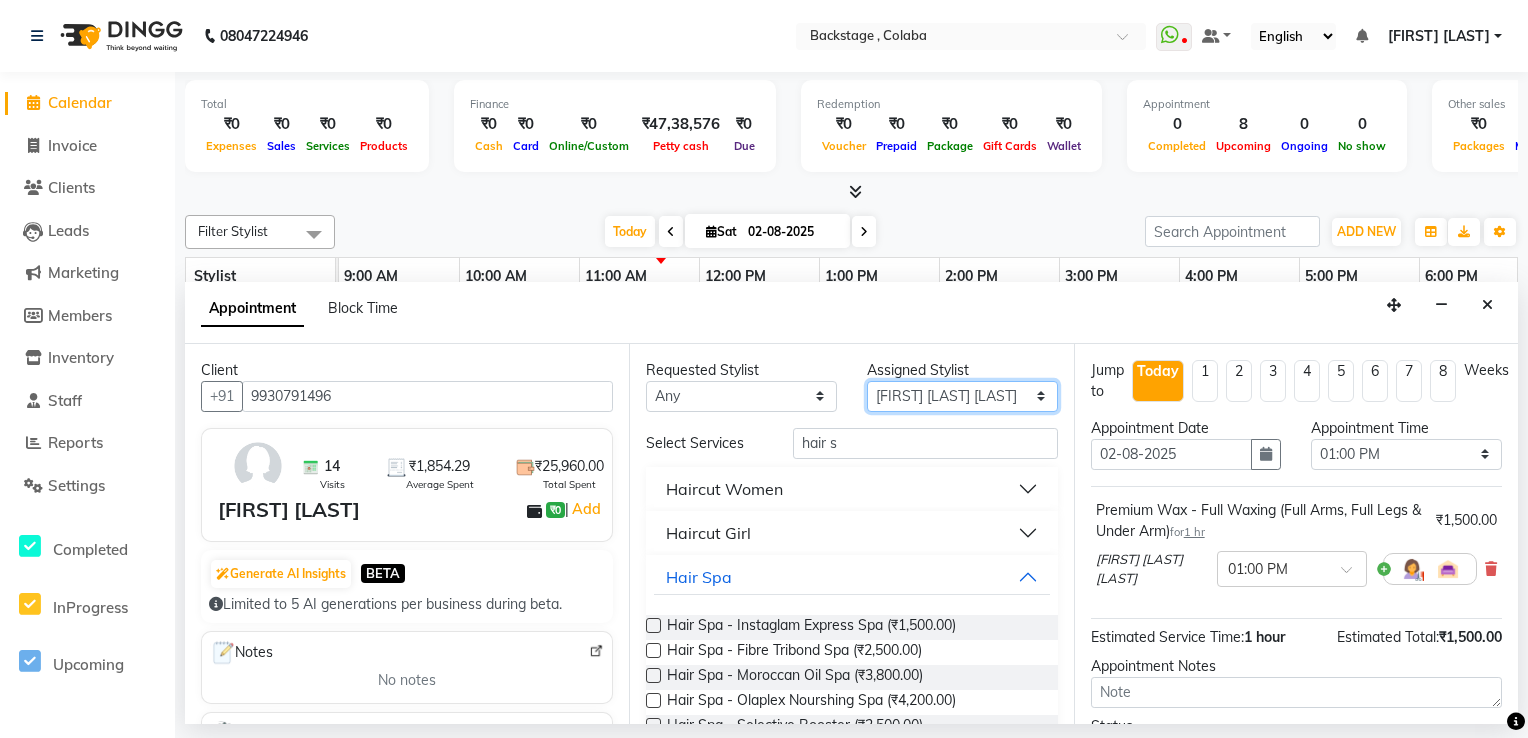 click on "Select Backstage [FIRST] [LAST] [FIRST] [LAST] [FIRST] [LAST] [FIRST] [LAST] [FIRST] [LAST] [FIRST] [LAST] [FIRST] [LAST] [FIRST] [LAST] [FIRST] [LAST] [FIRST] [LAST]" at bounding box center (962, 396) 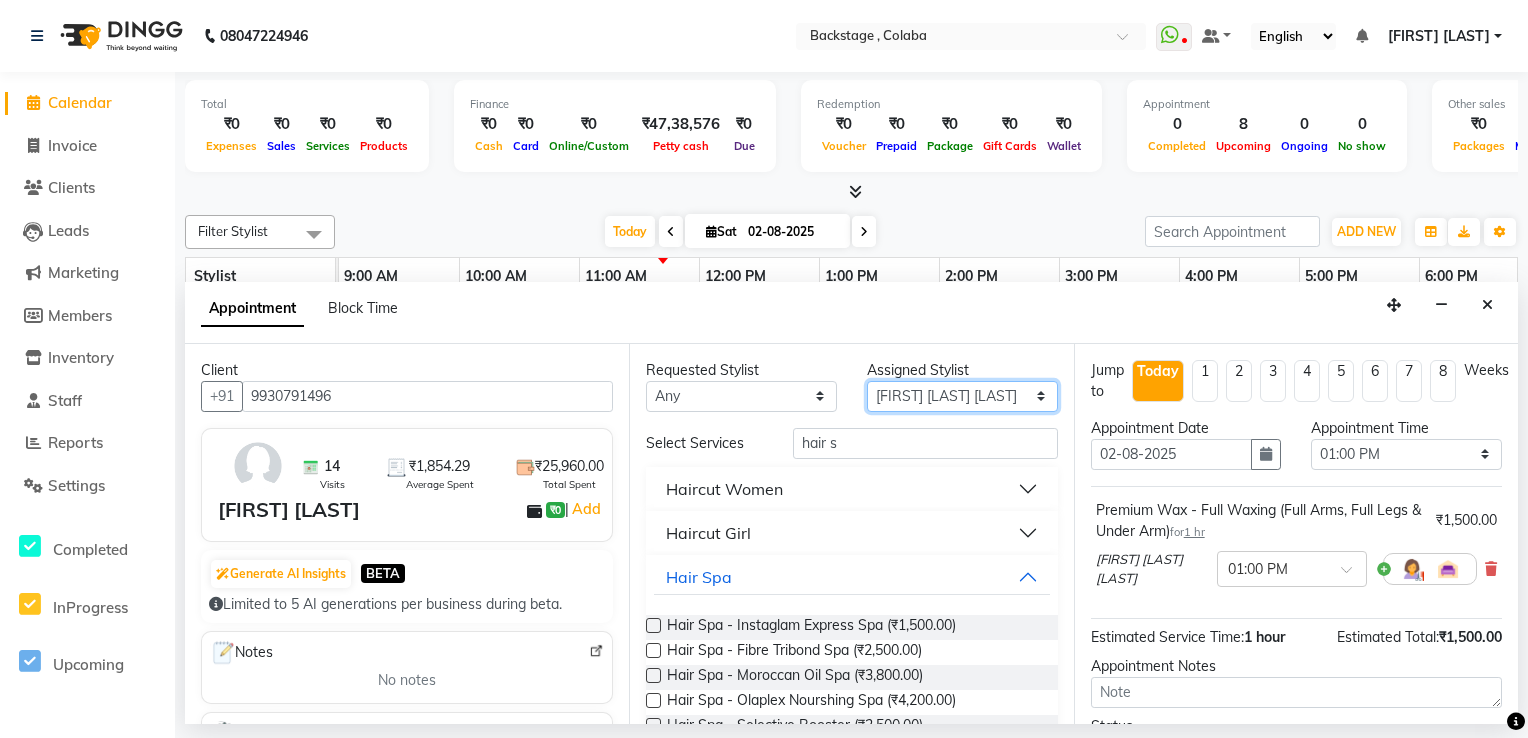 select on "36480" 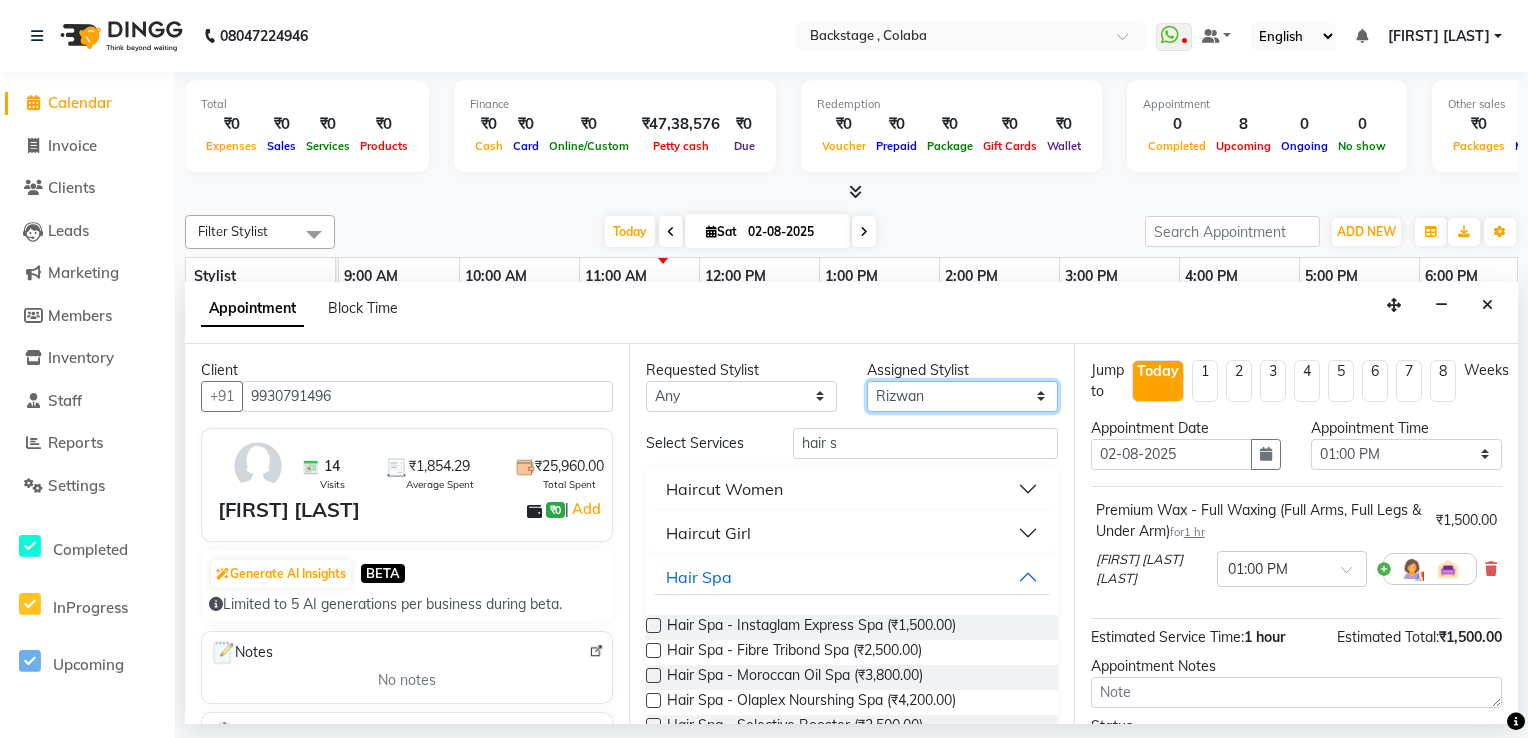 click on "Select Backstage [FIRST] [LAST] [FIRST] [LAST] [FIRST] [LAST] [FIRST] [LAST] [FIRST] [LAST] [FIRST] [LAST] [FIRST] [LAST] [FIRST] [LAST] [FIRST] [LAST] [FIRST] [LAST]" at bounding box center [962, 396] 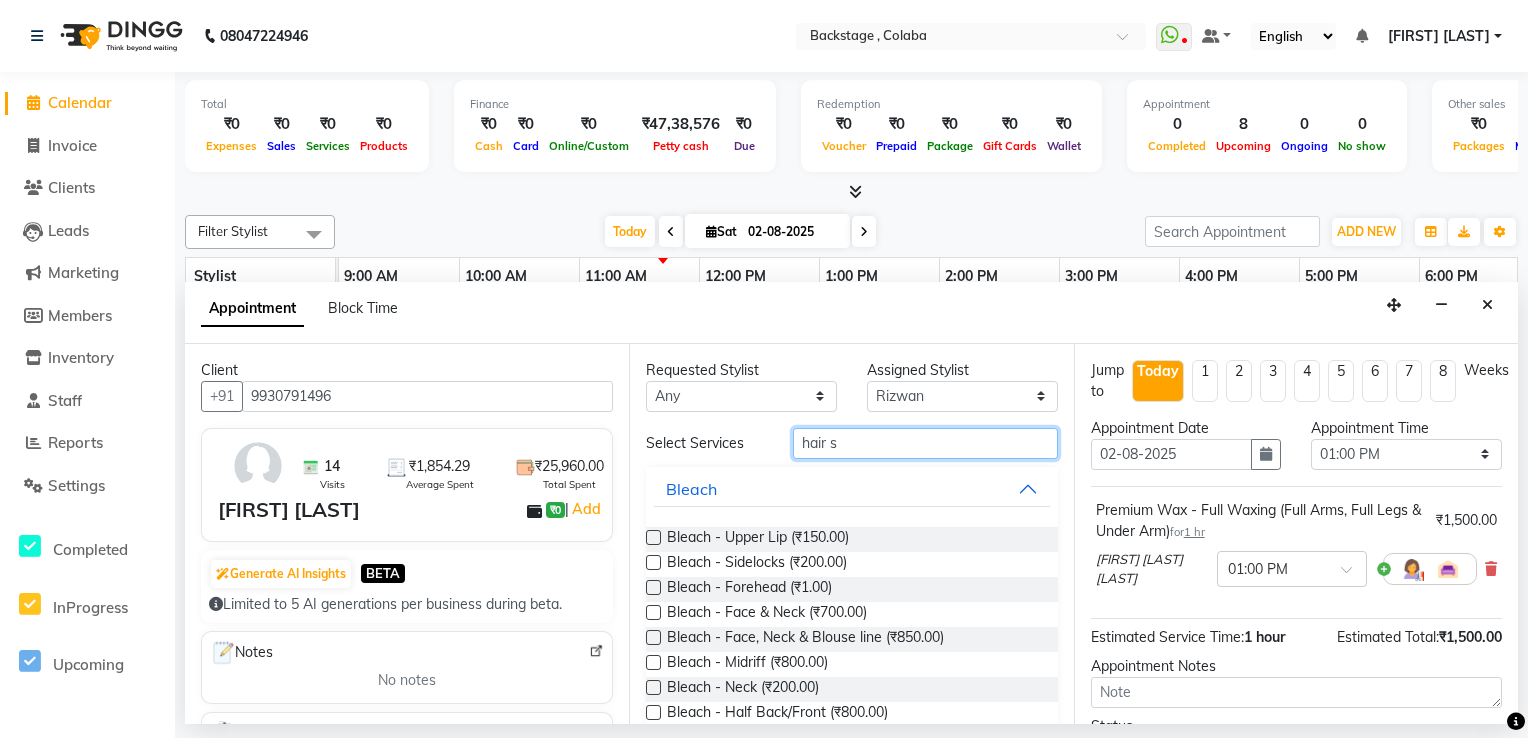 click on "hair s" at bounding box center [925, 443] 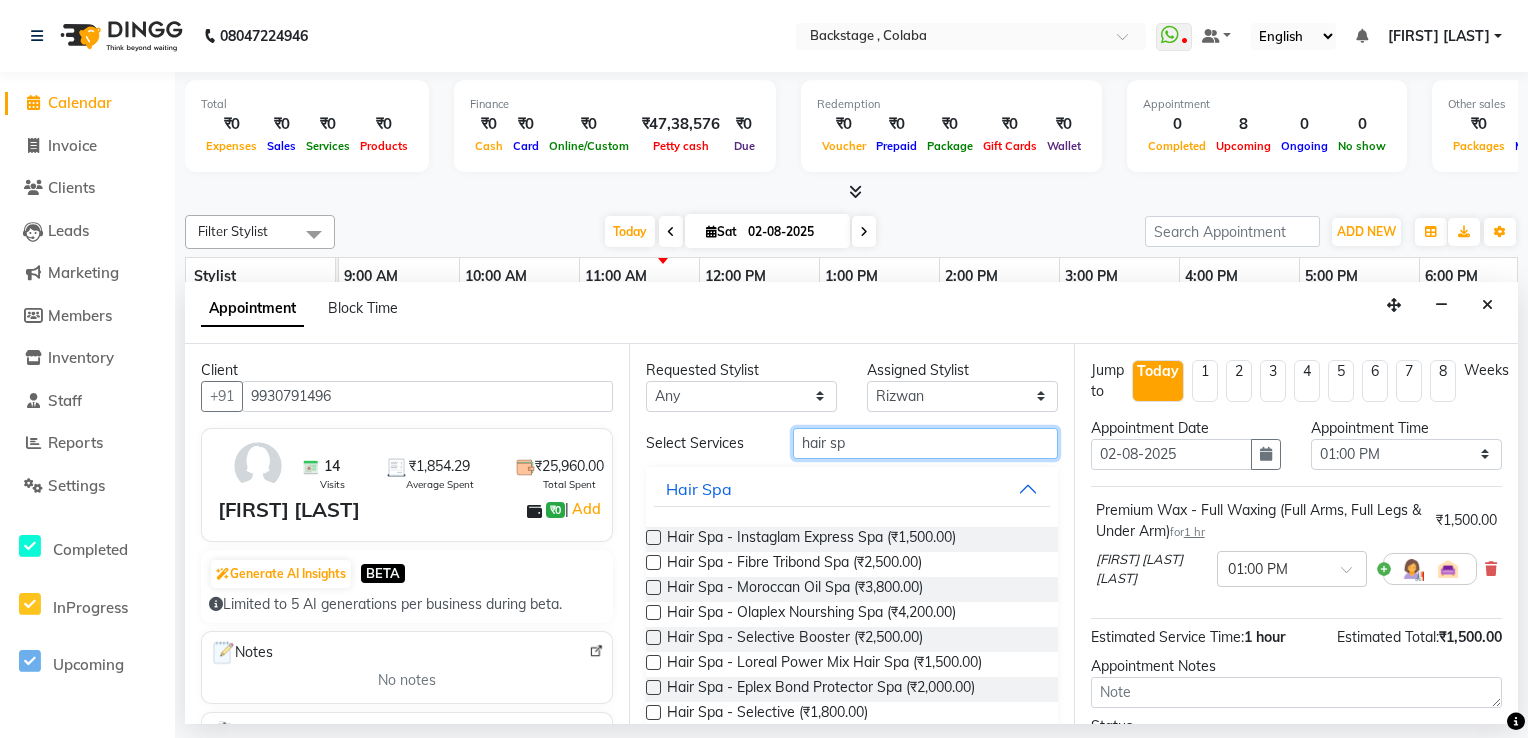 type on "hair sp" 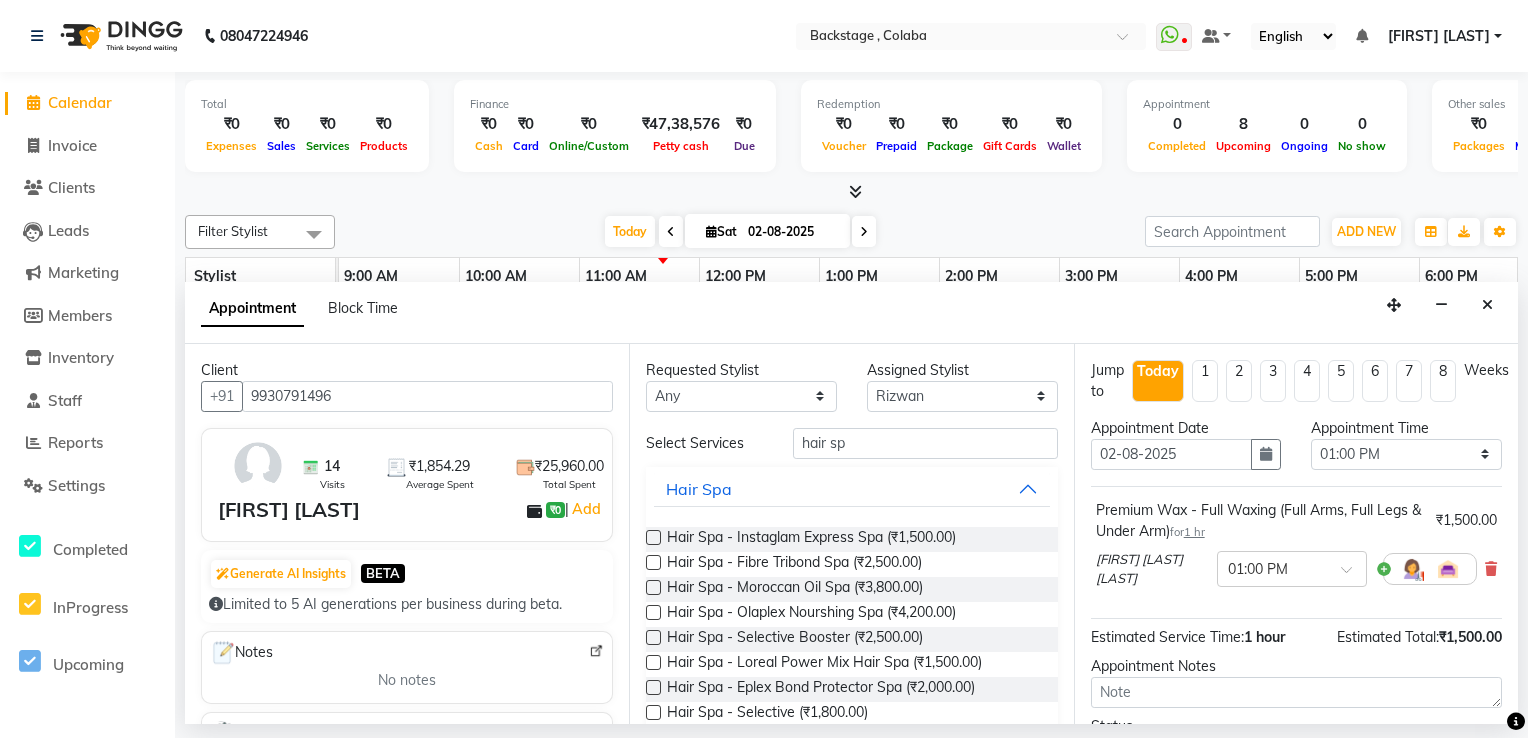 click at bounding box center (653, 537) 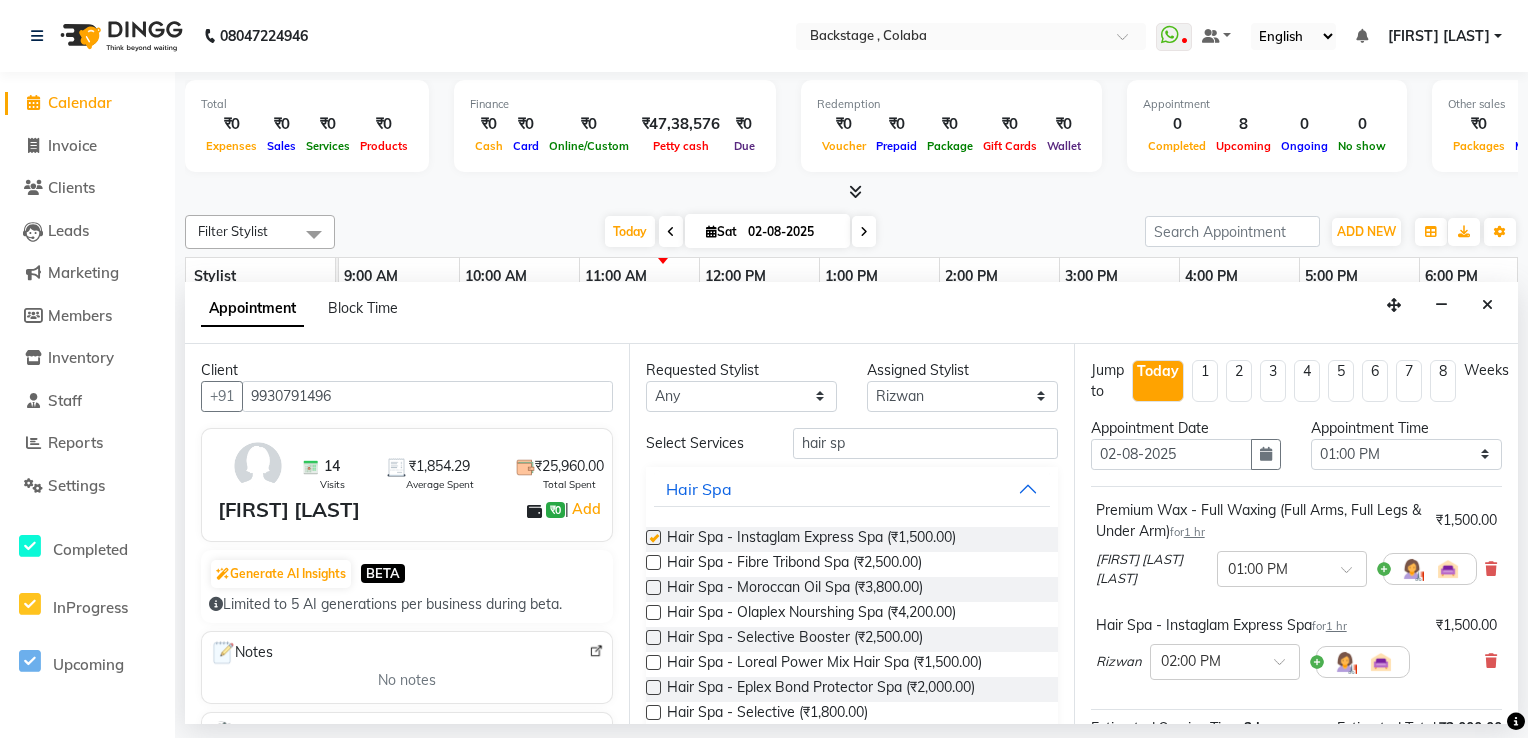 checkbox on "false" 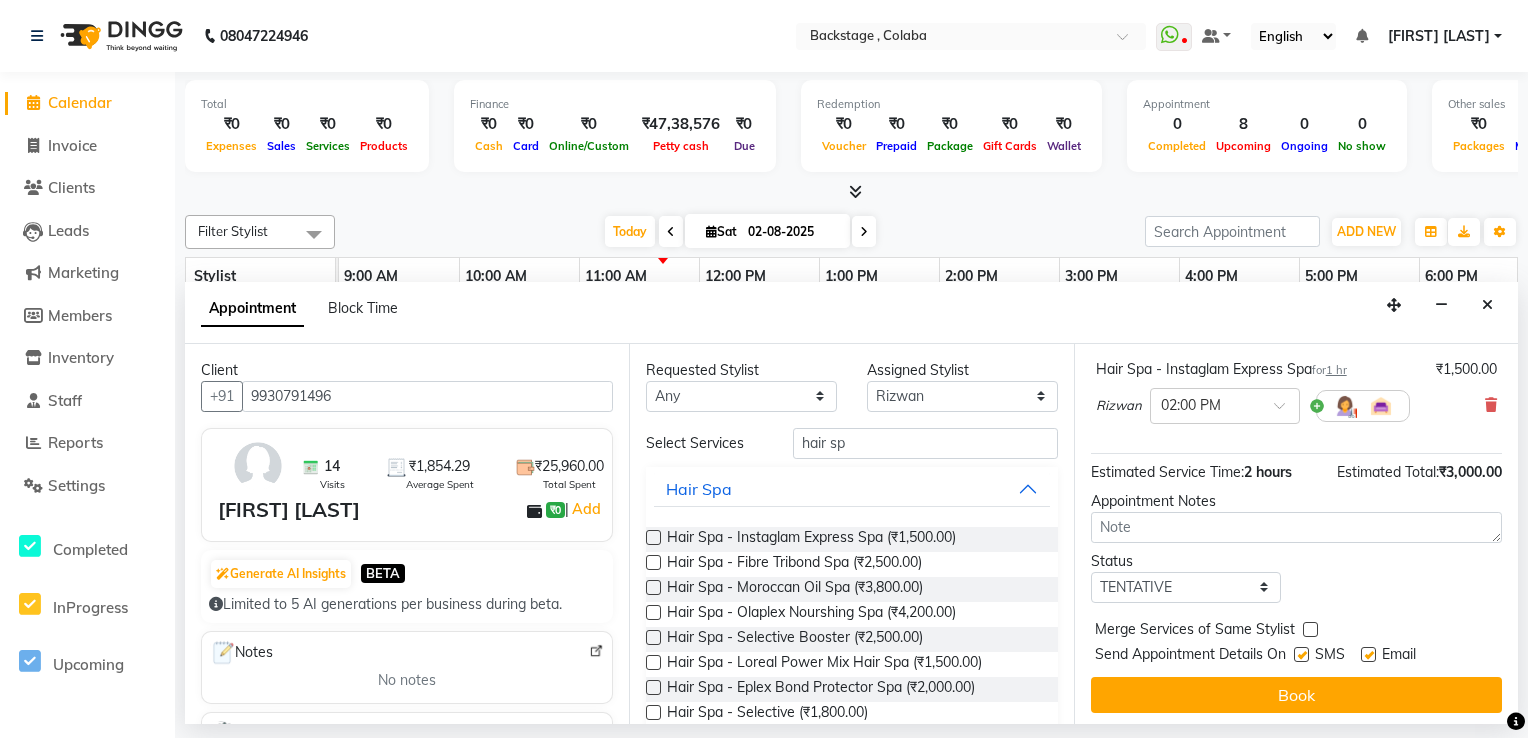scroll, scrollTop: 259, scrollLeft: 0, axis: vertical 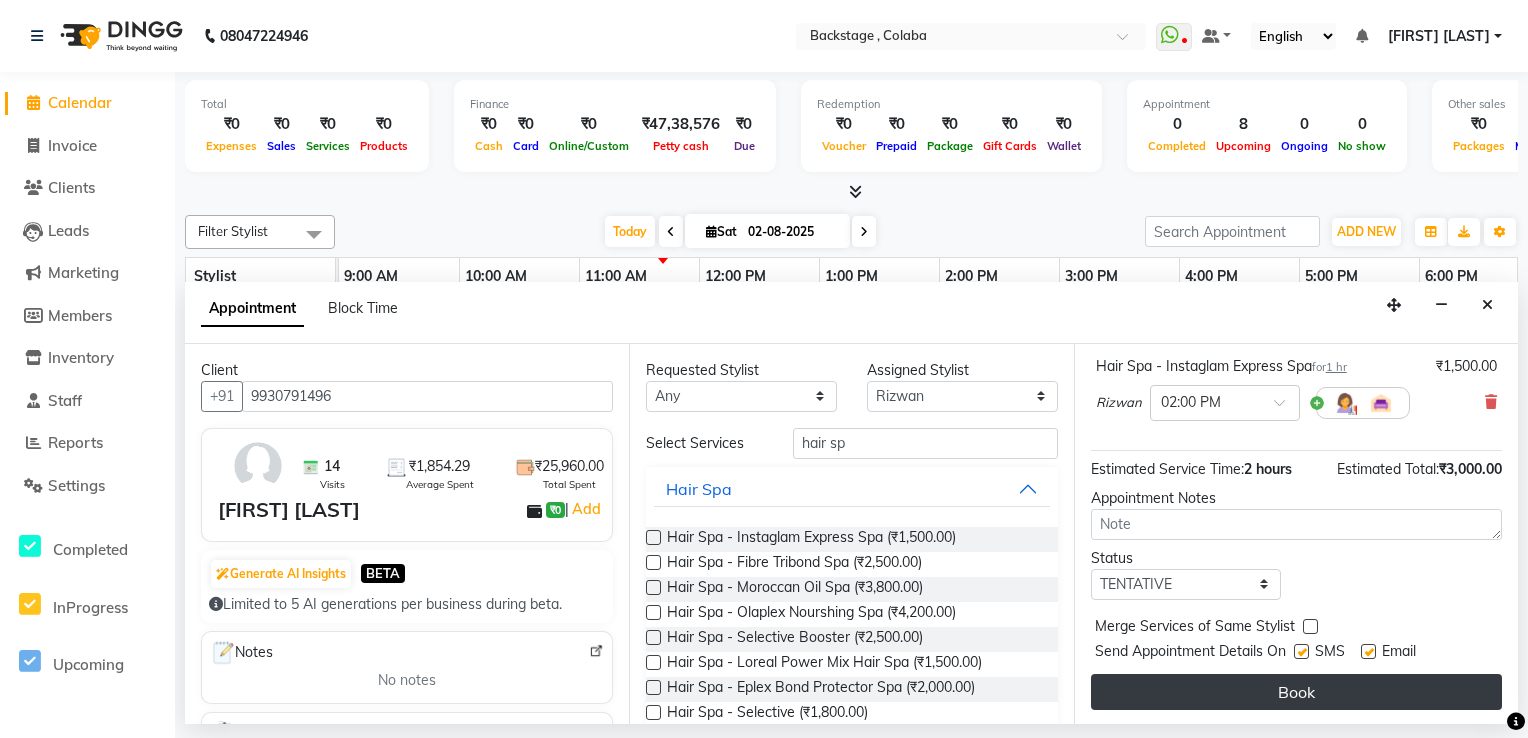click on "Book" at bounding box center [1296, 692] 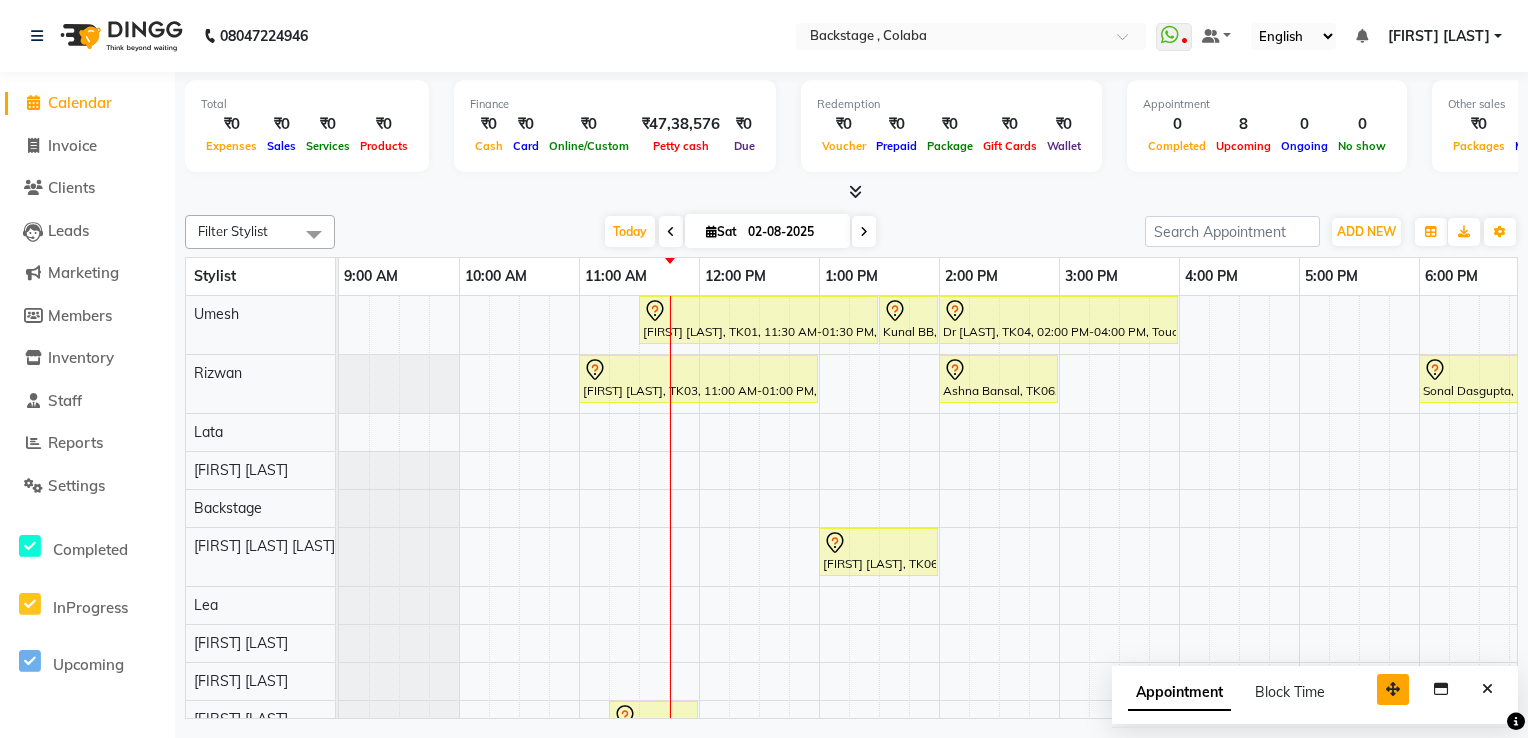 click on "Appointment Block Time" at bounding box center (1315, 697) 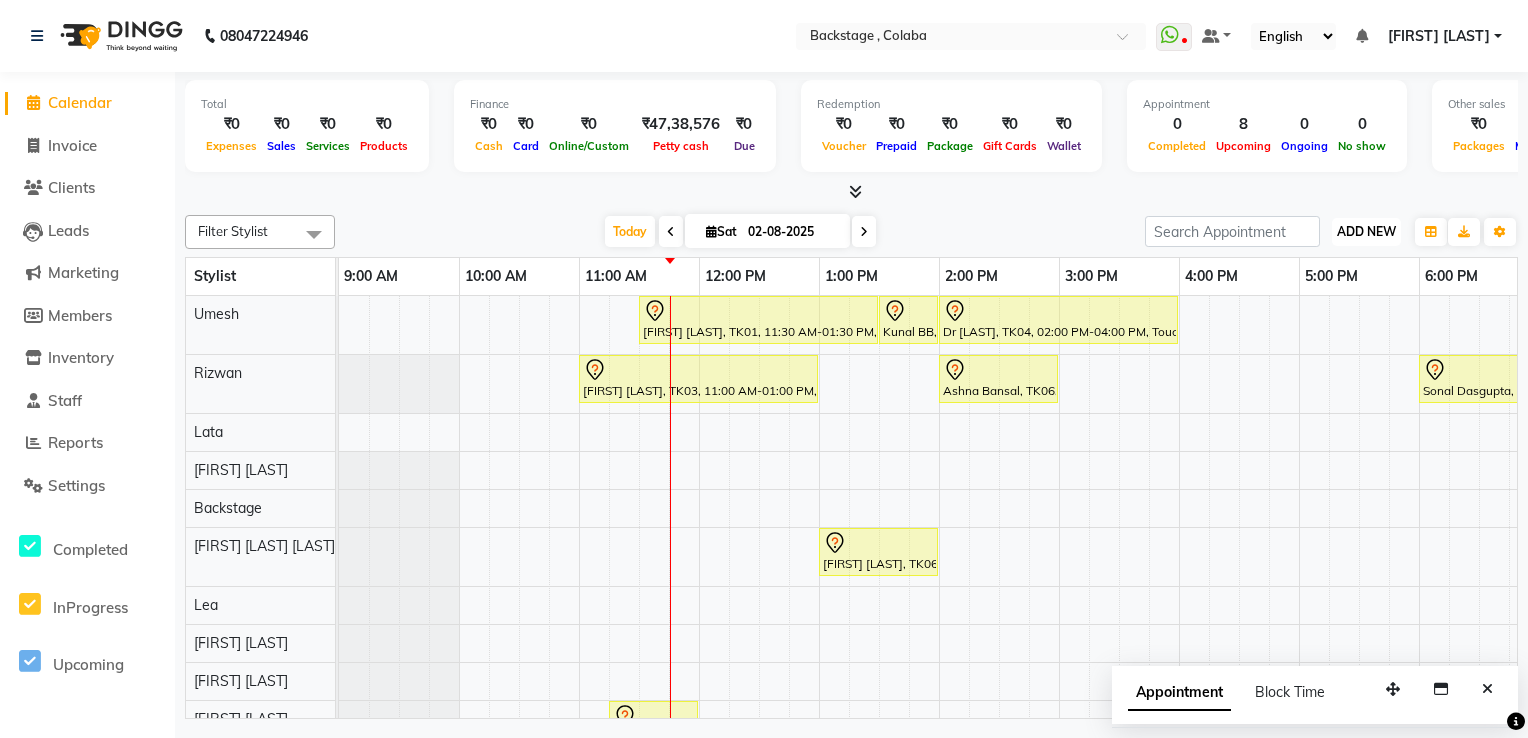 click on "ADD NEW Toggle Dropdown" at bounding box center [1366, 232] 